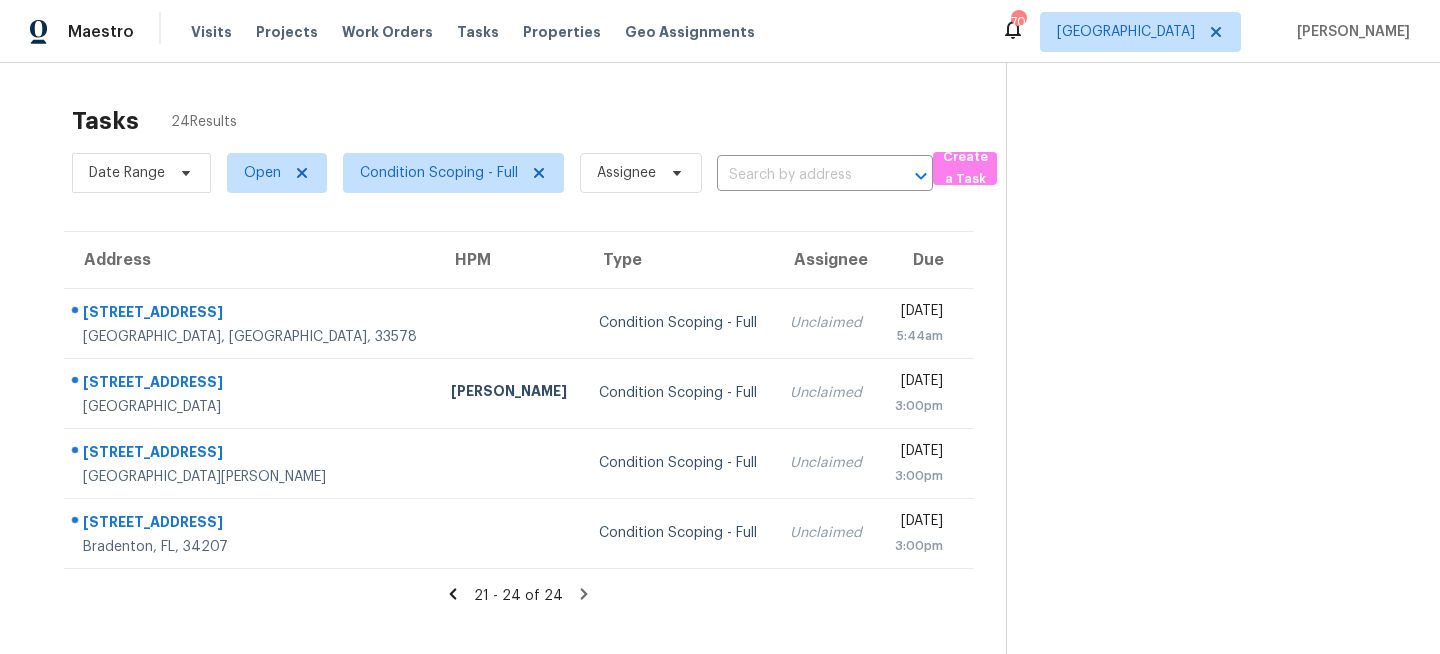 scroll, scrollTop: 0, scrollLeft: 0, axis: both 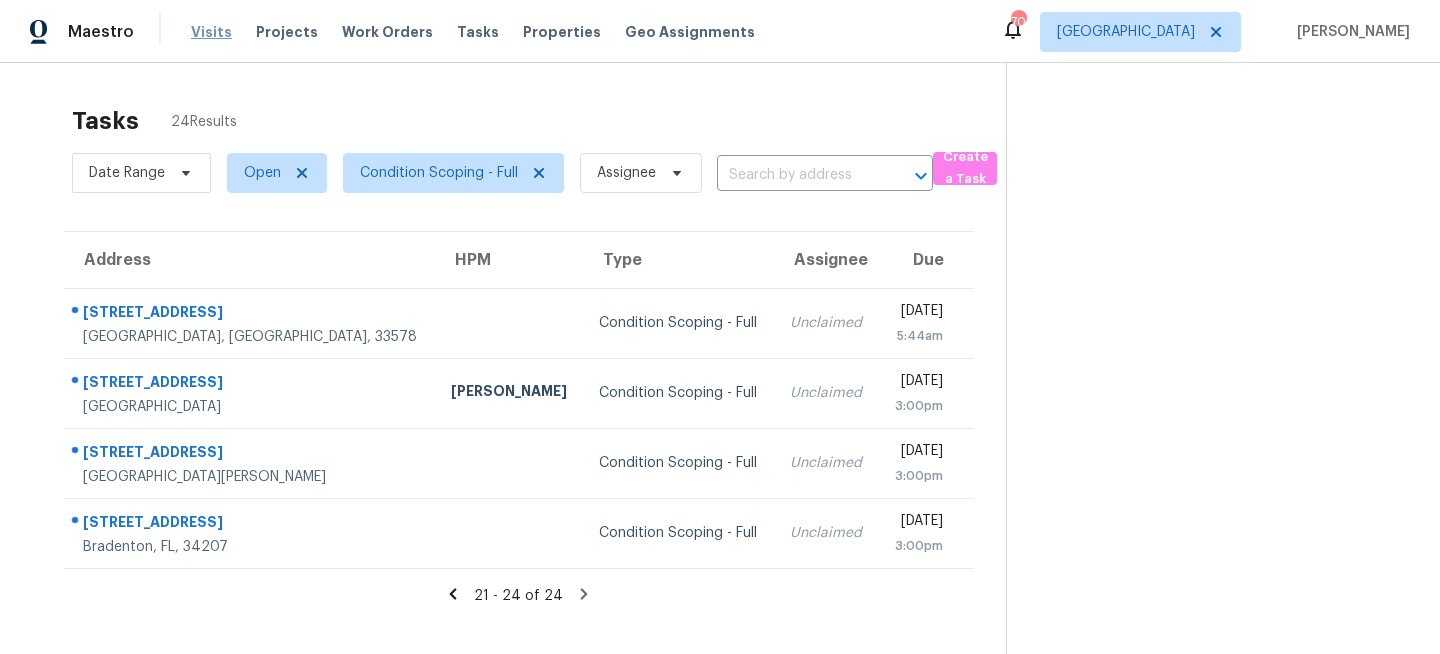 click on "Visits" at bounding box center [211, 32] 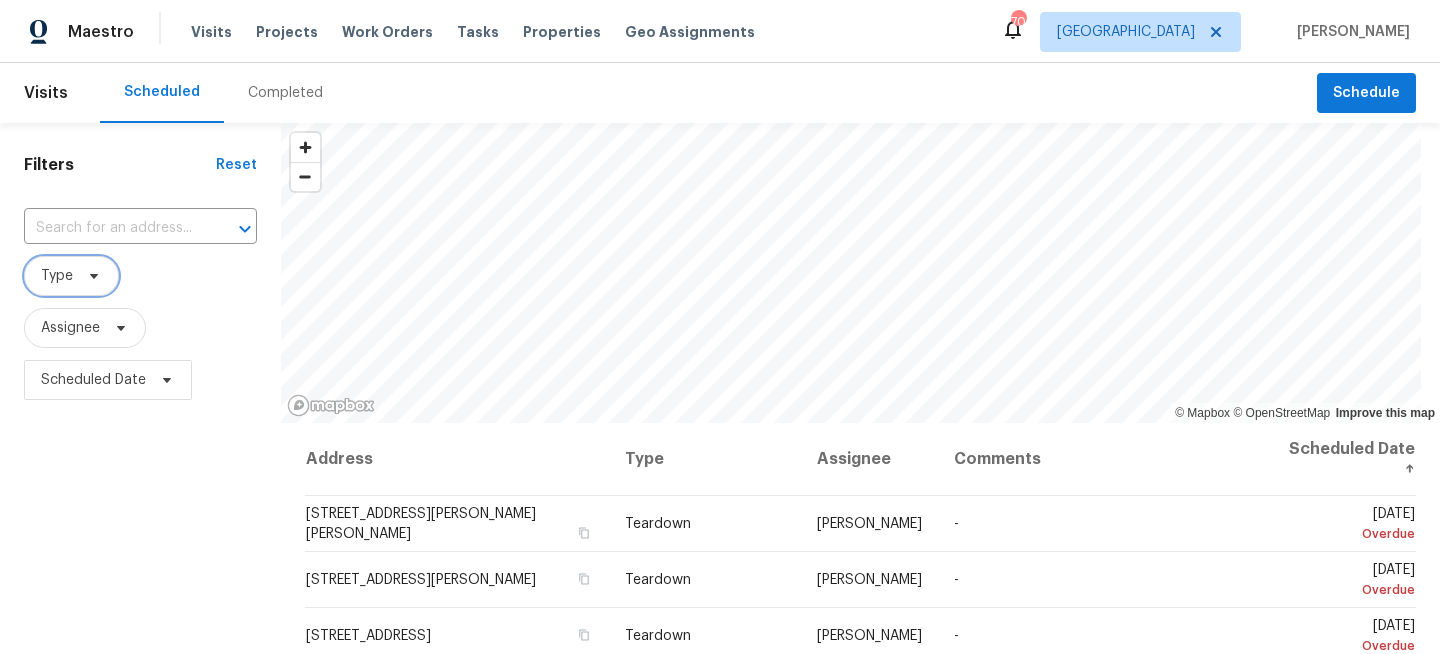 click 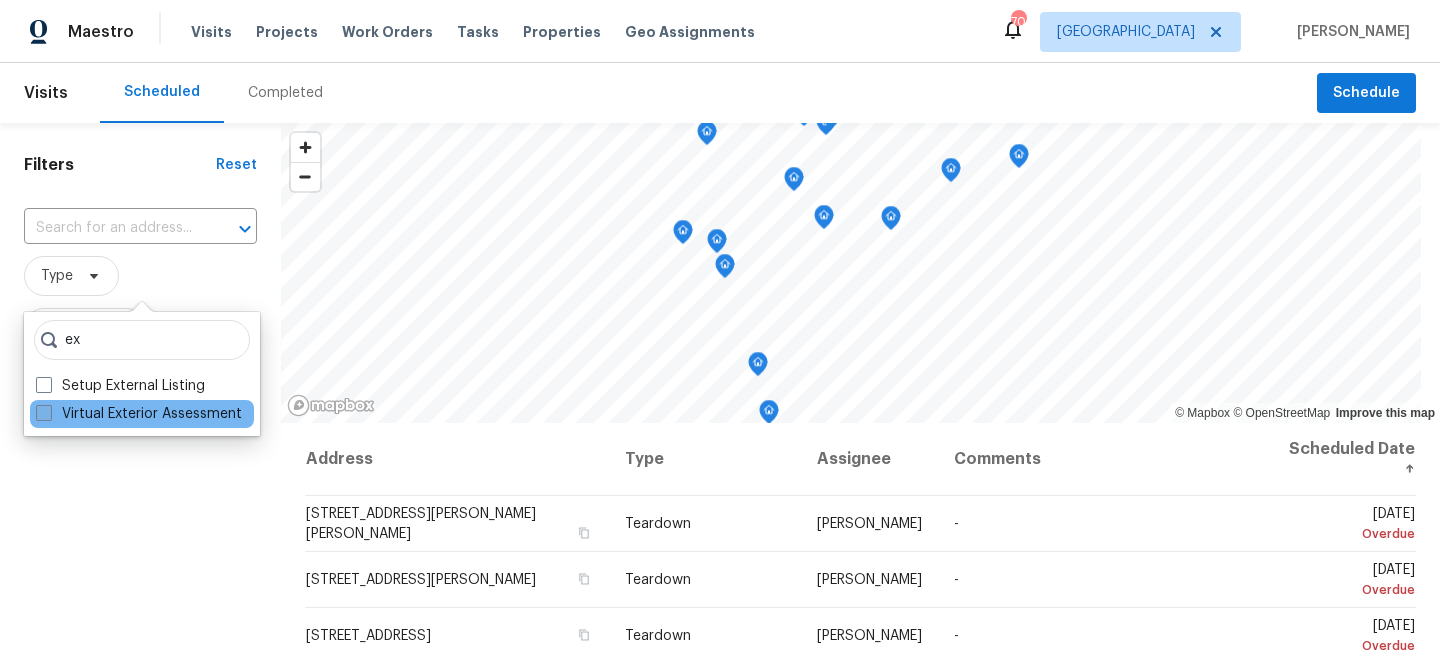 type on "ex" 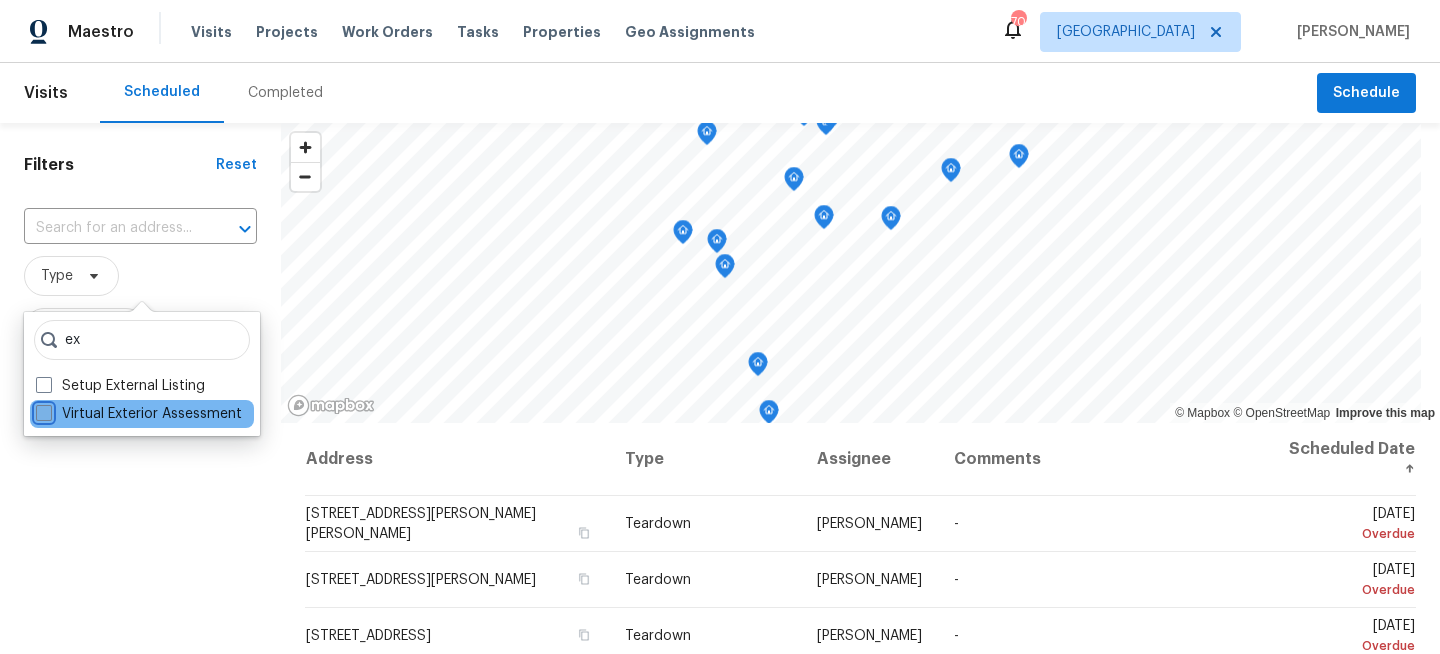 click on "Virtual Exterior Assessment" at bounding box center [42, 410] 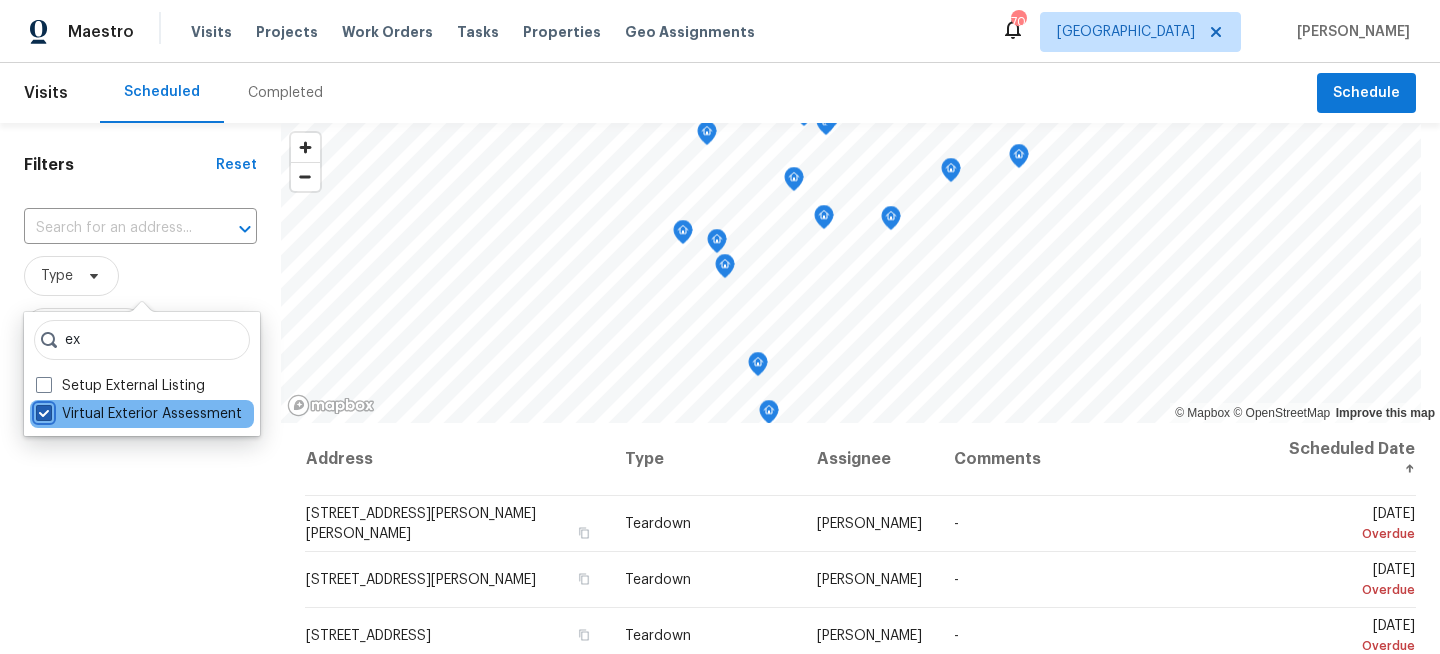 checkbox on "true" 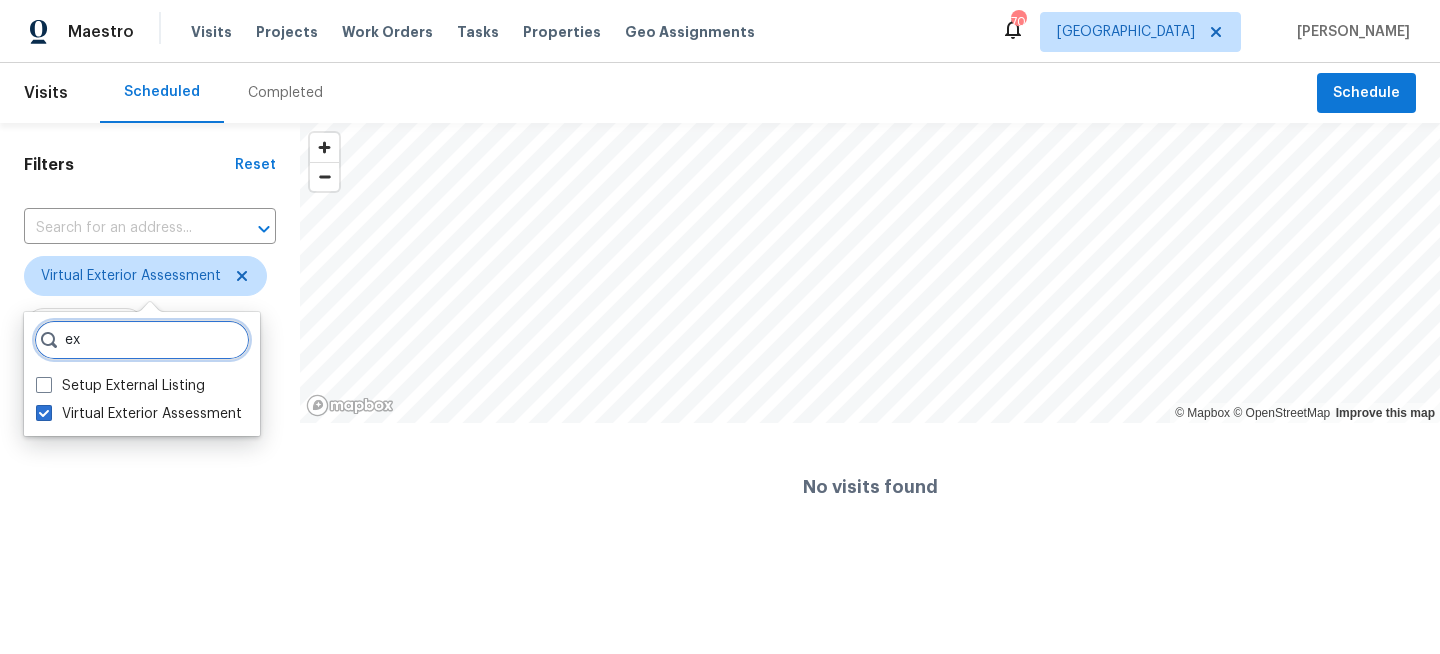 click on "ex" at bounding box center [142, 340] 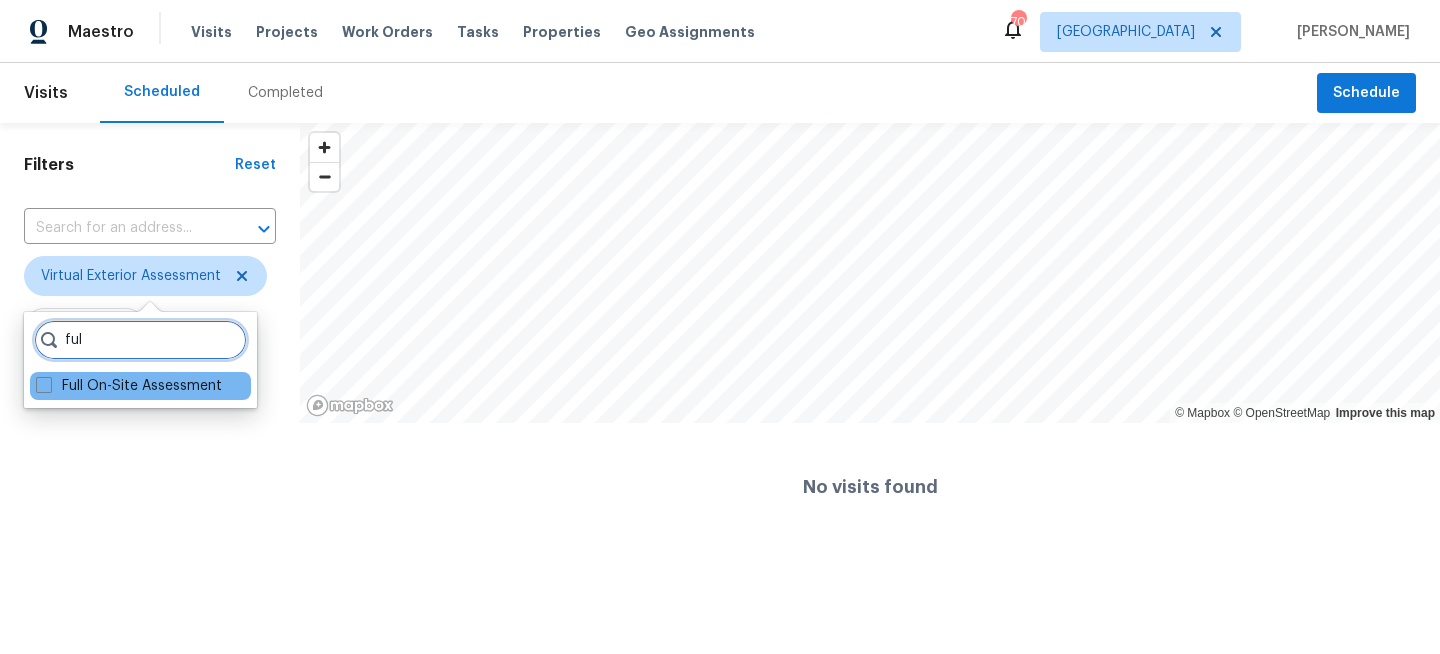type on "ful" 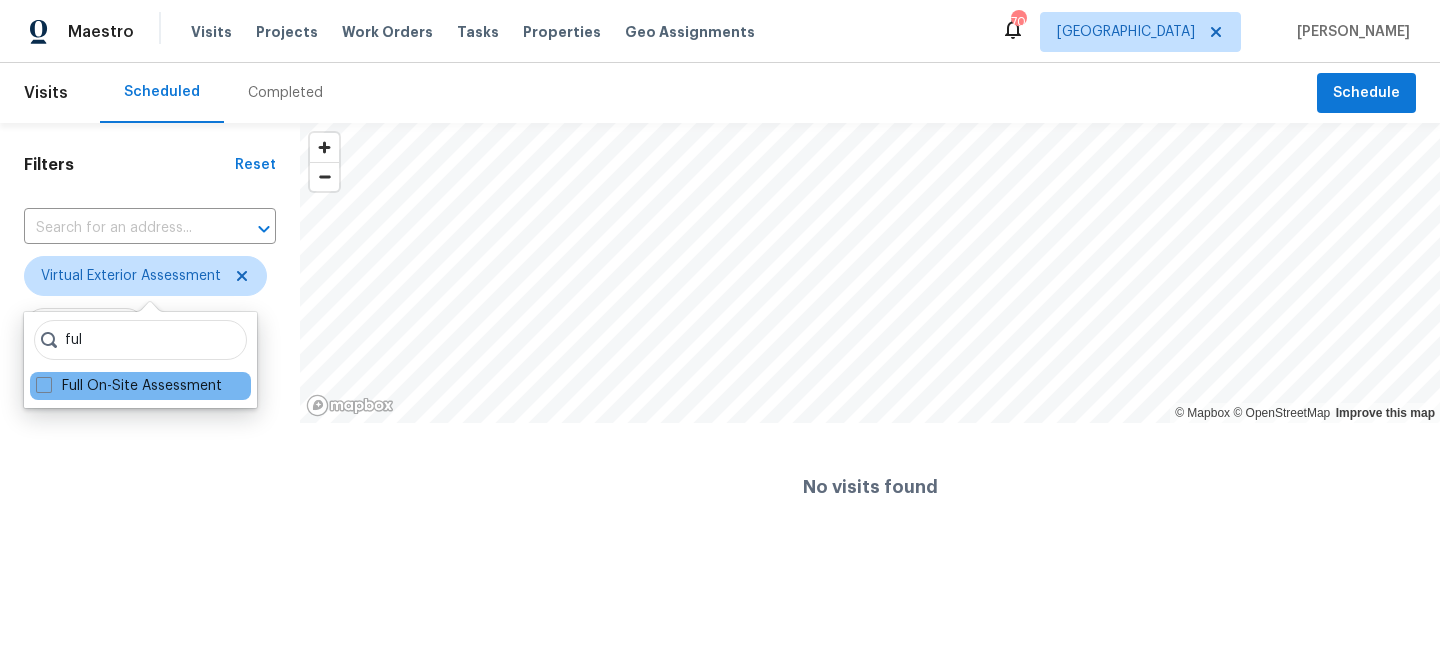 click on "Full On-Site Assessment" at bounding box center (140, 386) 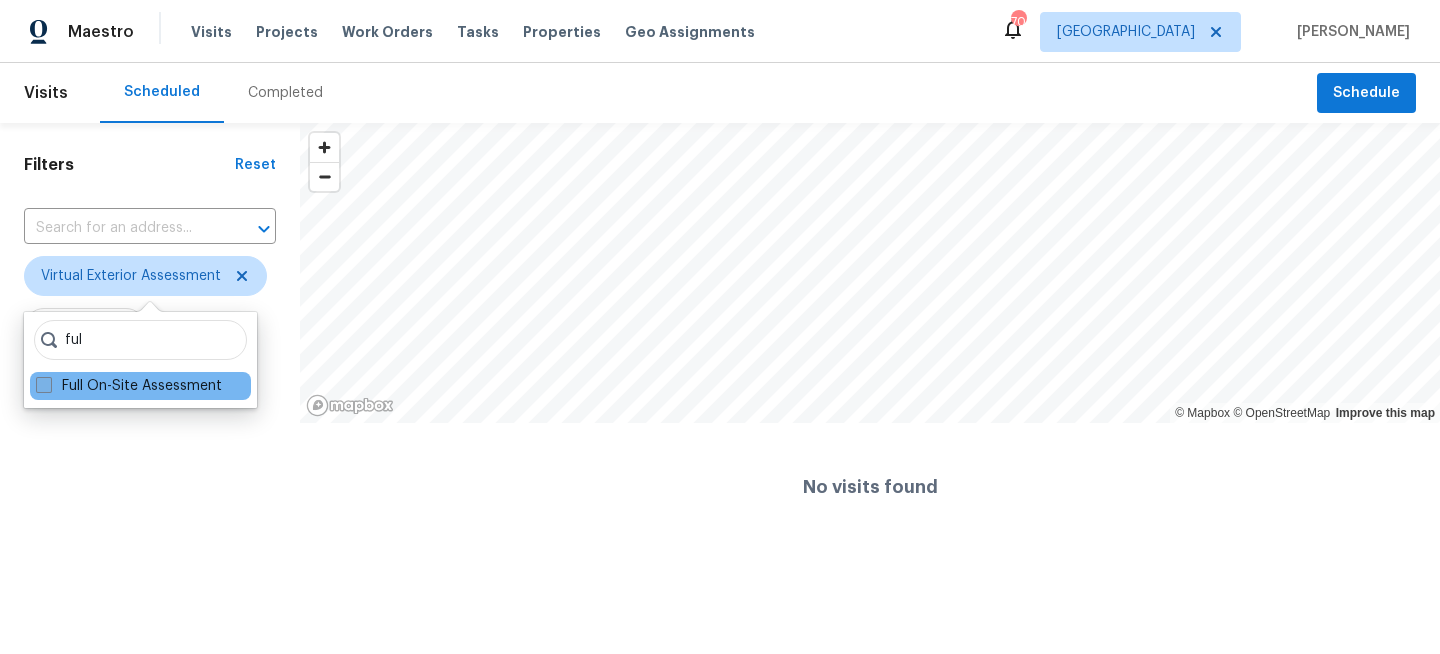 click on "Full On-Site Assessment" at bounding box center (129, 386) 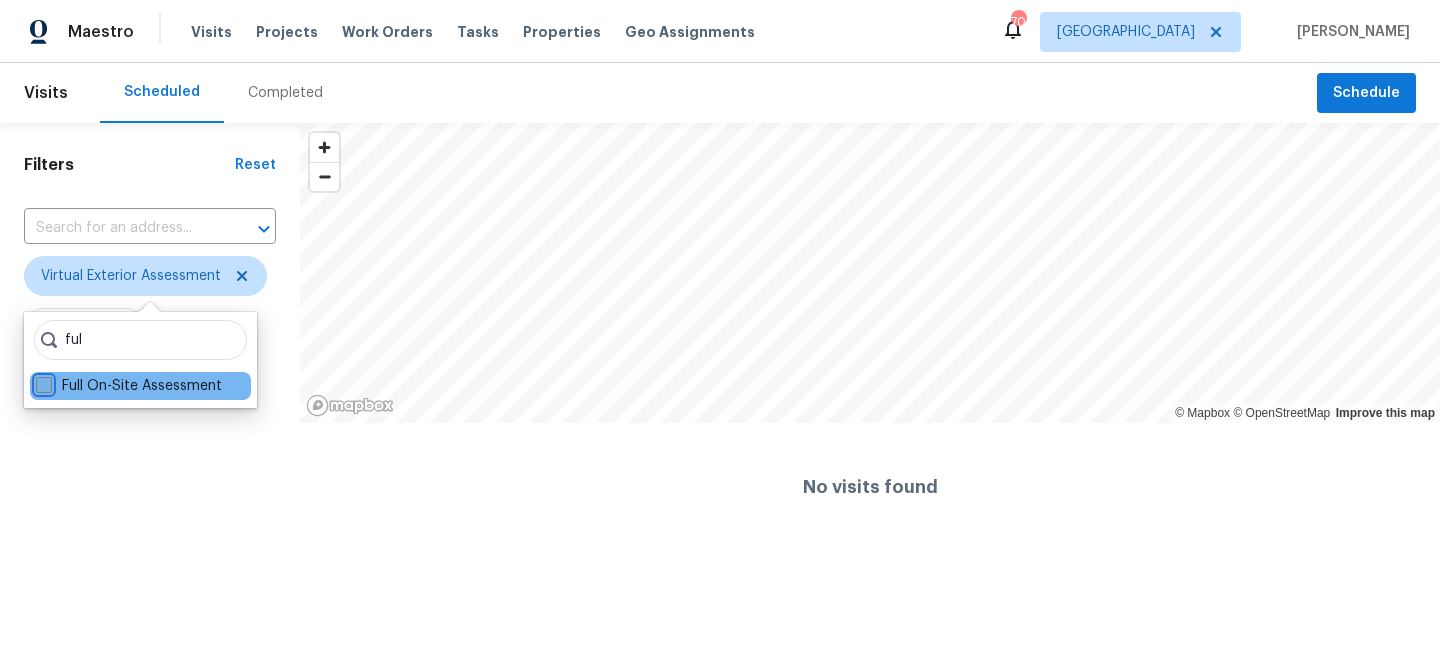 click on "Full On-Site Assessment" at bounding box center [42, 382] 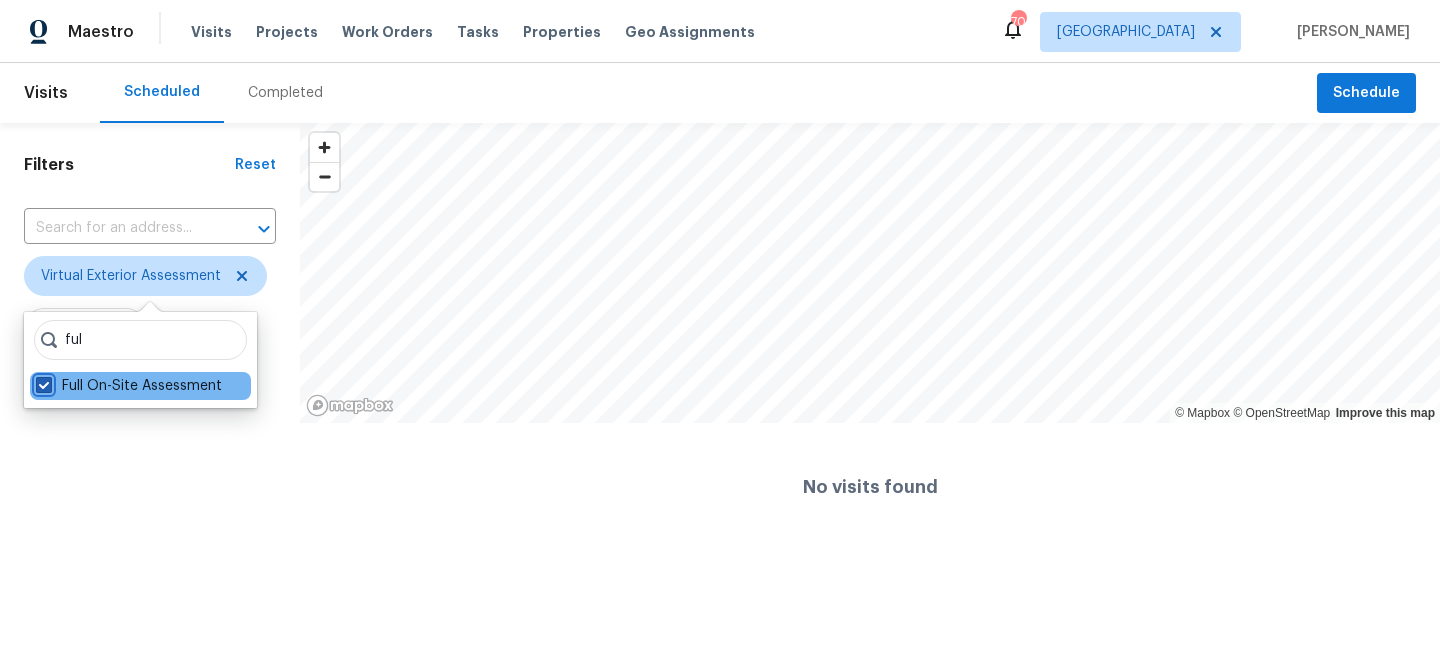 checkbox on "true" 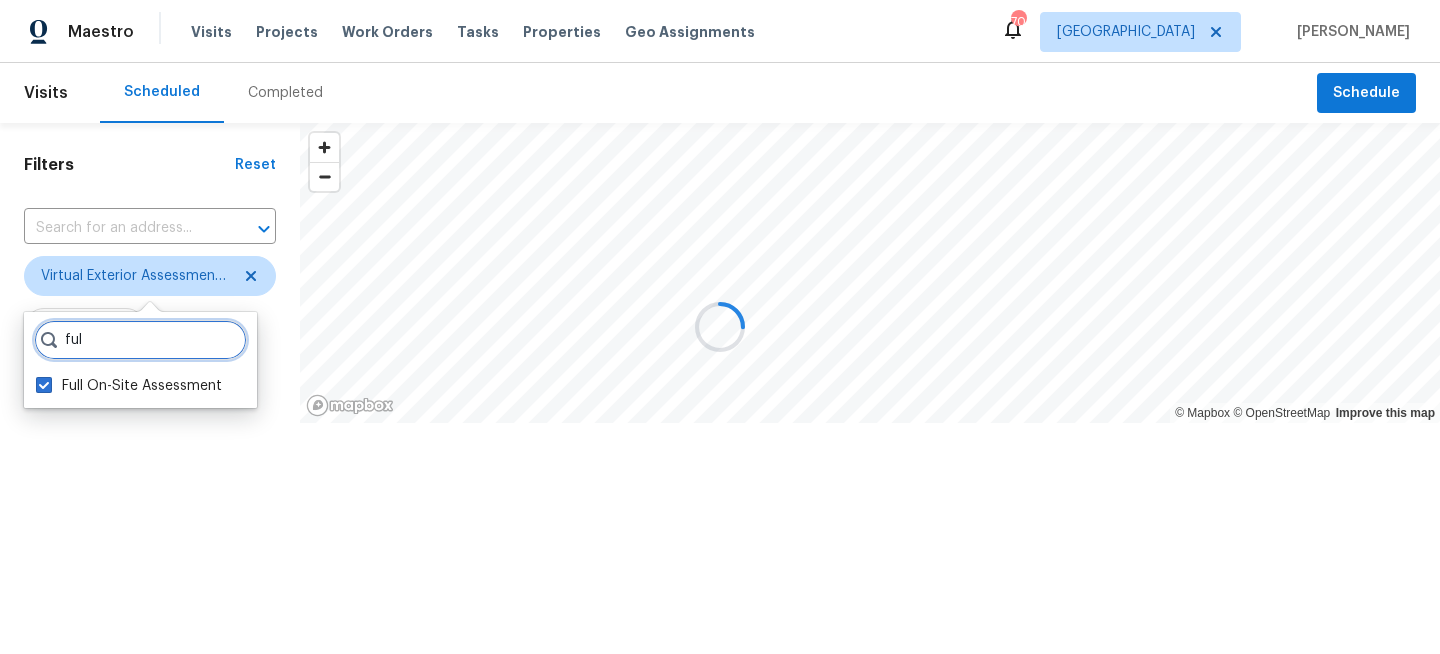 click on "ful" at bounding box center (140, 340) 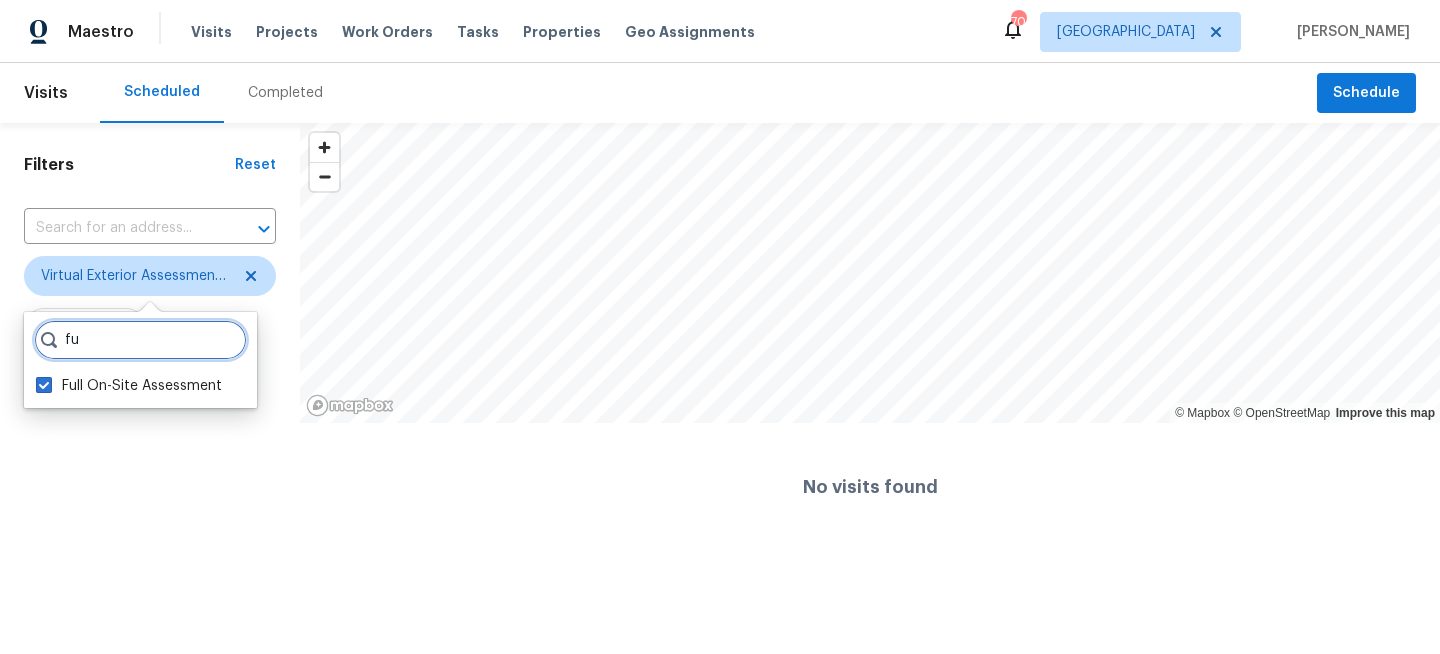 type on "f" 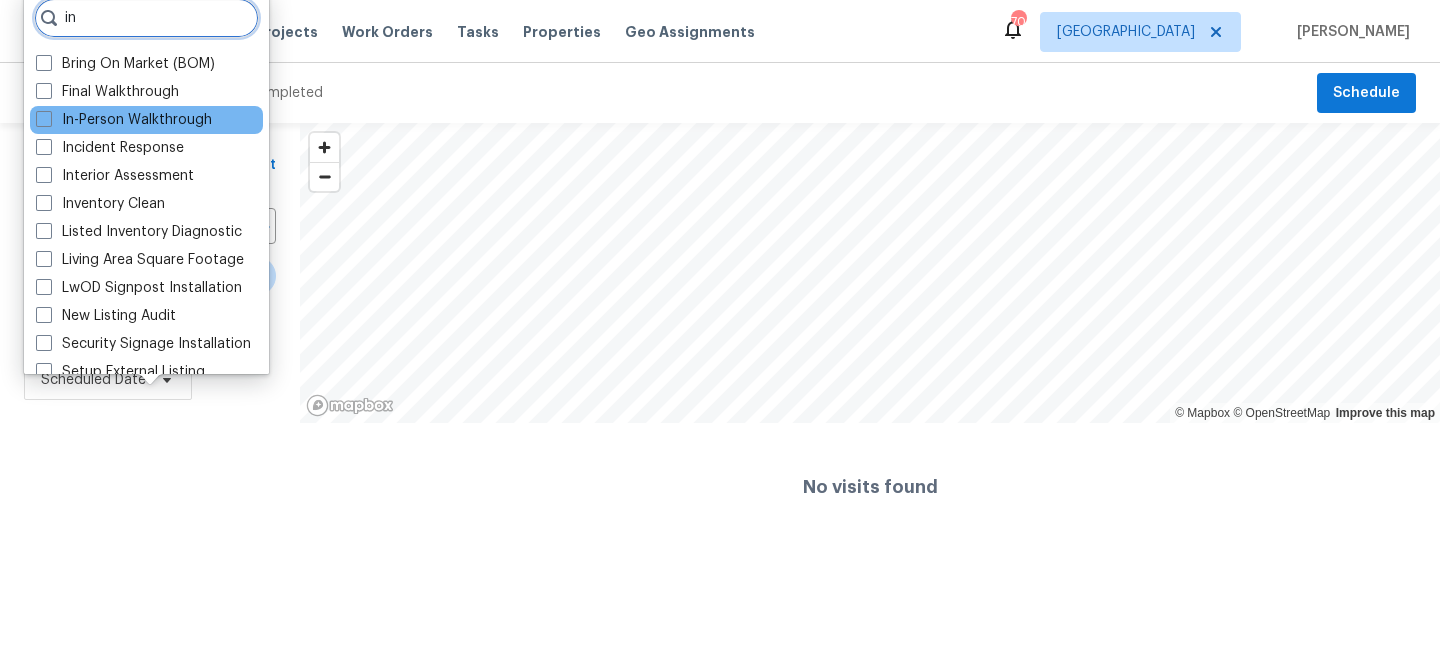type on "in" 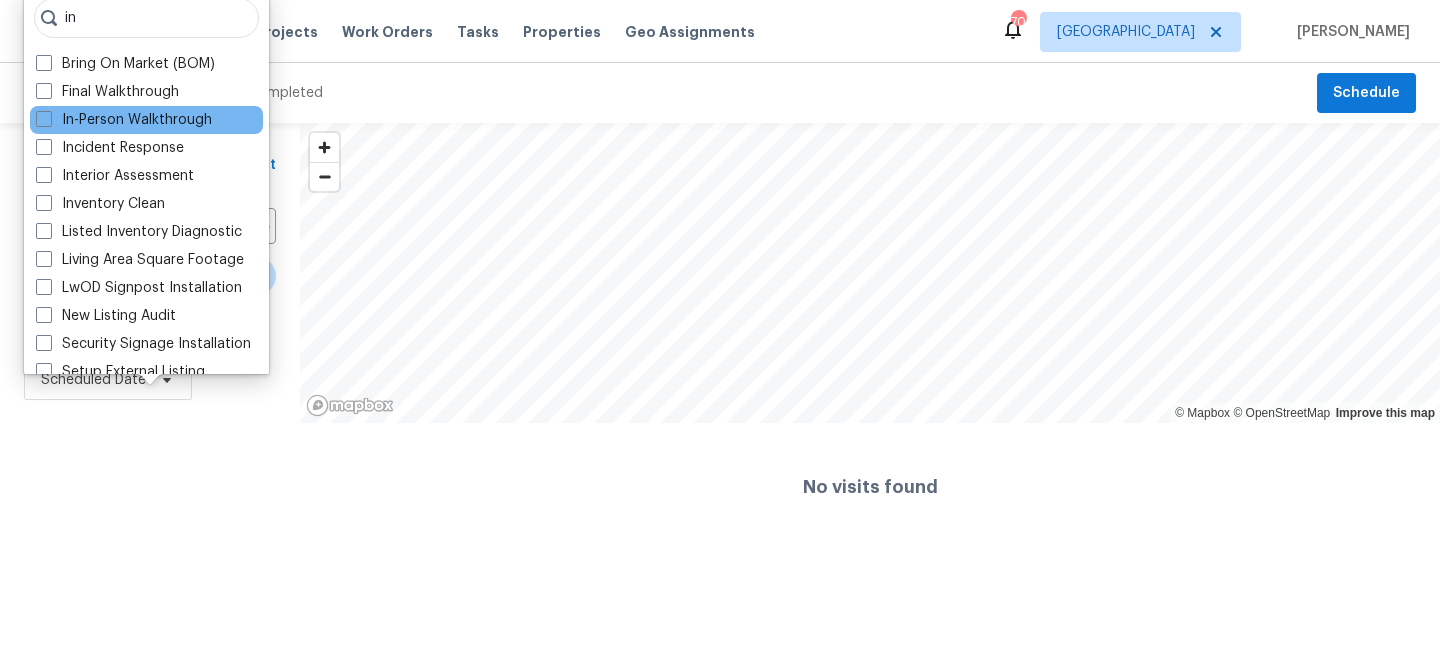 click on "In-Person Walkthrough" at bounding box center (146, 120) 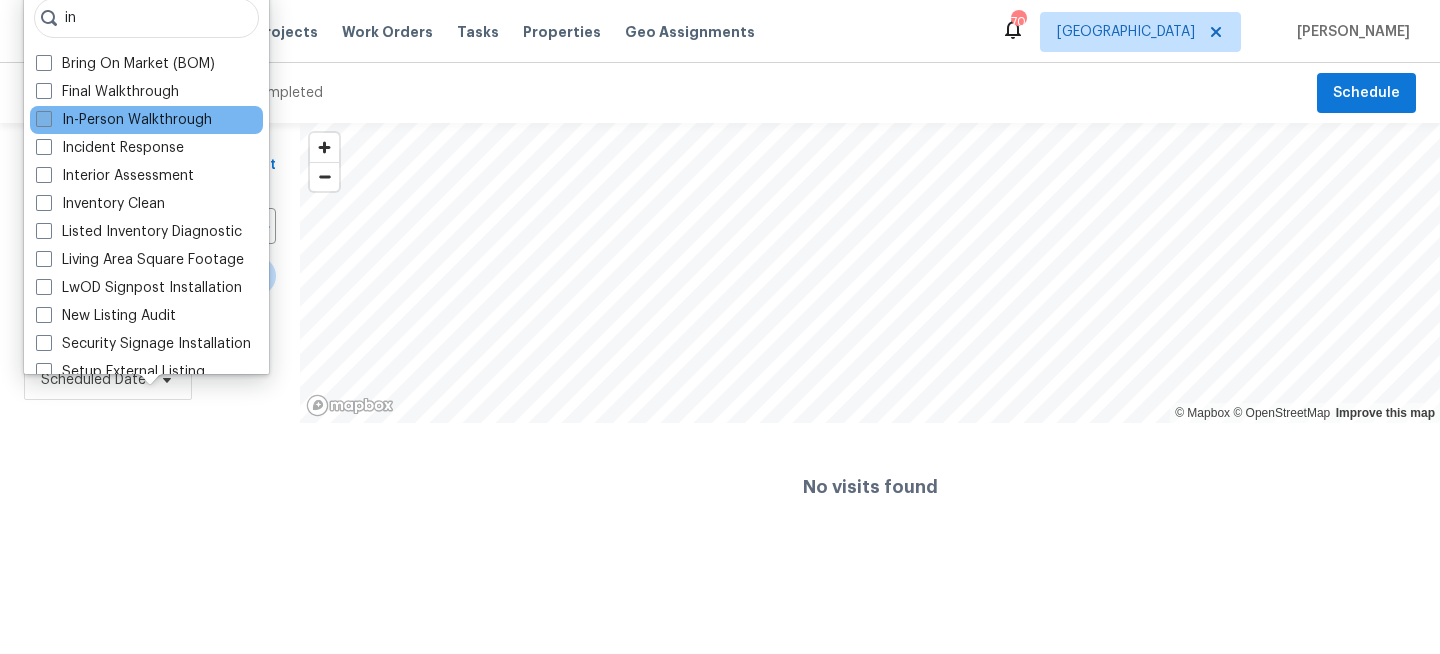click on "In-Person Walkthrough" at bounding box center (124, 120) 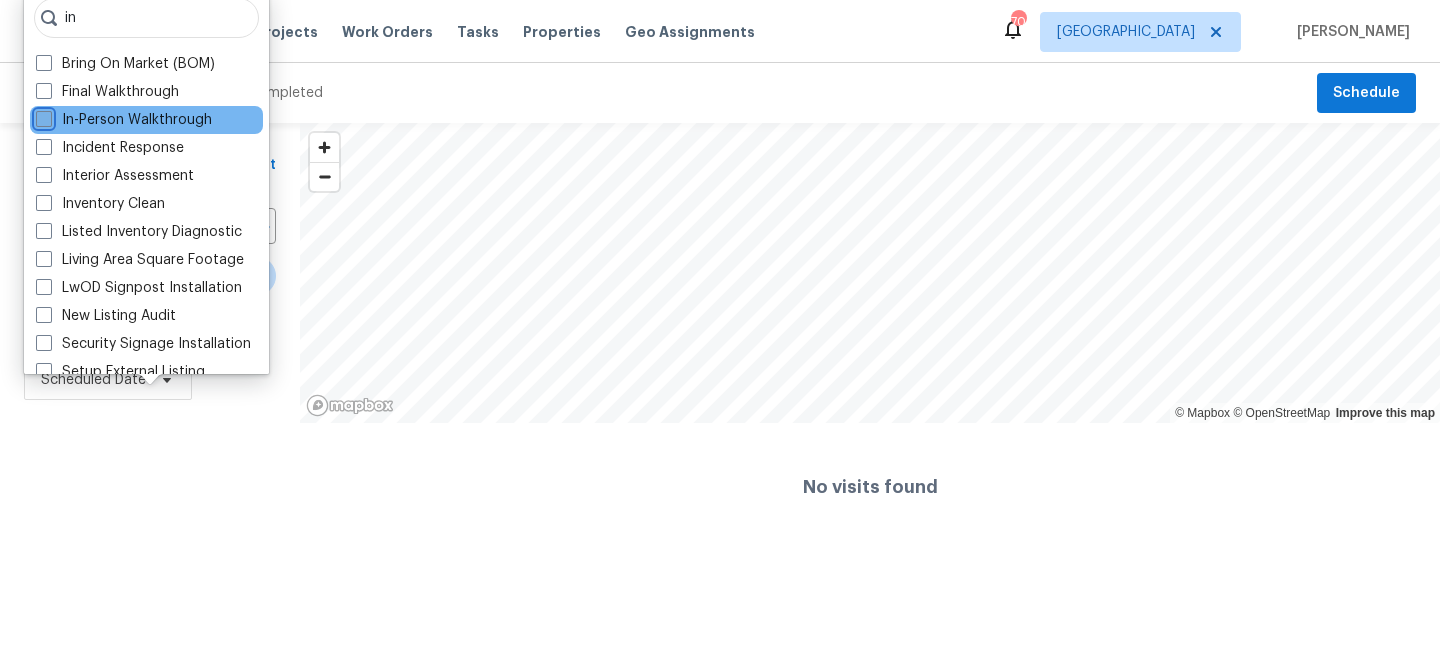 click on "In-Person Walkthrough" at bounding box center (42, 116) 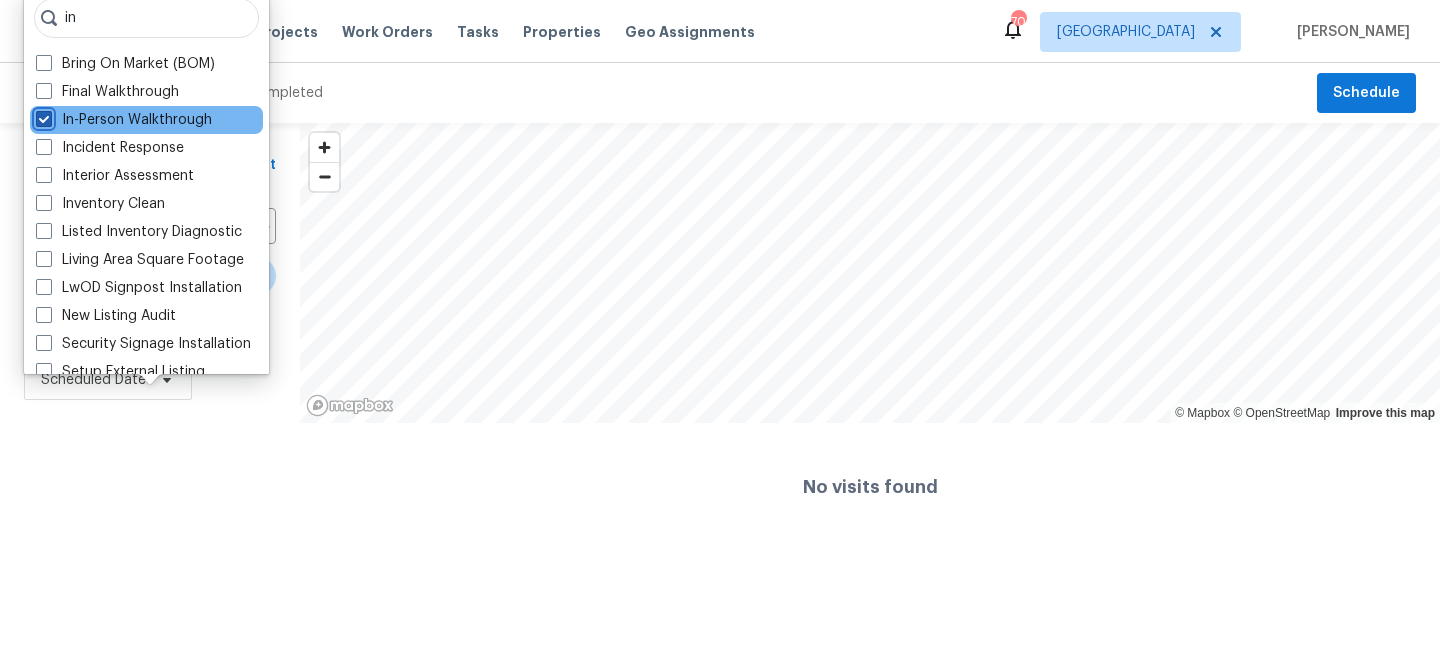 checkbox on "true" 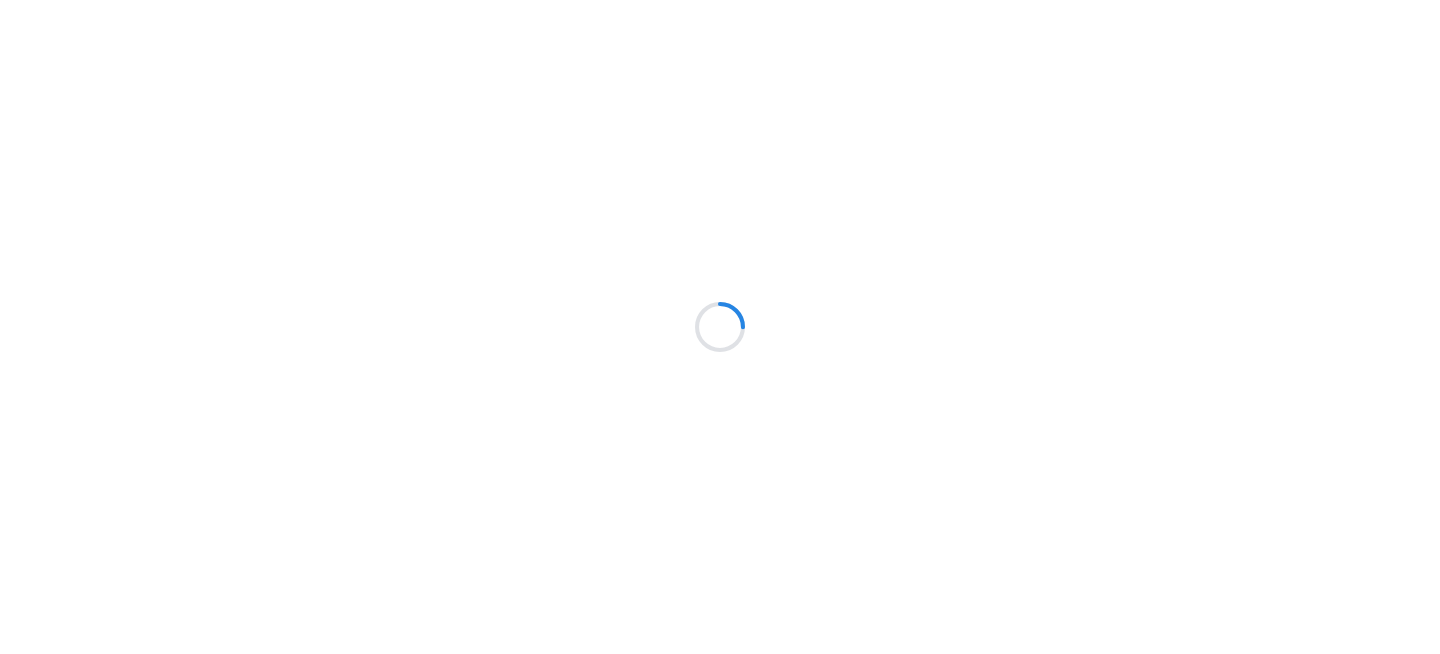 scroll, scrollTop: 0, scrollLeft: 0, axis: both 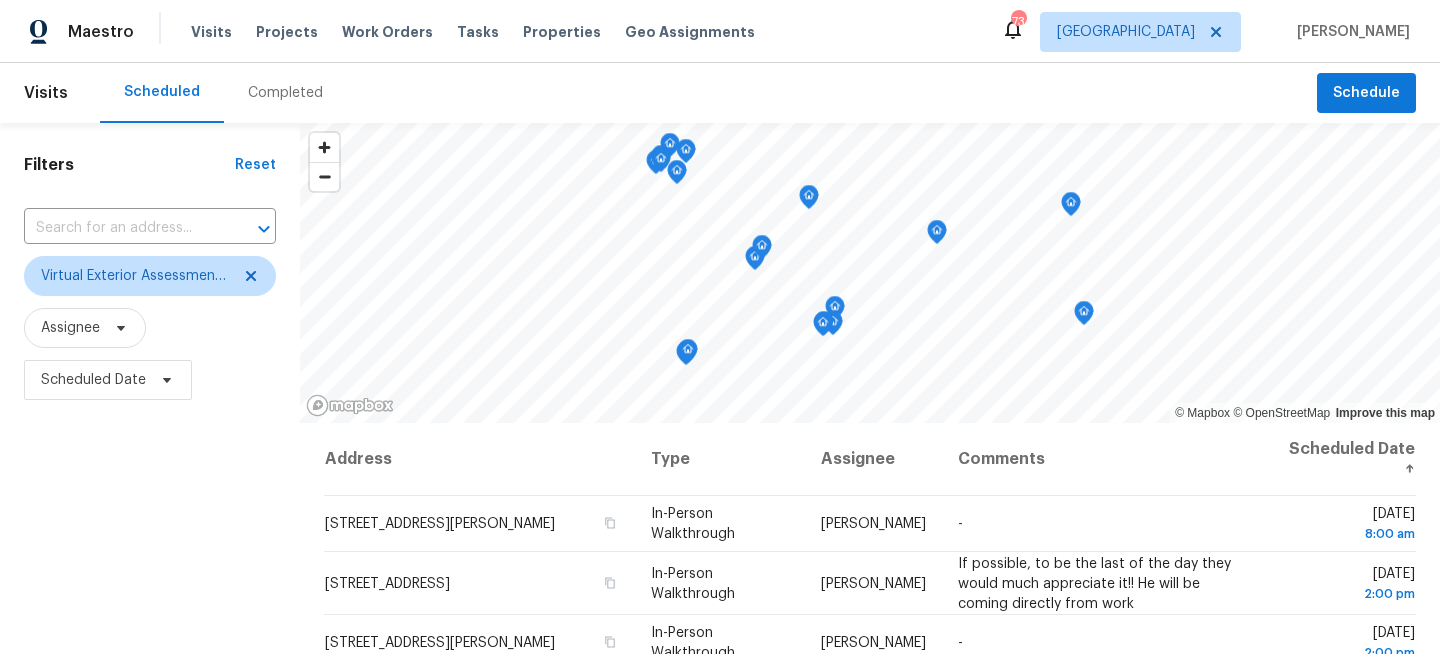 click on "Filters Reset ​ Virtual Exterior Assessment + 2 Assignee Scheduled Date" at bounding box center [150, 534] 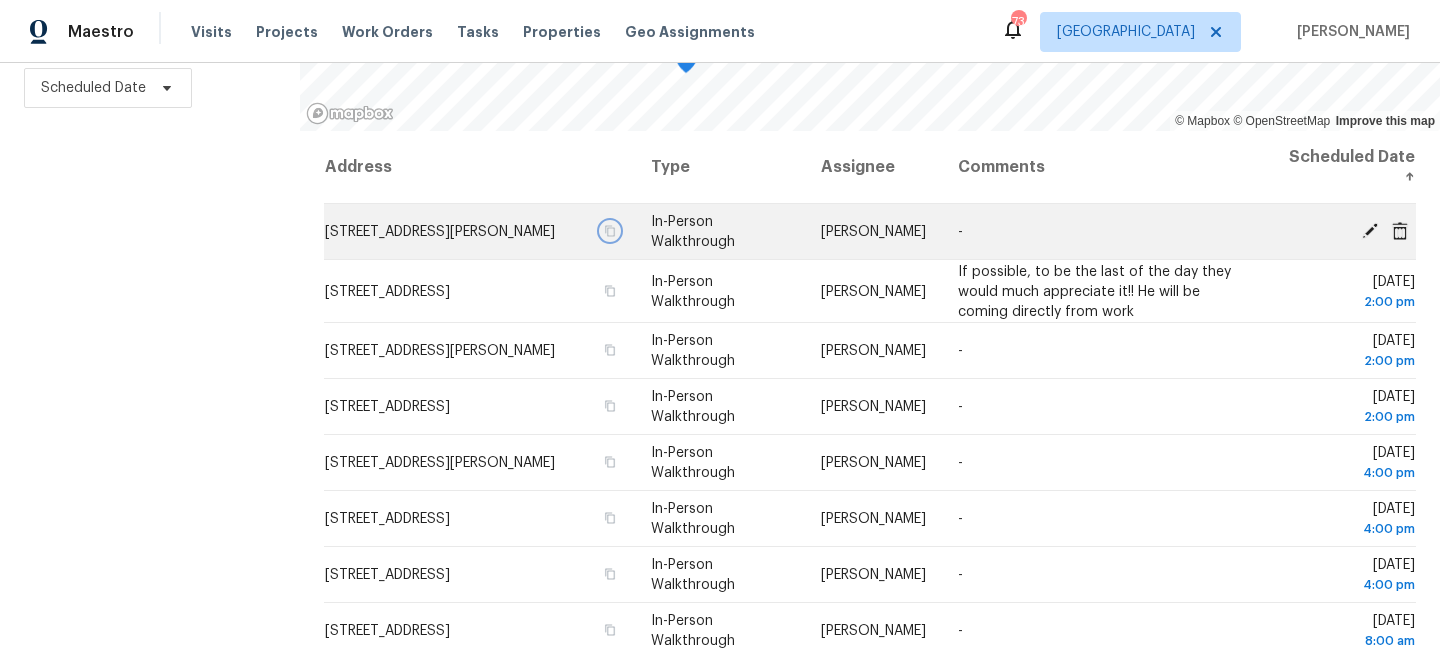 click 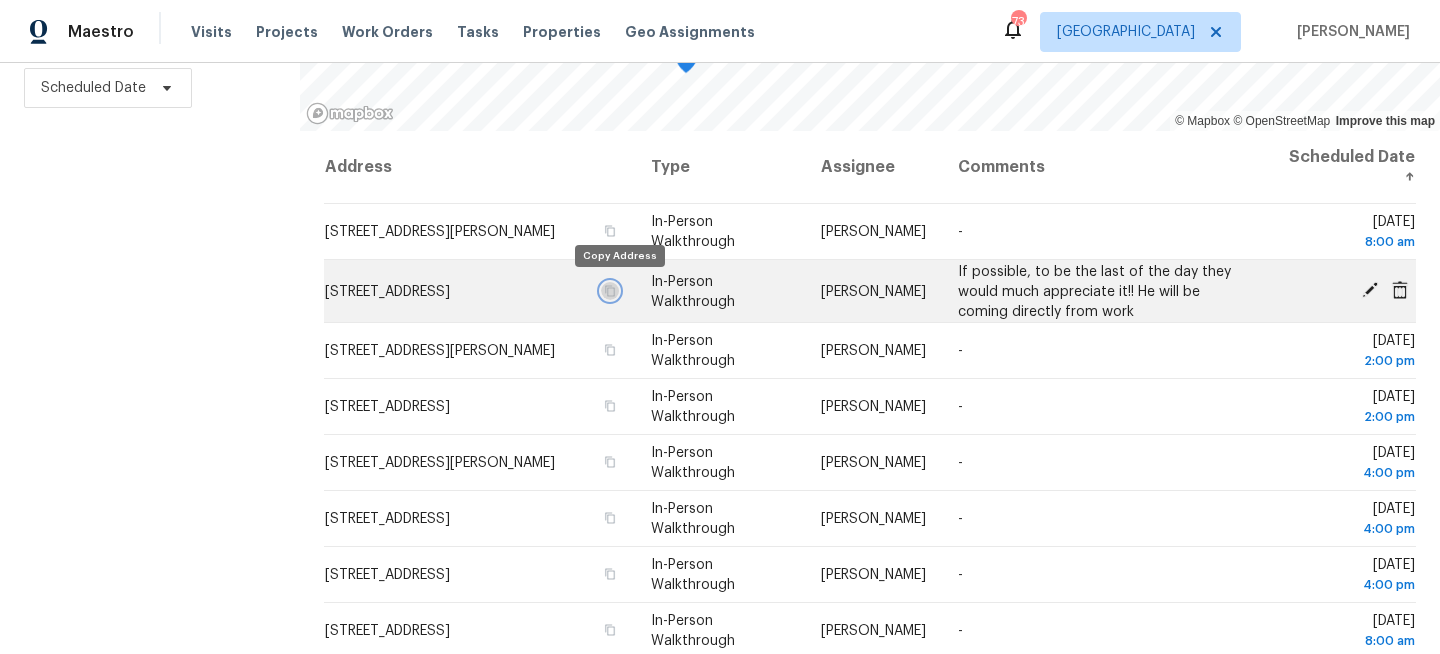 click 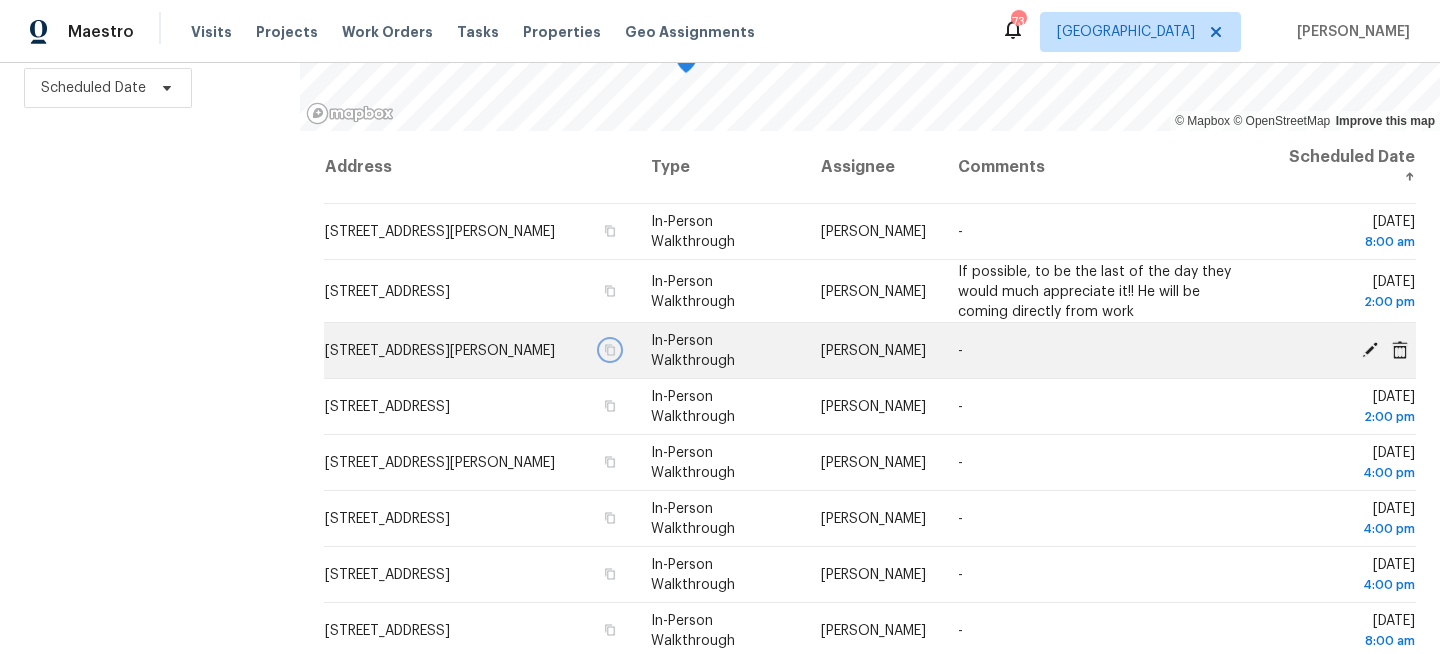 click 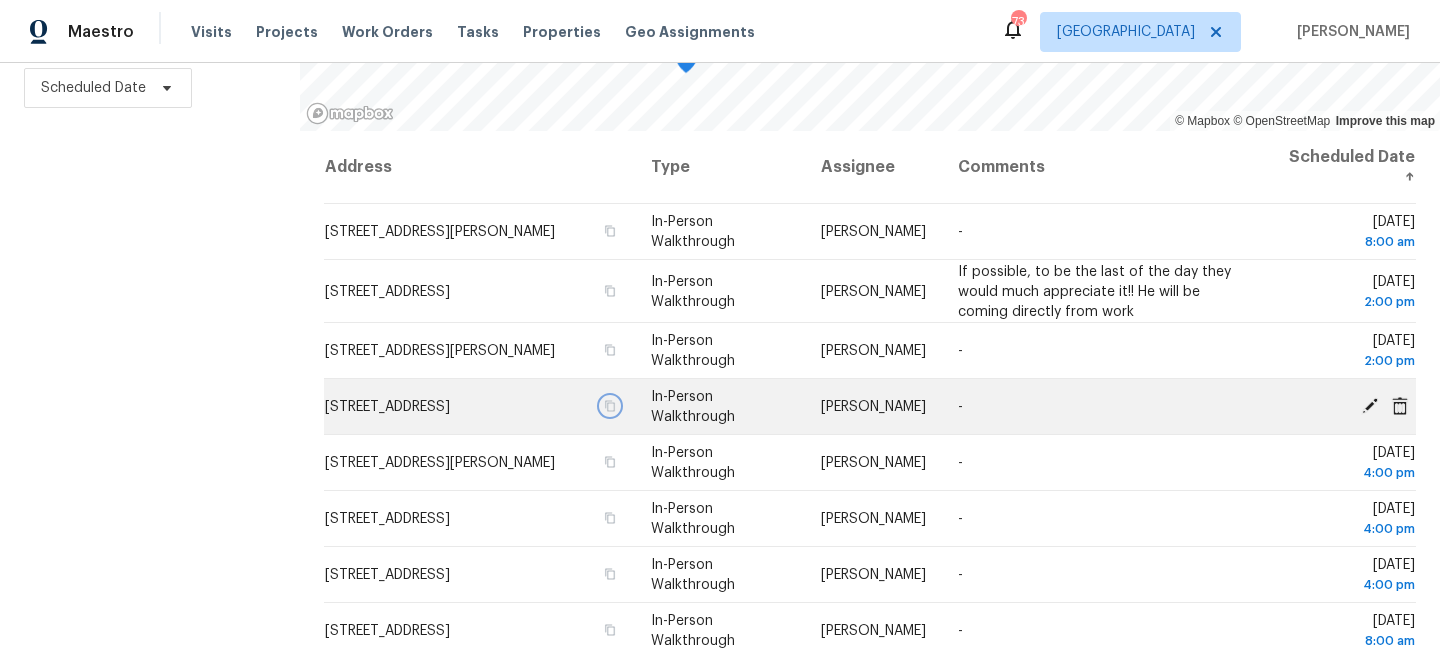 click 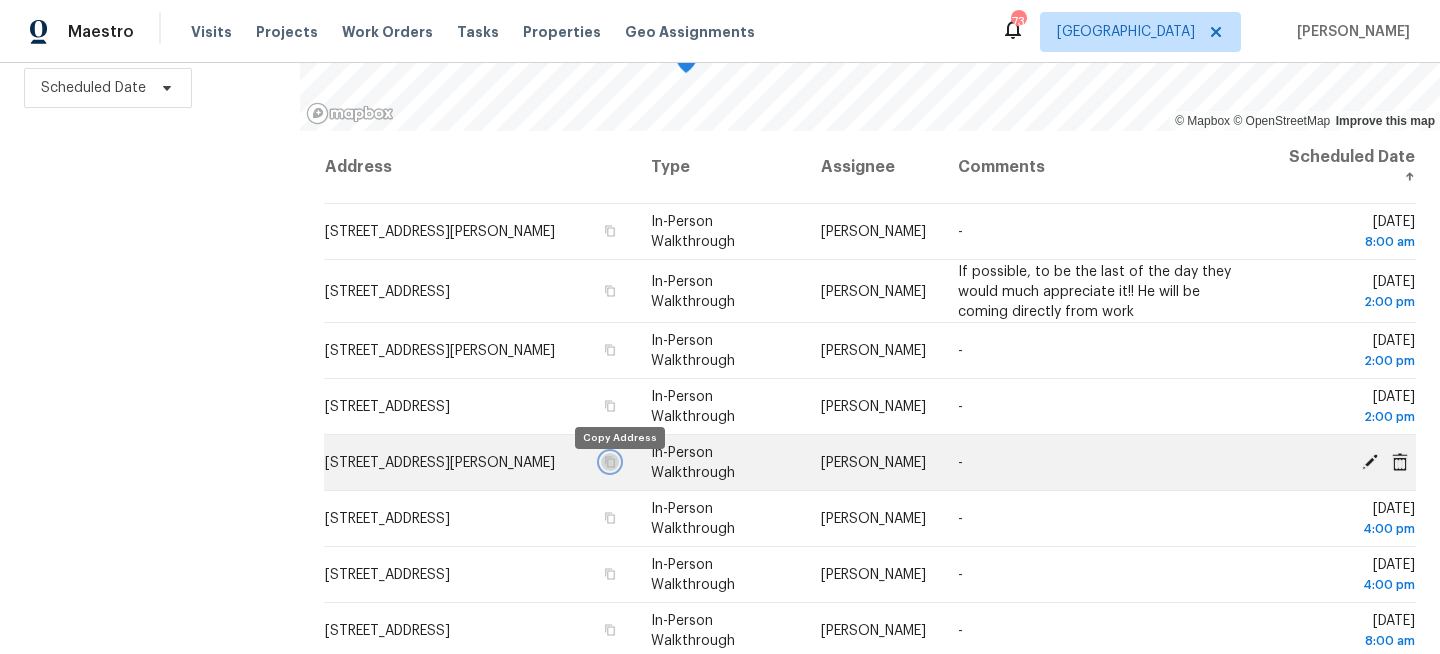 click 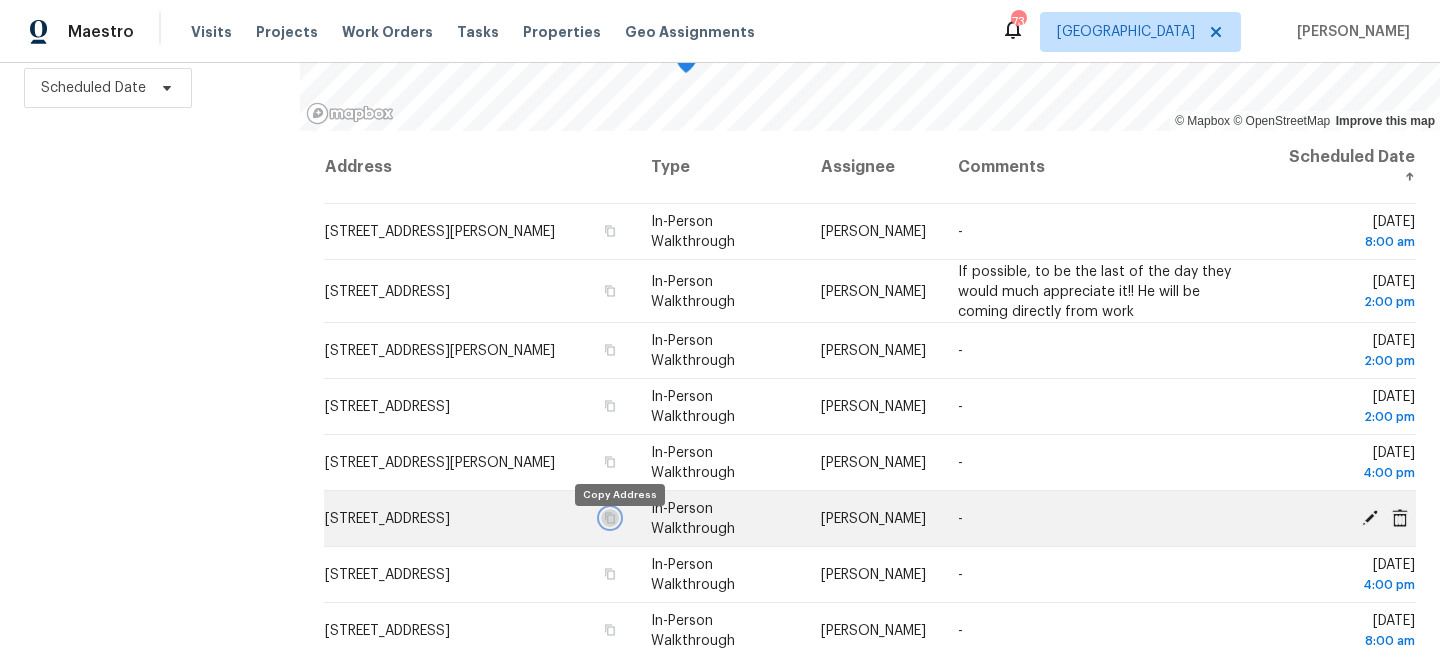click 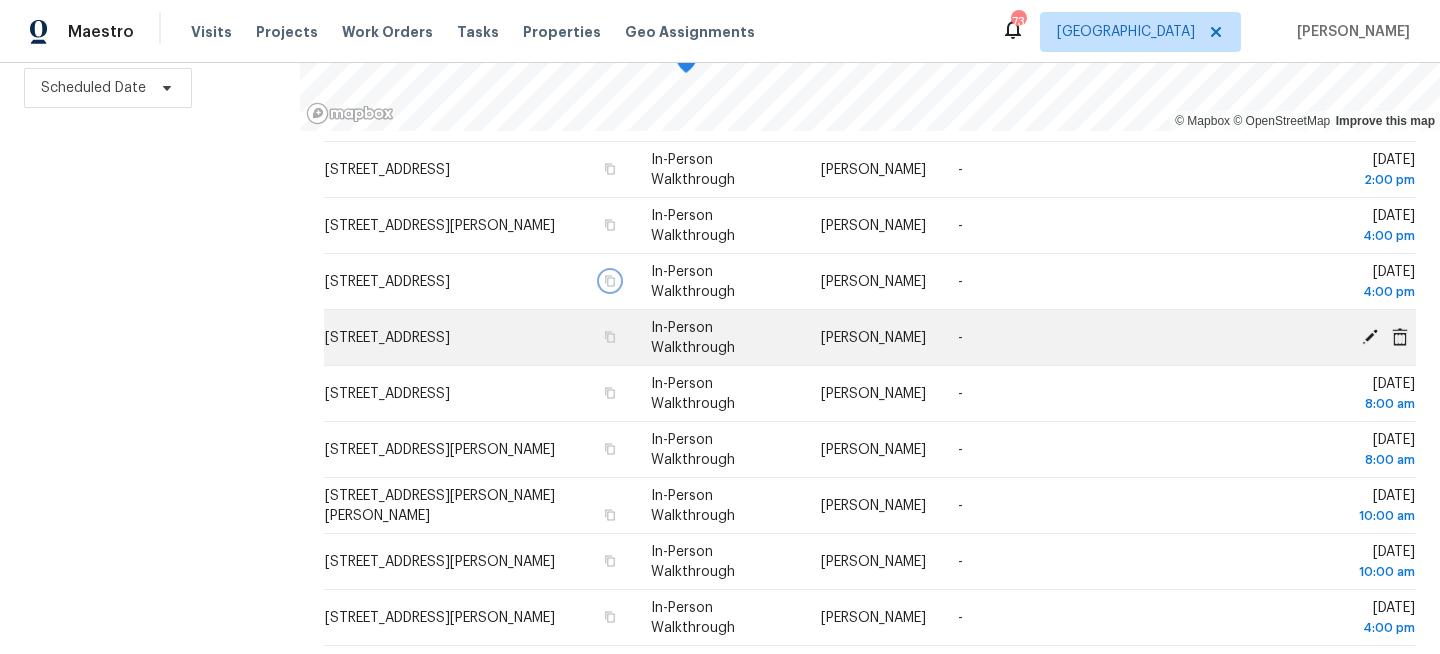 scroll, scrollTop: 264, scrollLeft: 0, axis: vertical 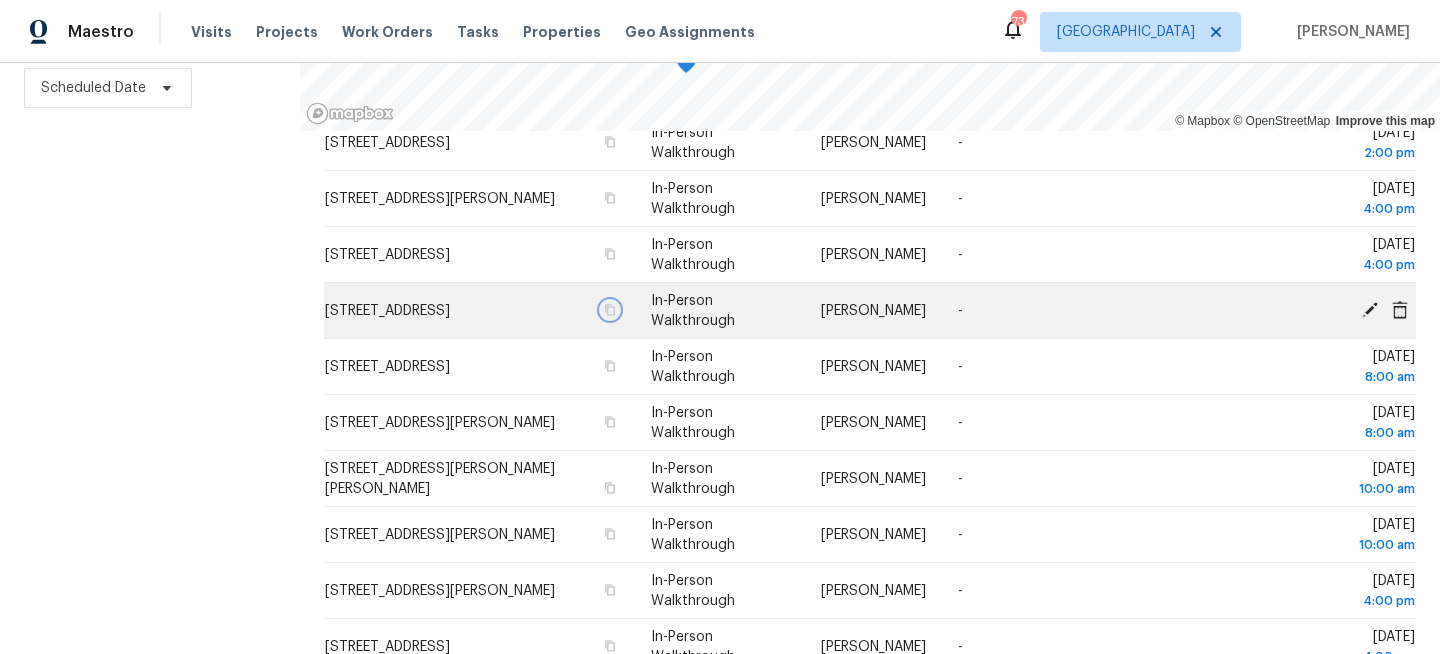 click 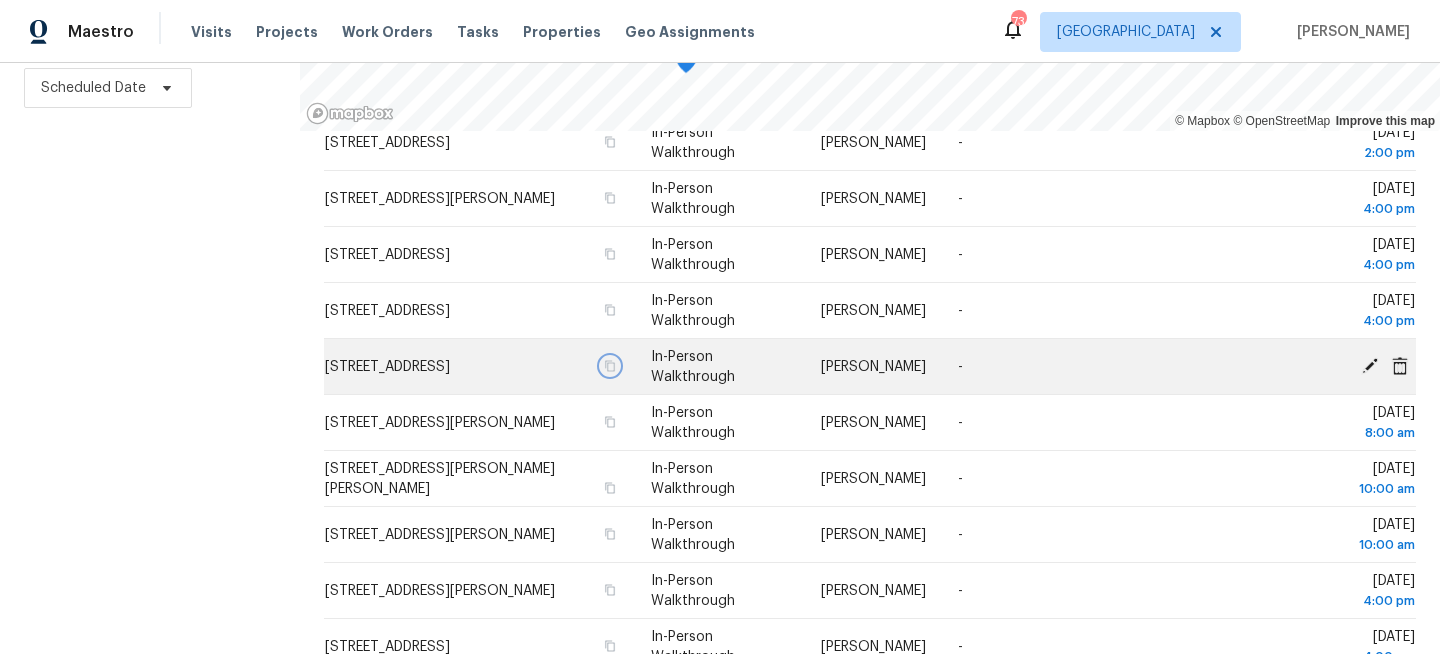 click 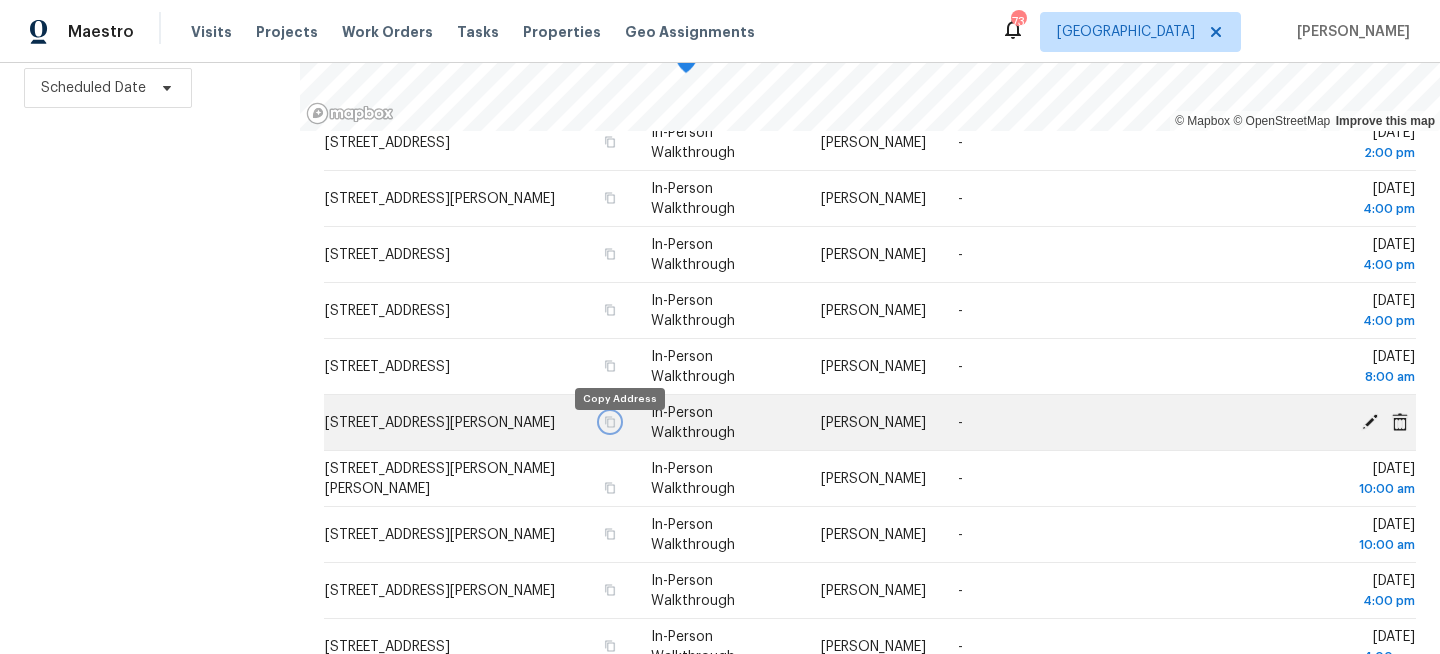 click 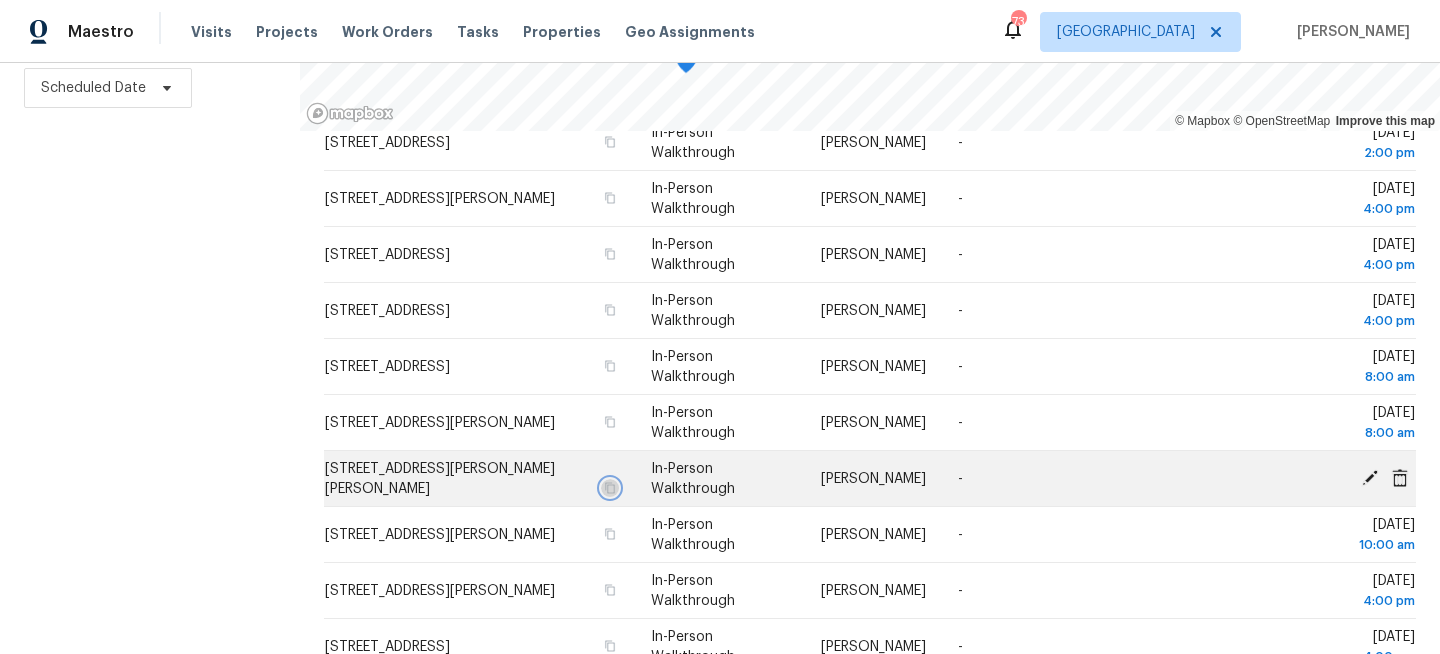 click 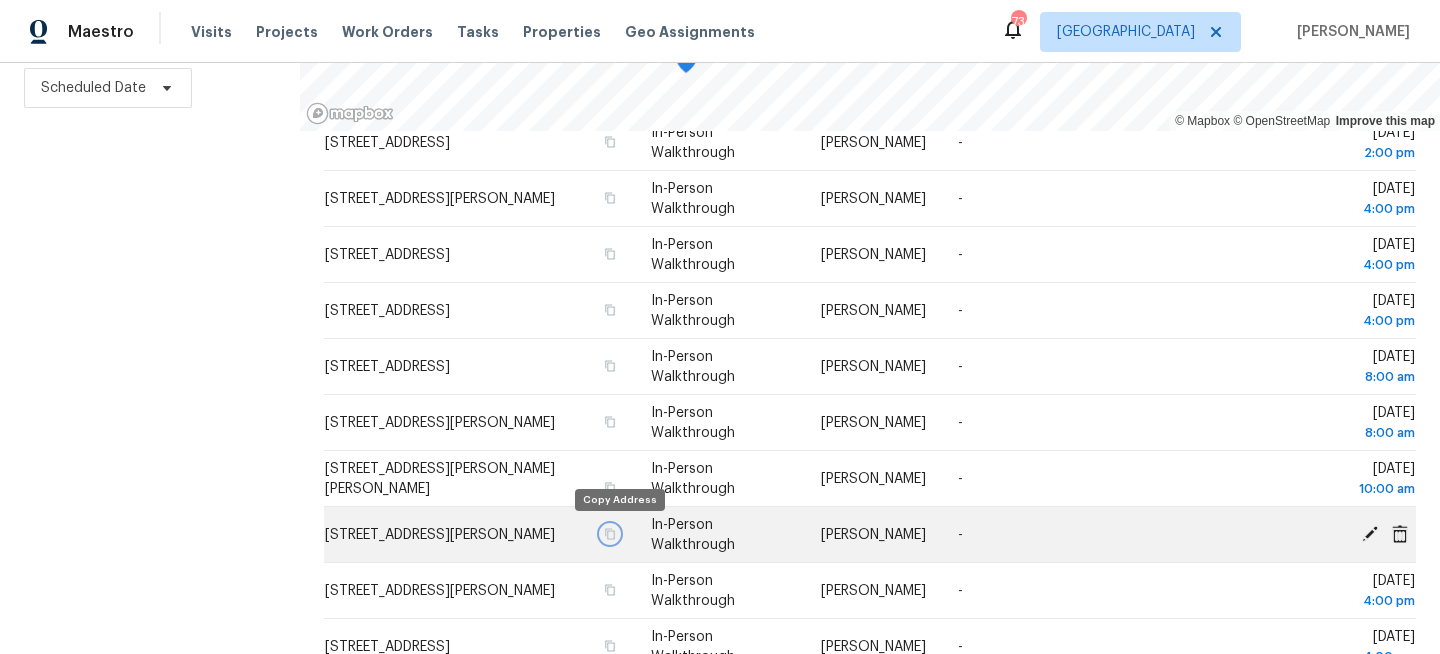 click at bounding box center [610, 534] 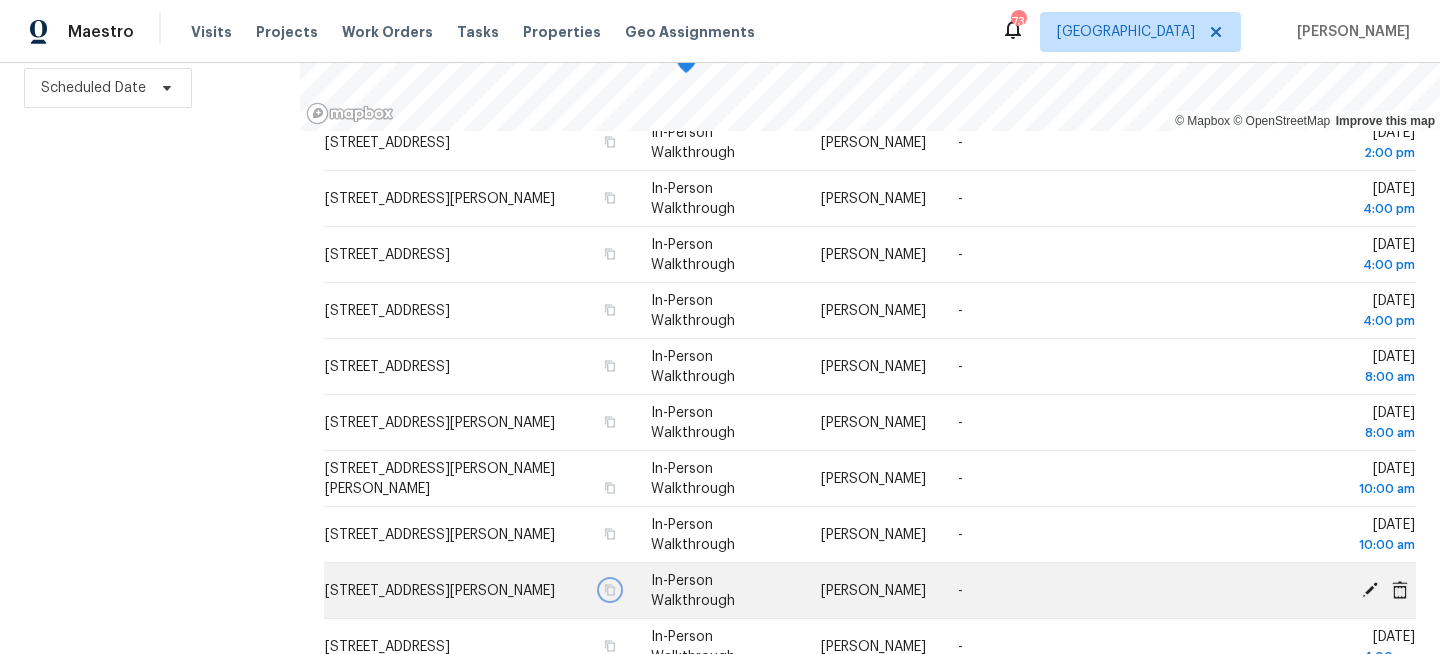 click 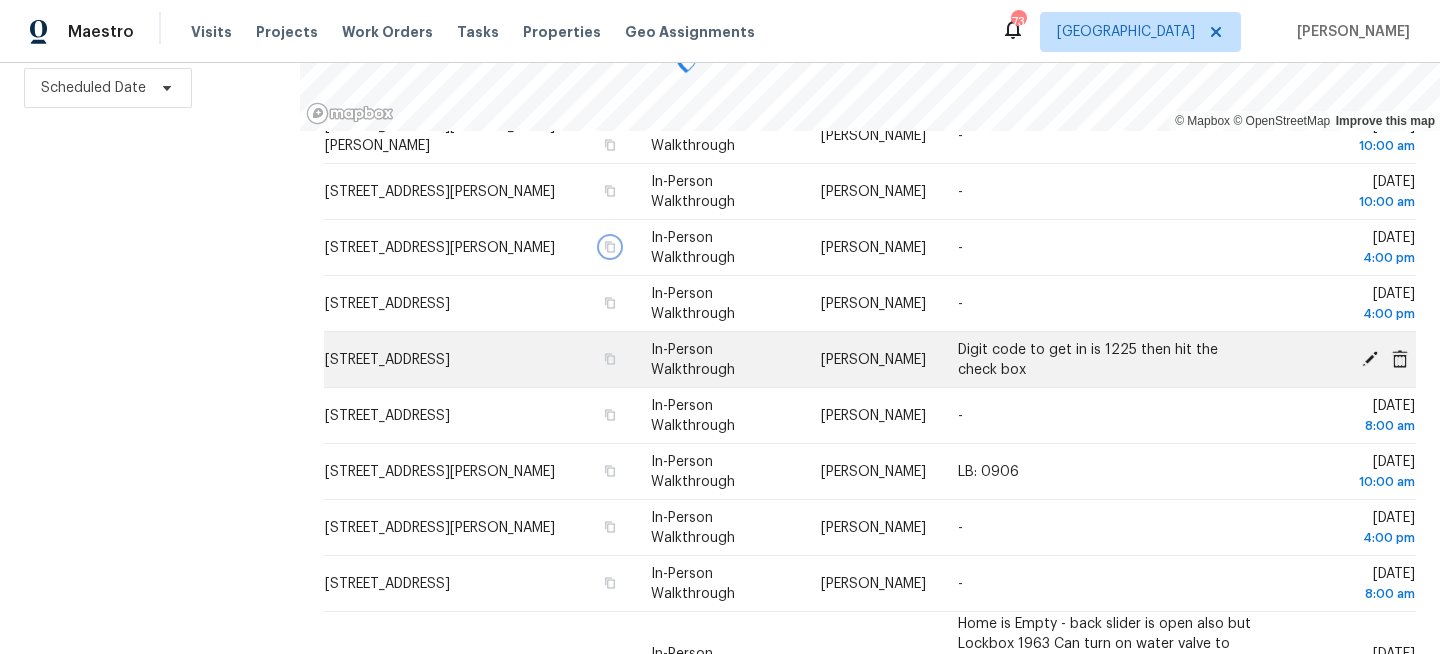 scroll, scrollTop: 637, scrollLeft: 0, axis: vertical 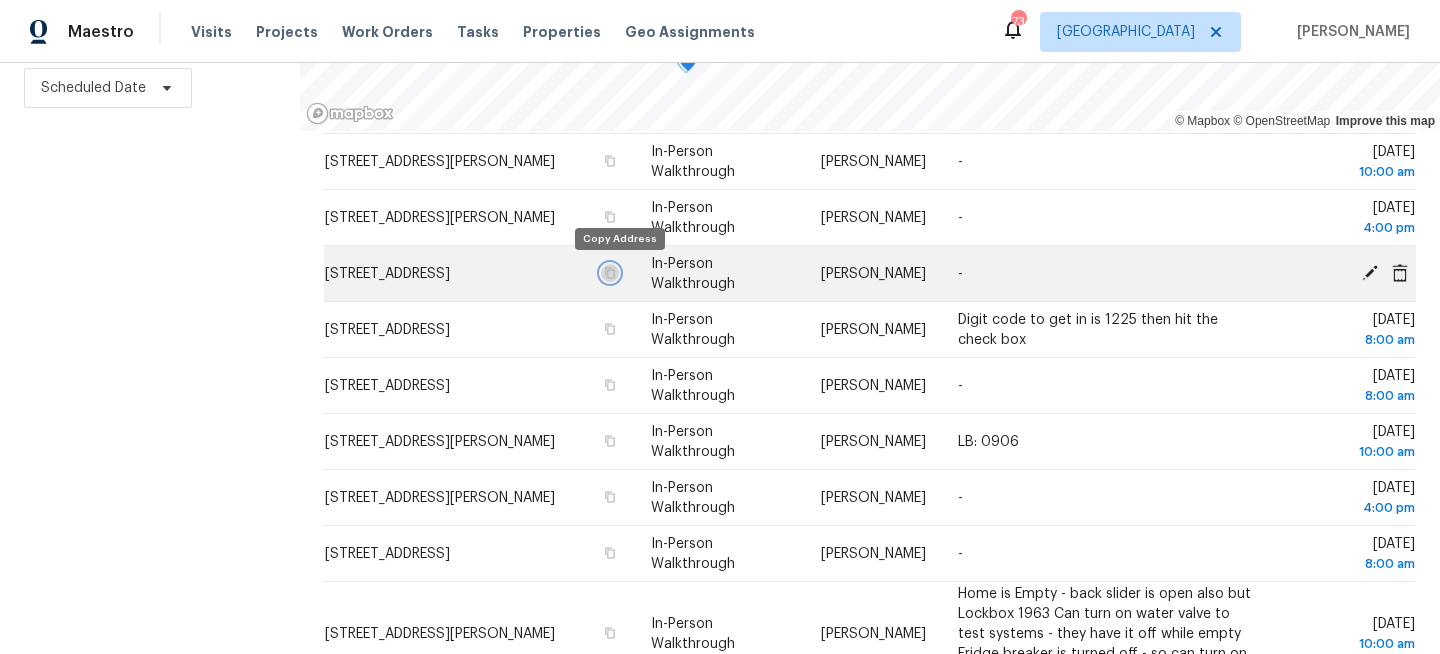 click 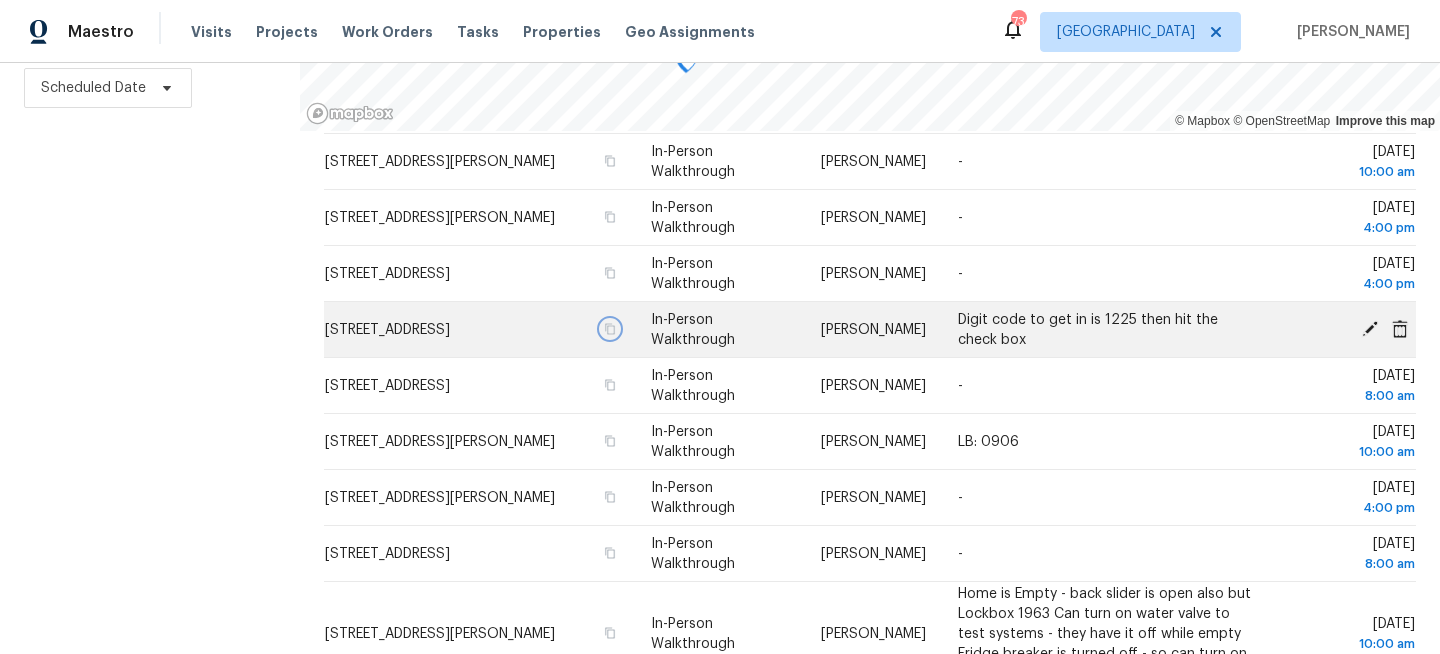 click 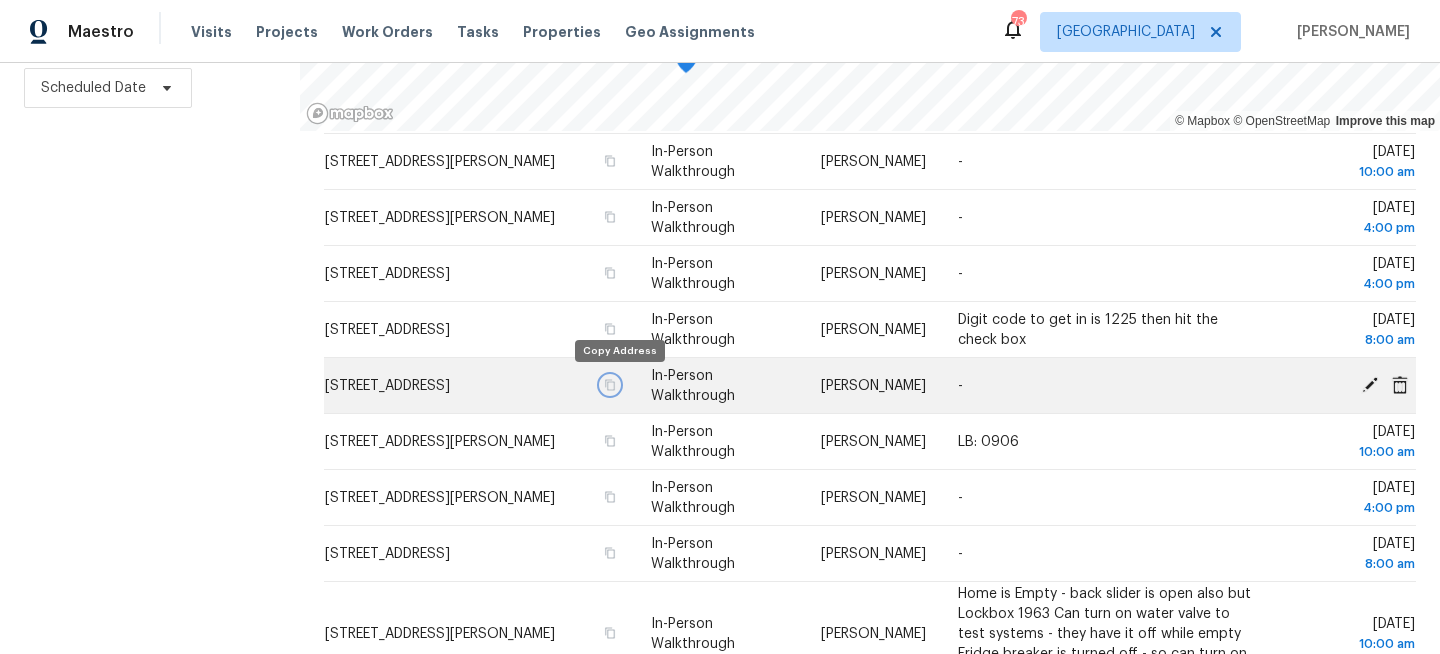 click 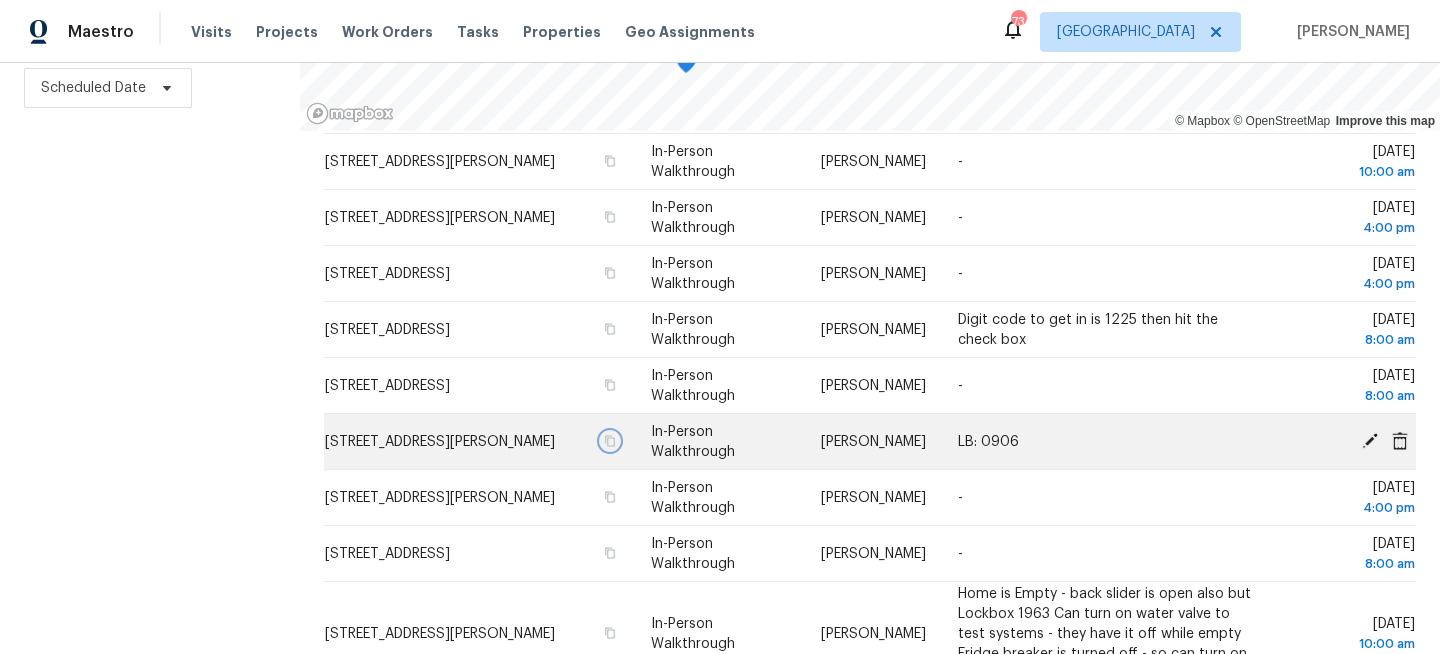 click 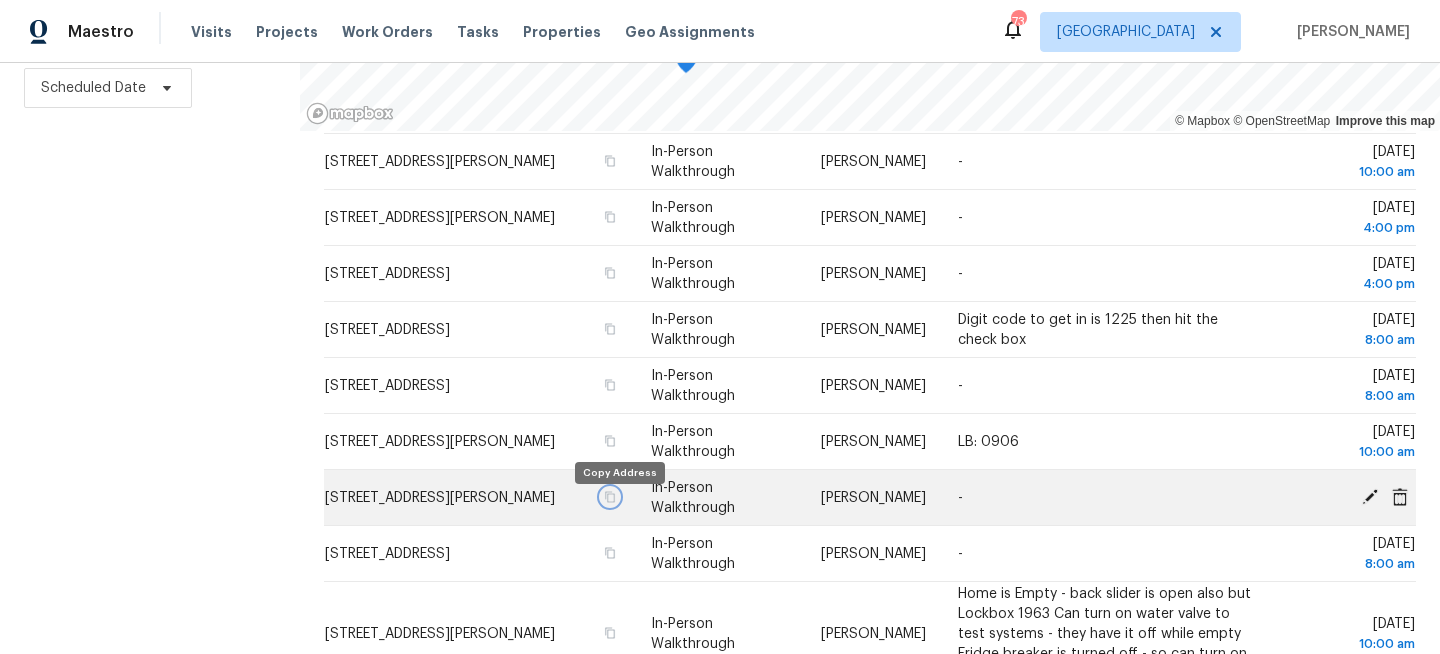 click 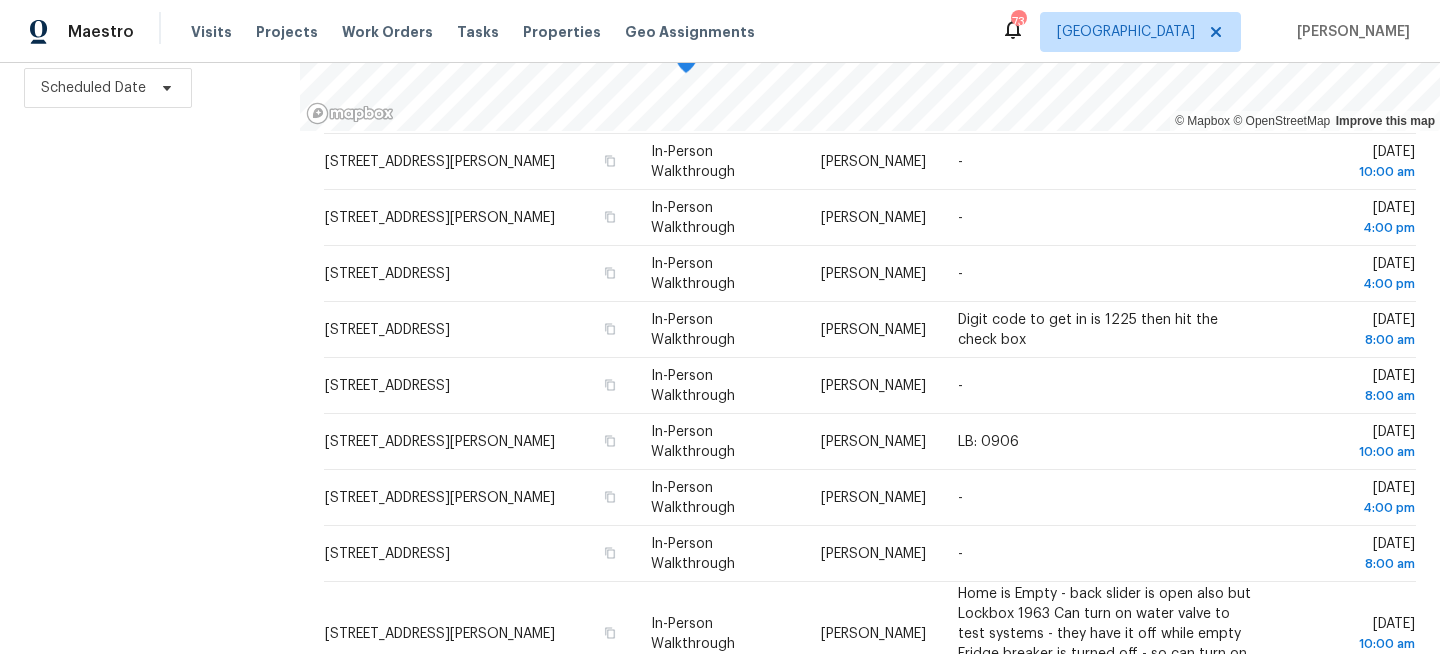 click on "Filters Reset ​ Virtual Exterior Assessment + 2 Assignee Scheduled Date" at bounding box center [150, 242] 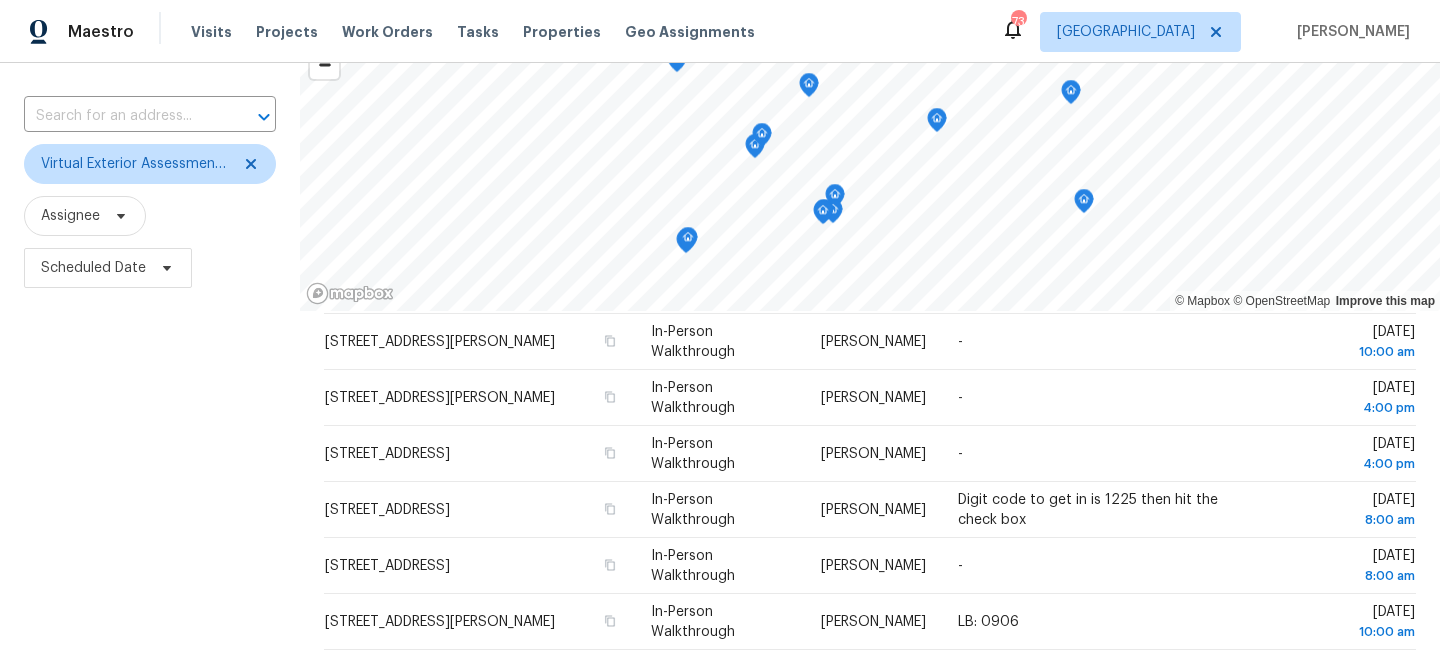 scroll, scrollTop: 0, scrollLeft: 0, axis: both 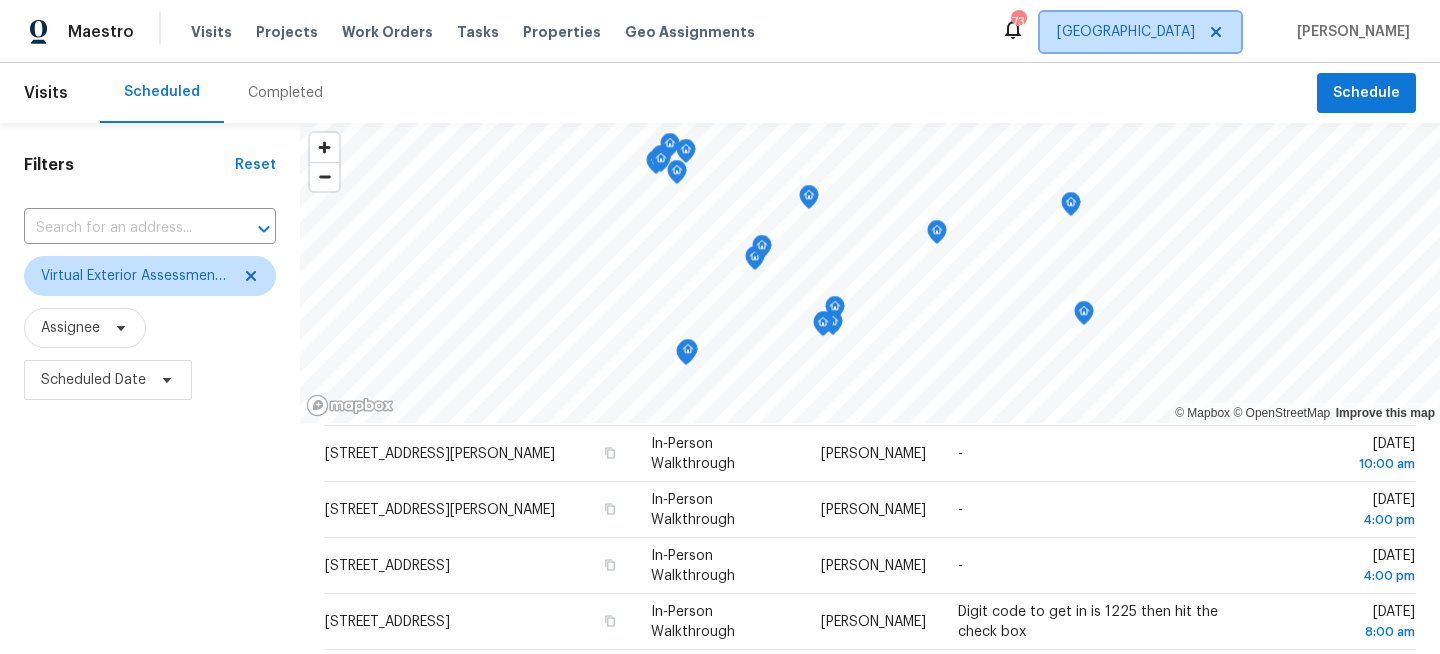 click on "Tampa" at bounding box center [1126, 32] 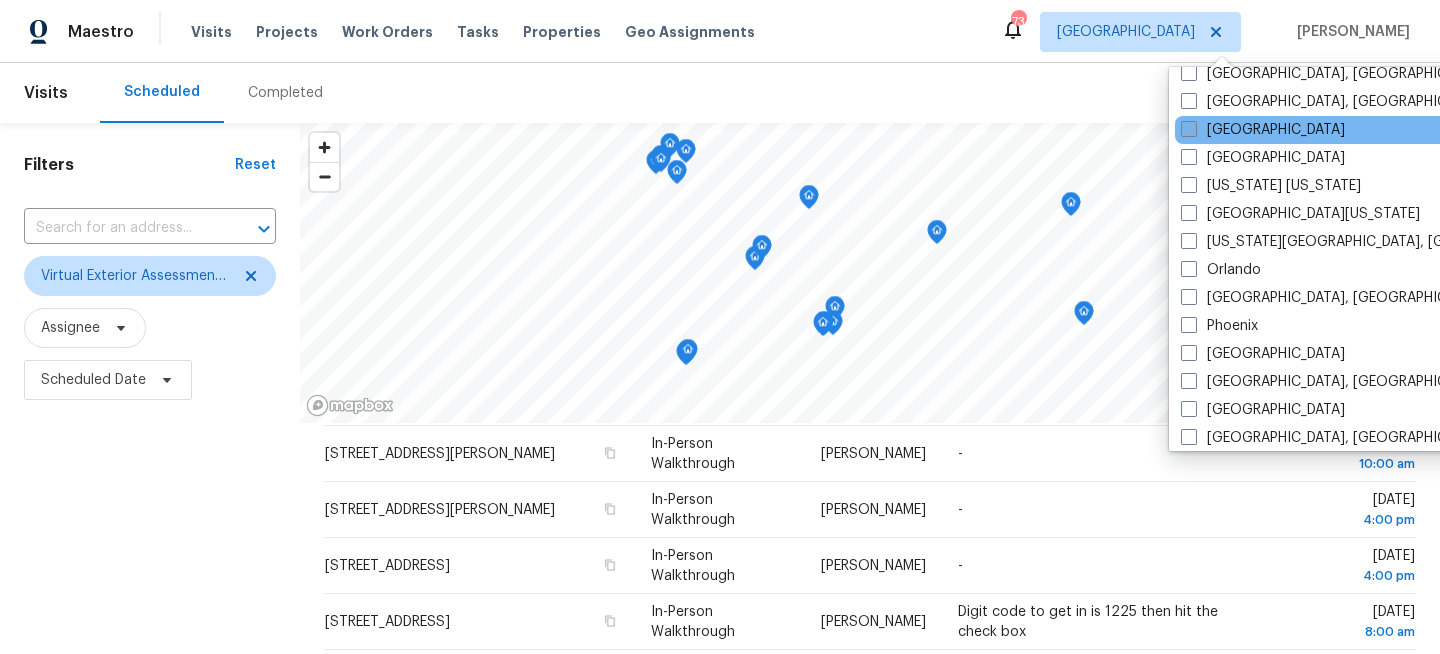 scroll, scrollTop: 902, scrollLeft: 0, axis: vertical 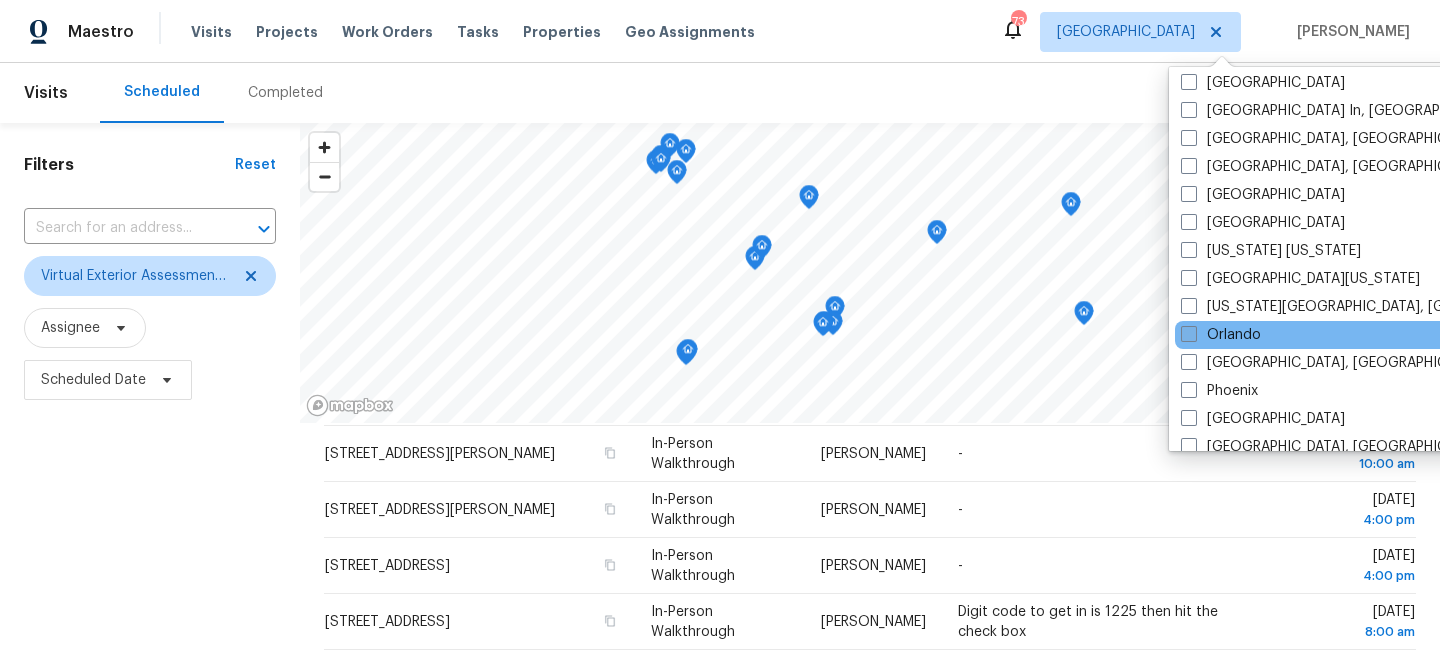click on "Orlando" at bounding box center (1221, 335) 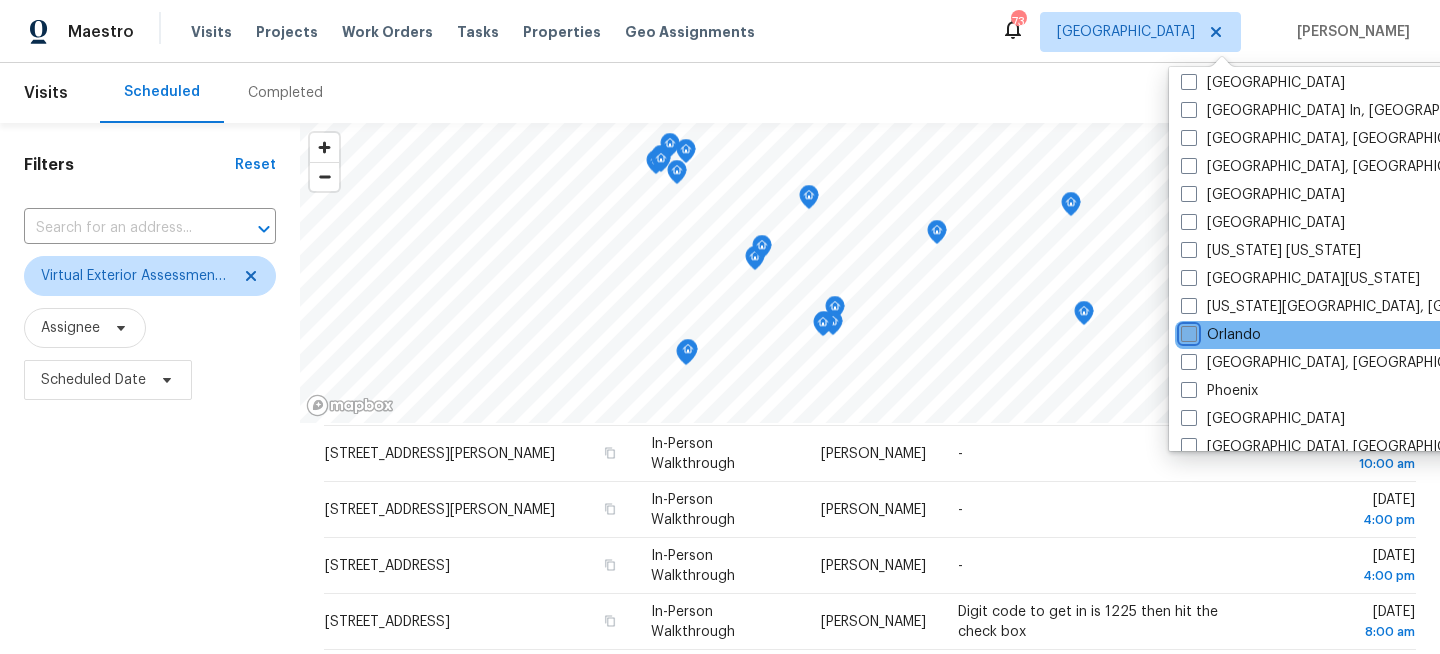 click on "Orlando" at bounding box center [1187, 331] 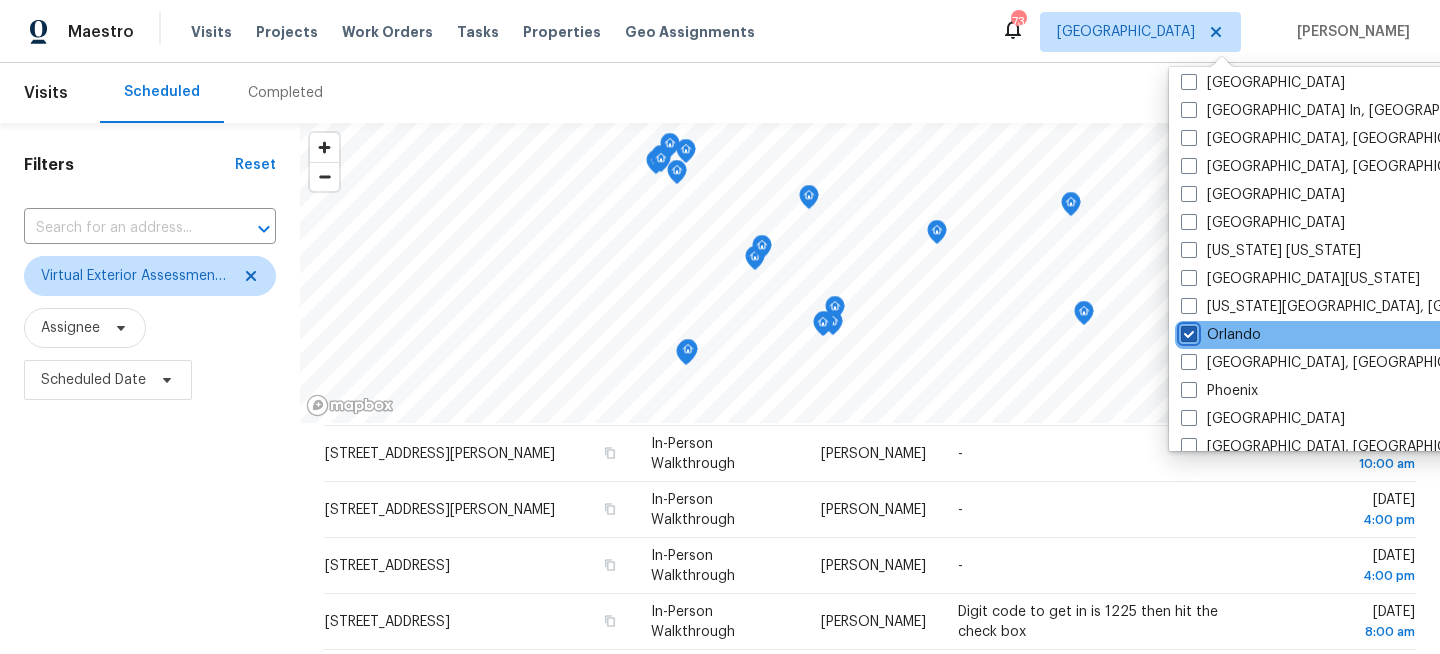 checkbox on "true" 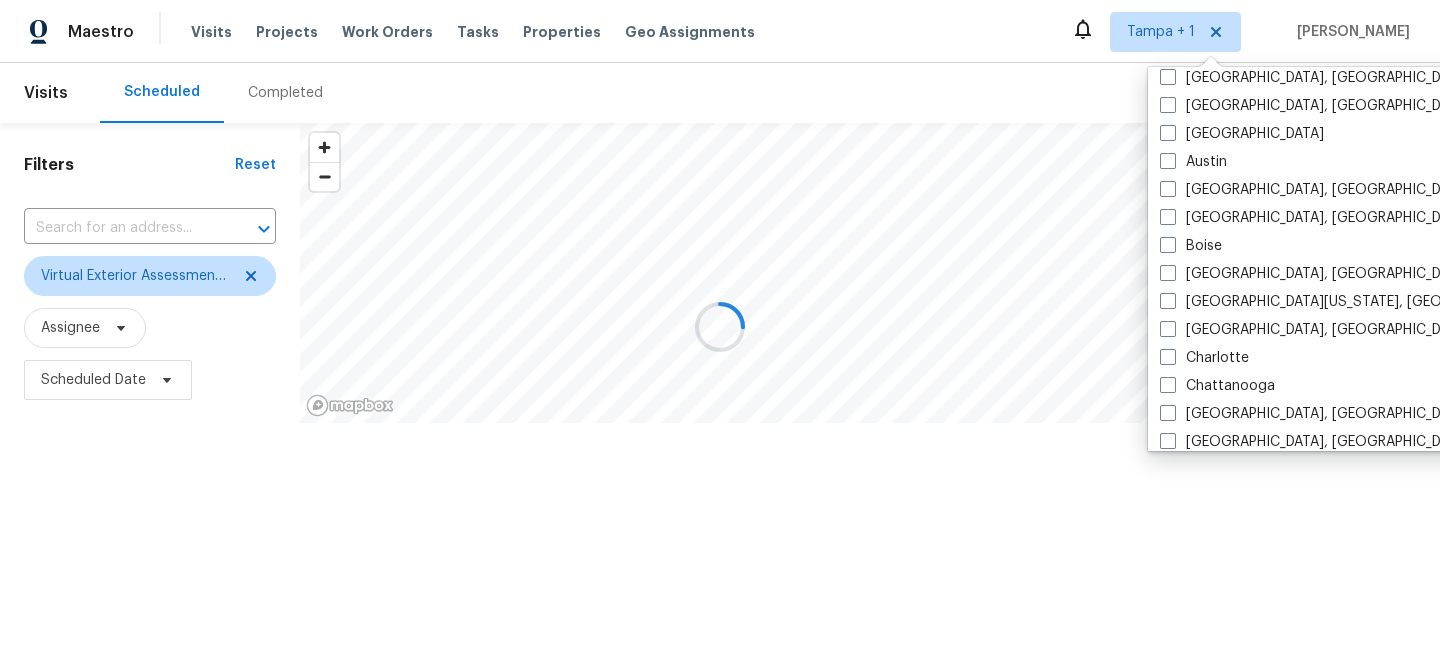 scroll, scrollTop: 0, scrollLeft: 0, axis: both 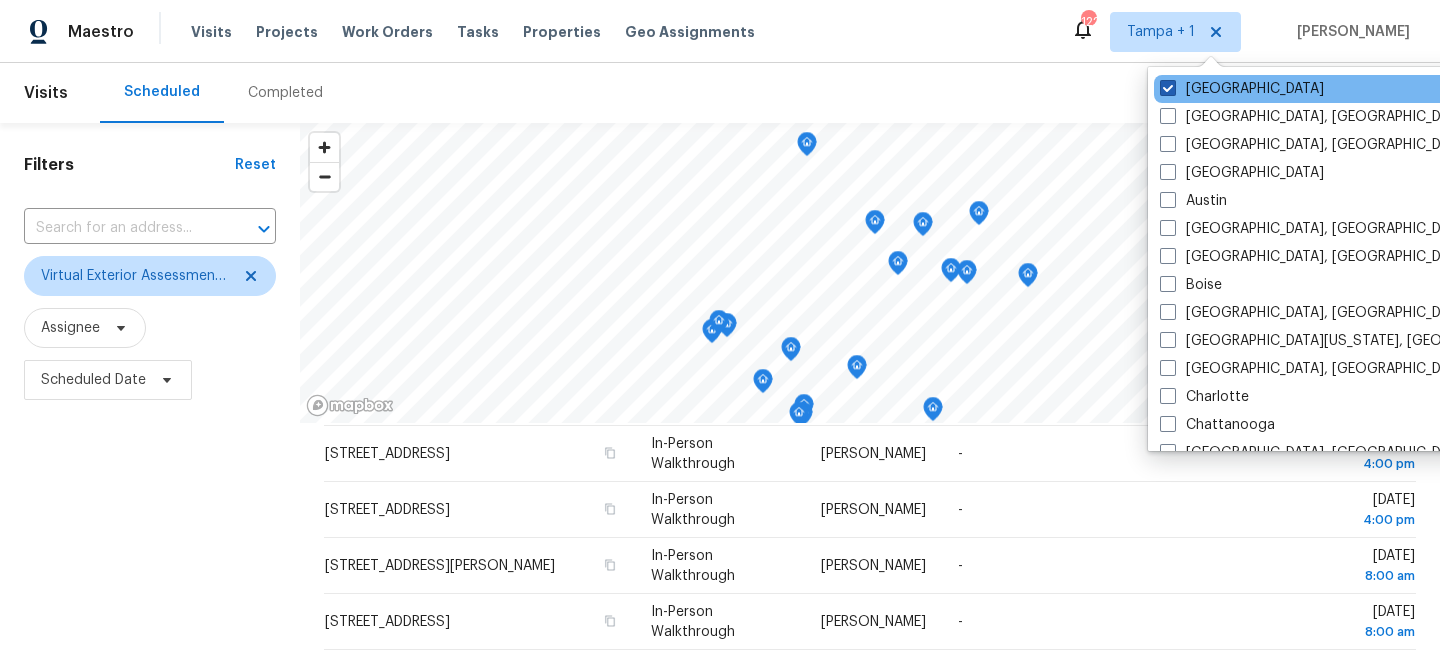 click on "Tampa" at bounding box center [1242, 89] 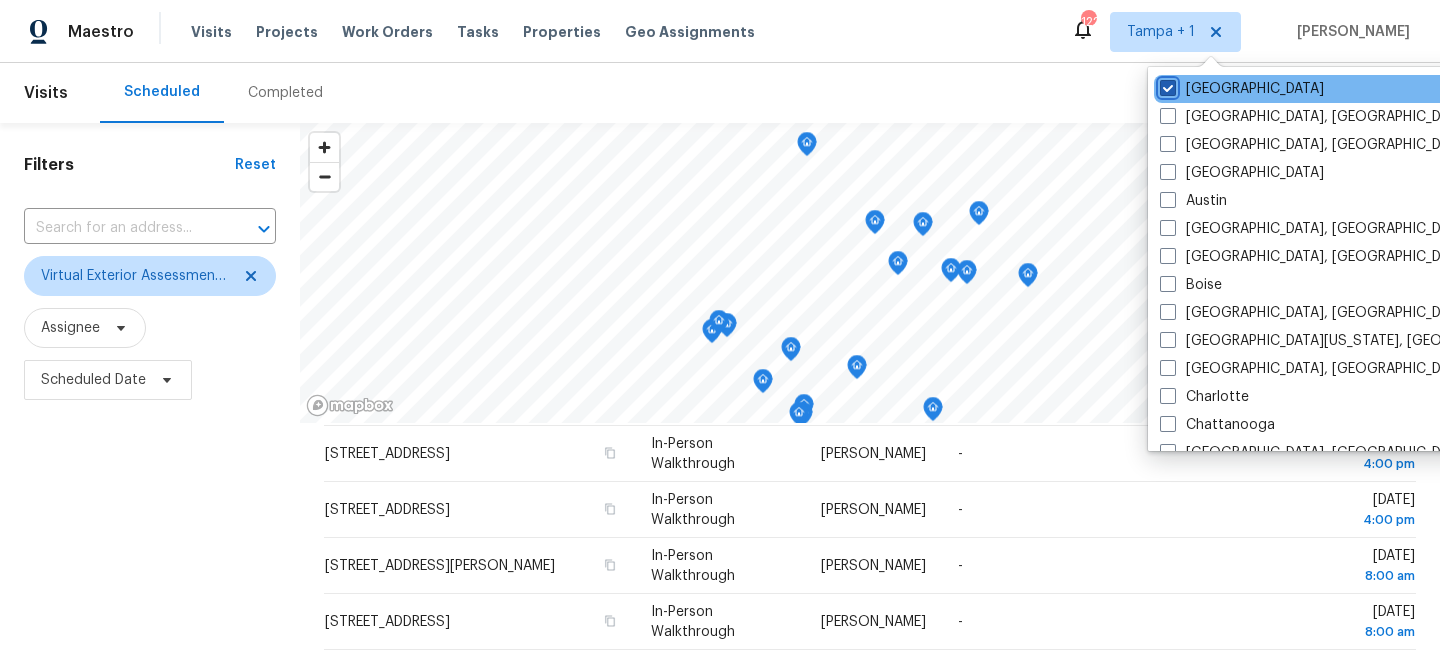 click on "Tampa" at bounding box center (1166, 85) 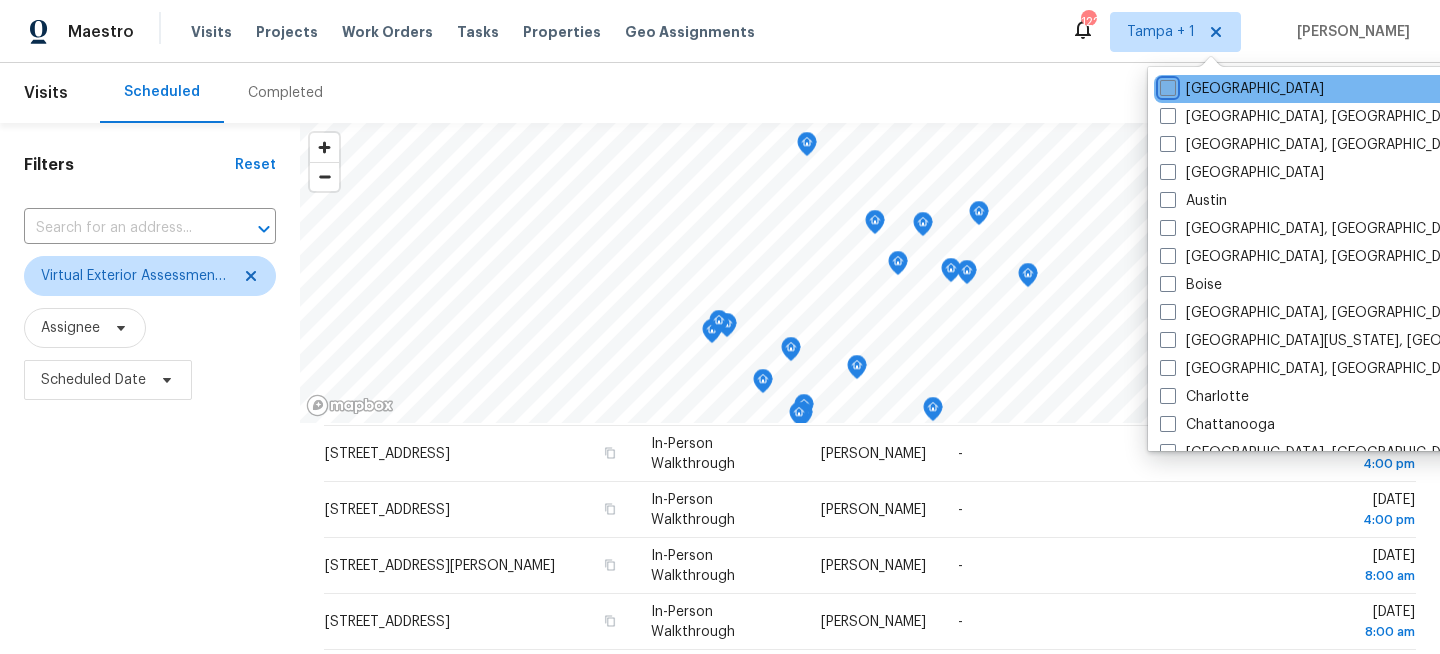 checkbox on "false" 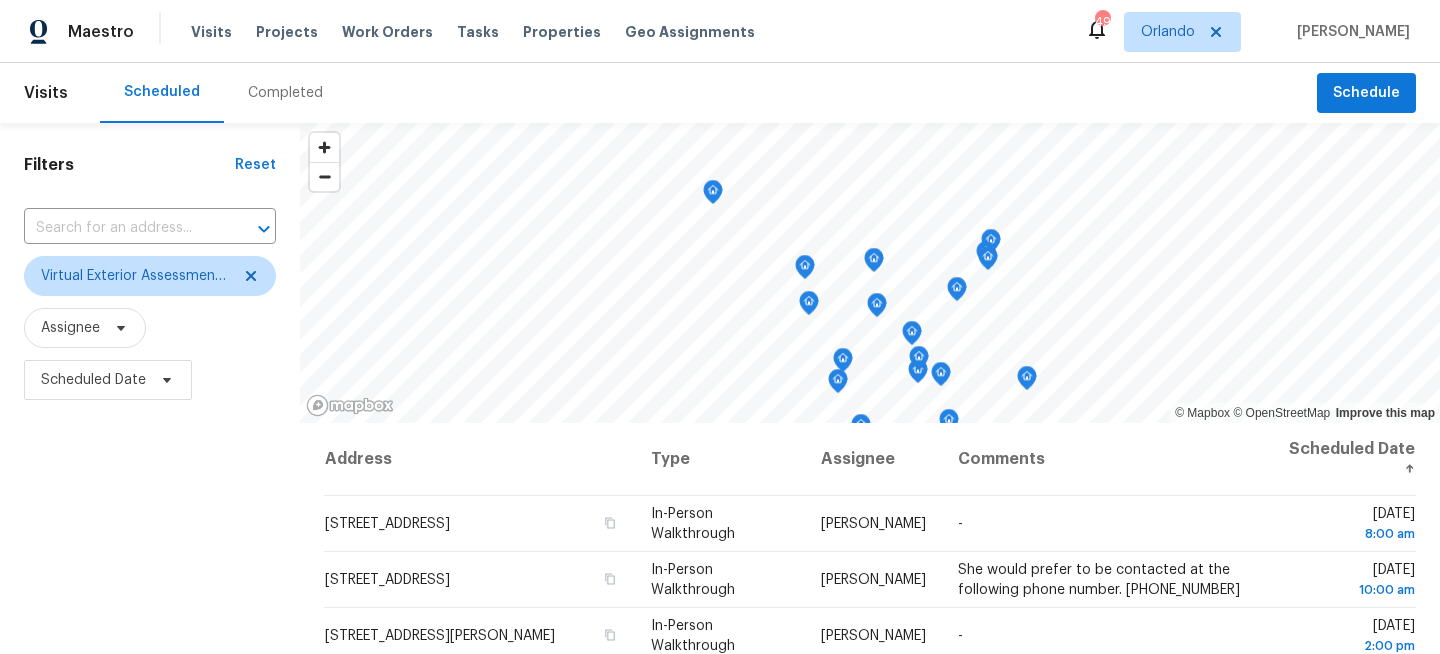 scroll, scrollTop: 0, scrollLeft: 0, axis: both 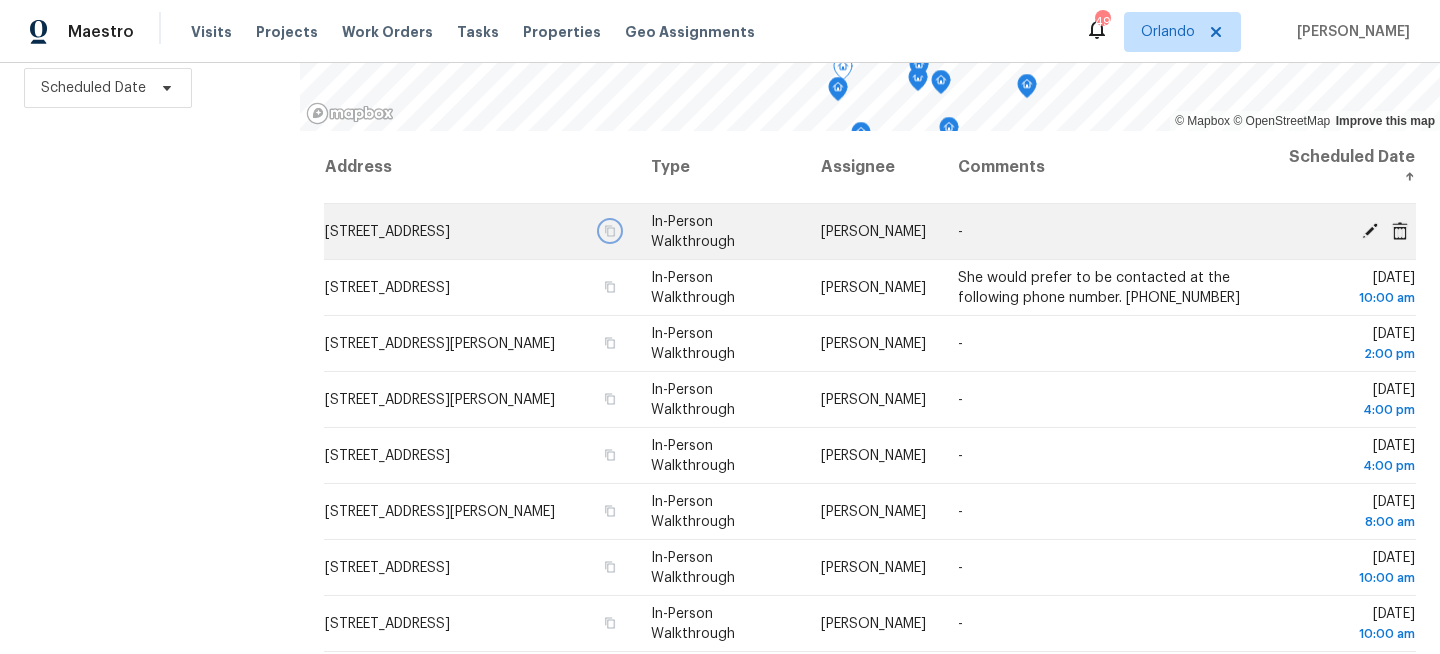 click at bounding box center [610, 231] 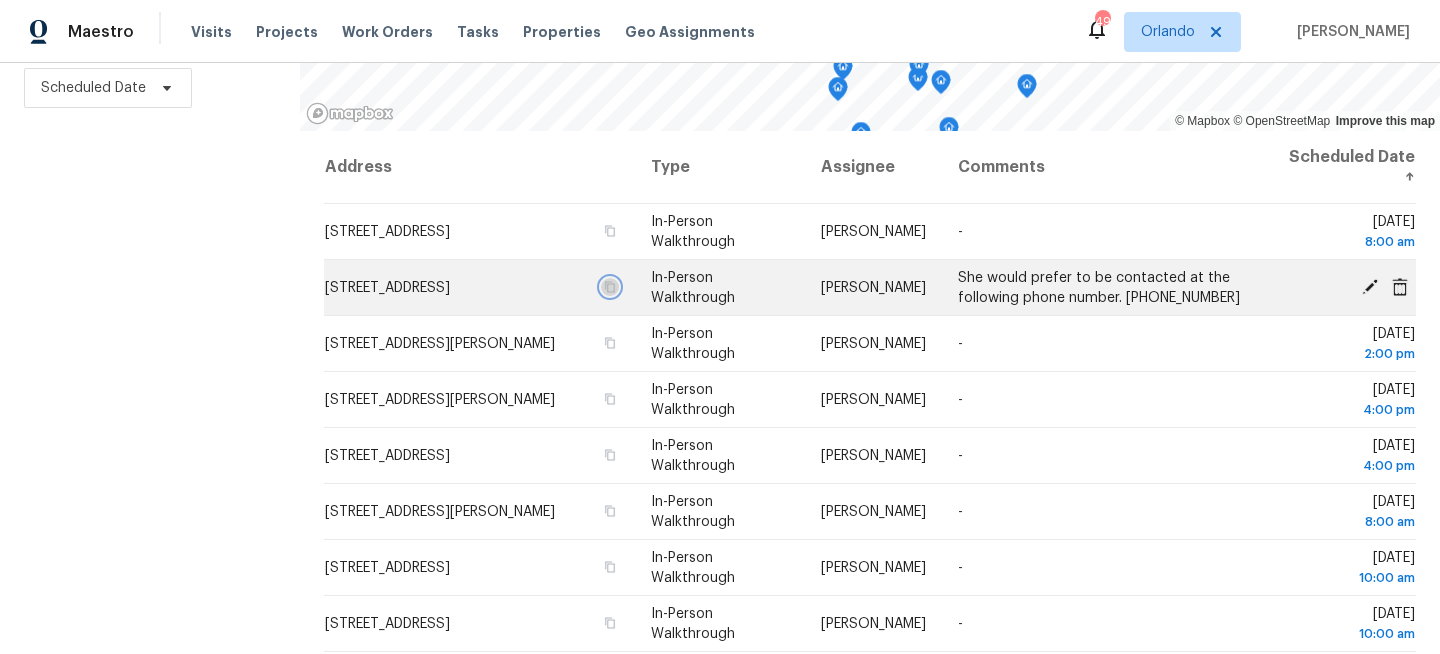 click 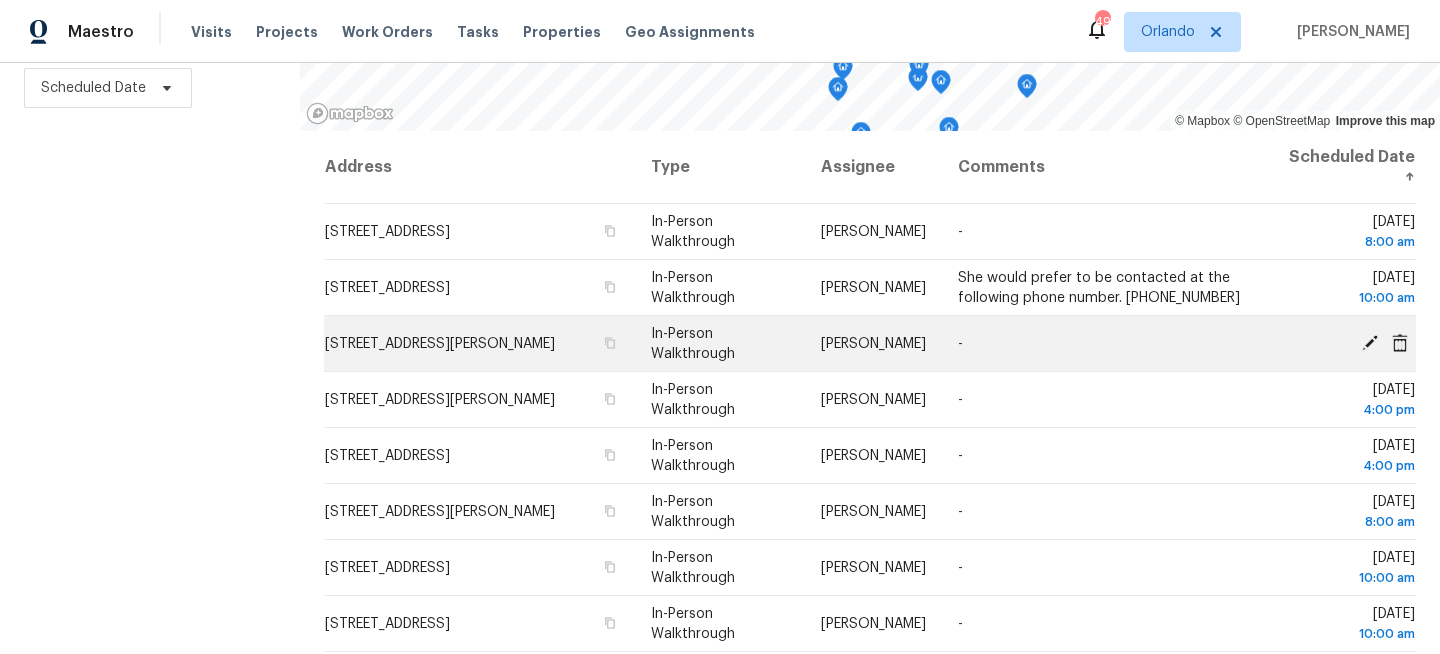 click on "[STREET_ADDRESS][PERSON_NAME]" at bounding box center [479, 344] 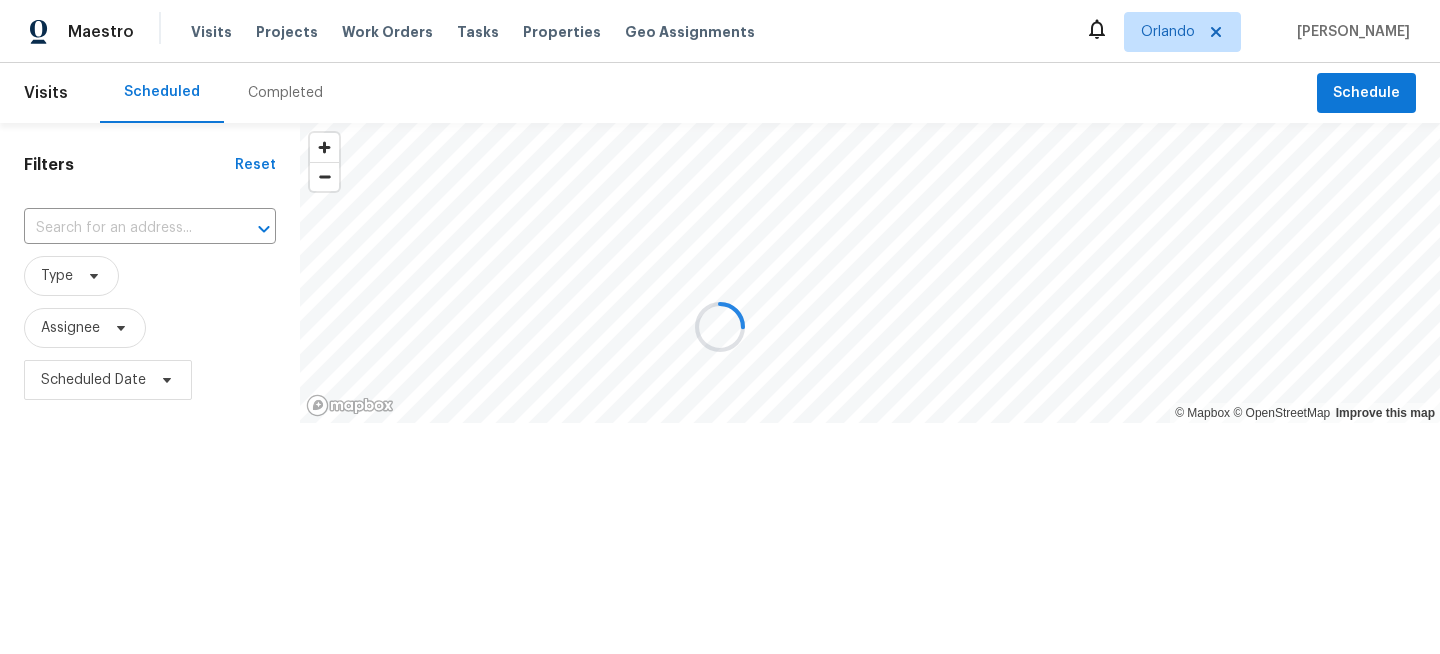 scroll, scrollTop: 0, scrollLeft: 0, axis: both 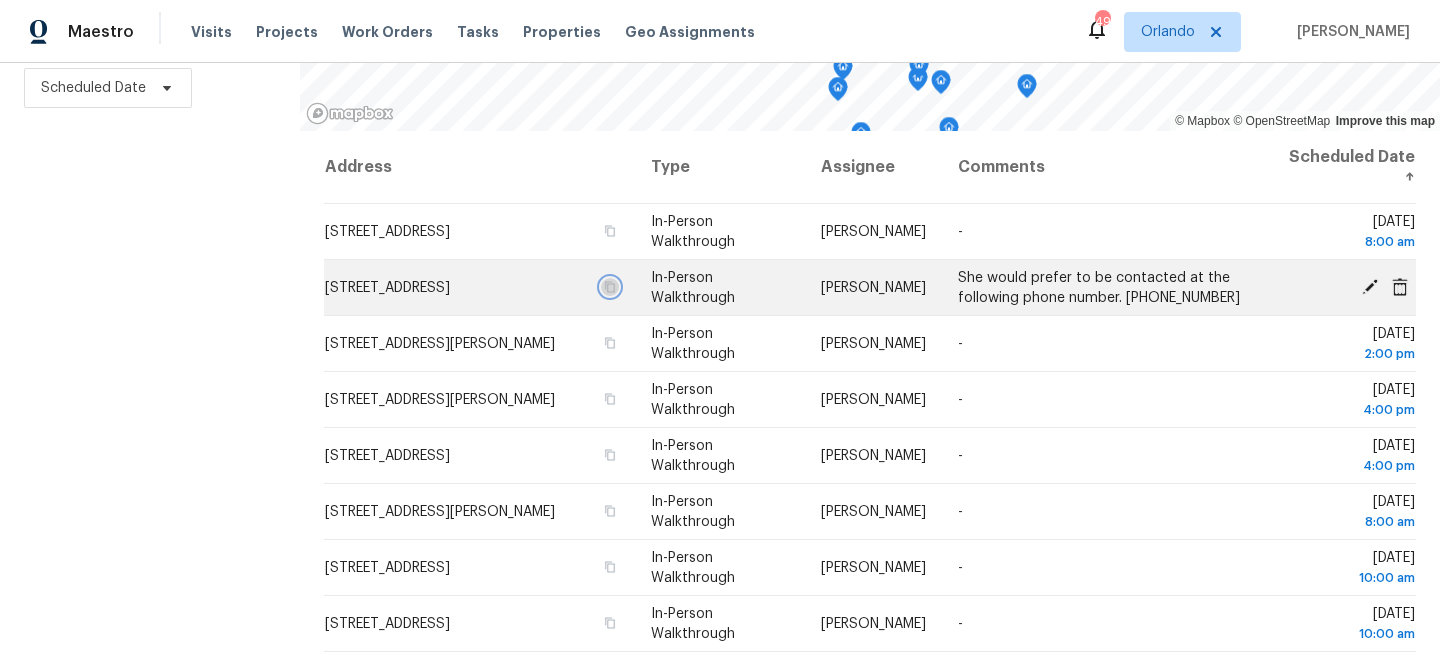 click 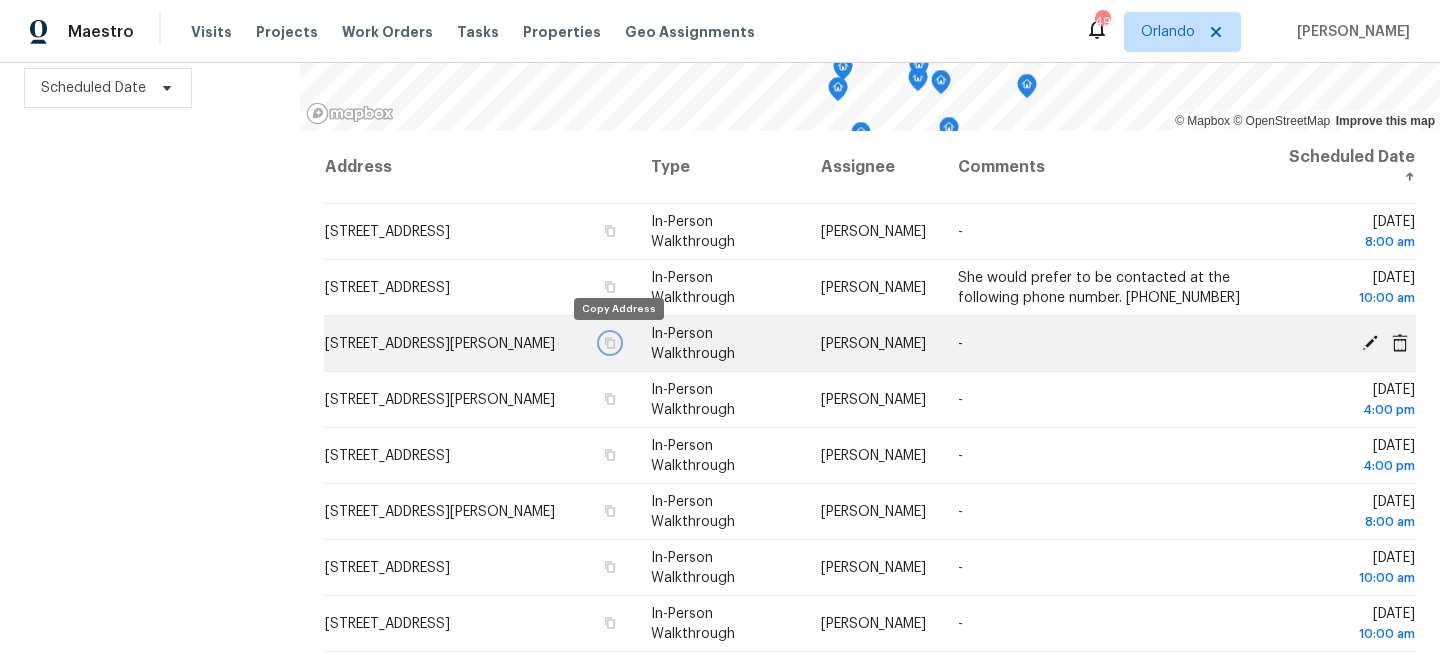 click 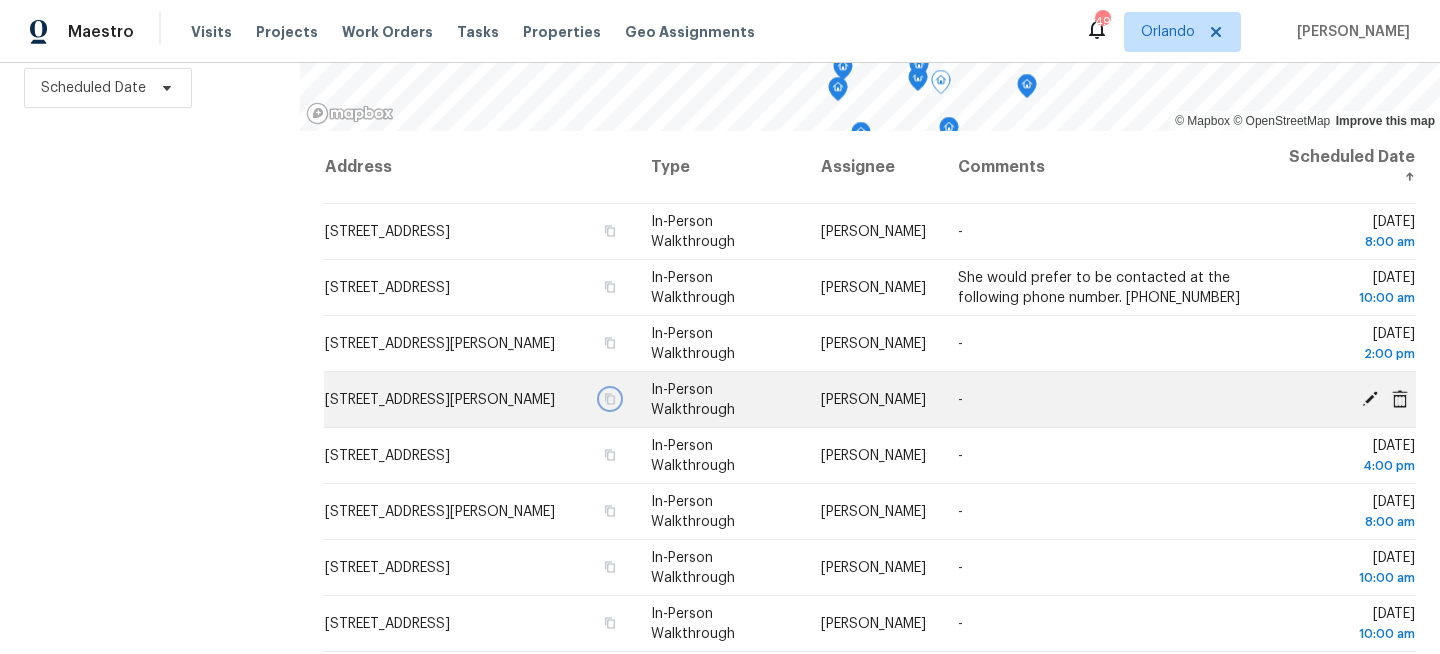 click 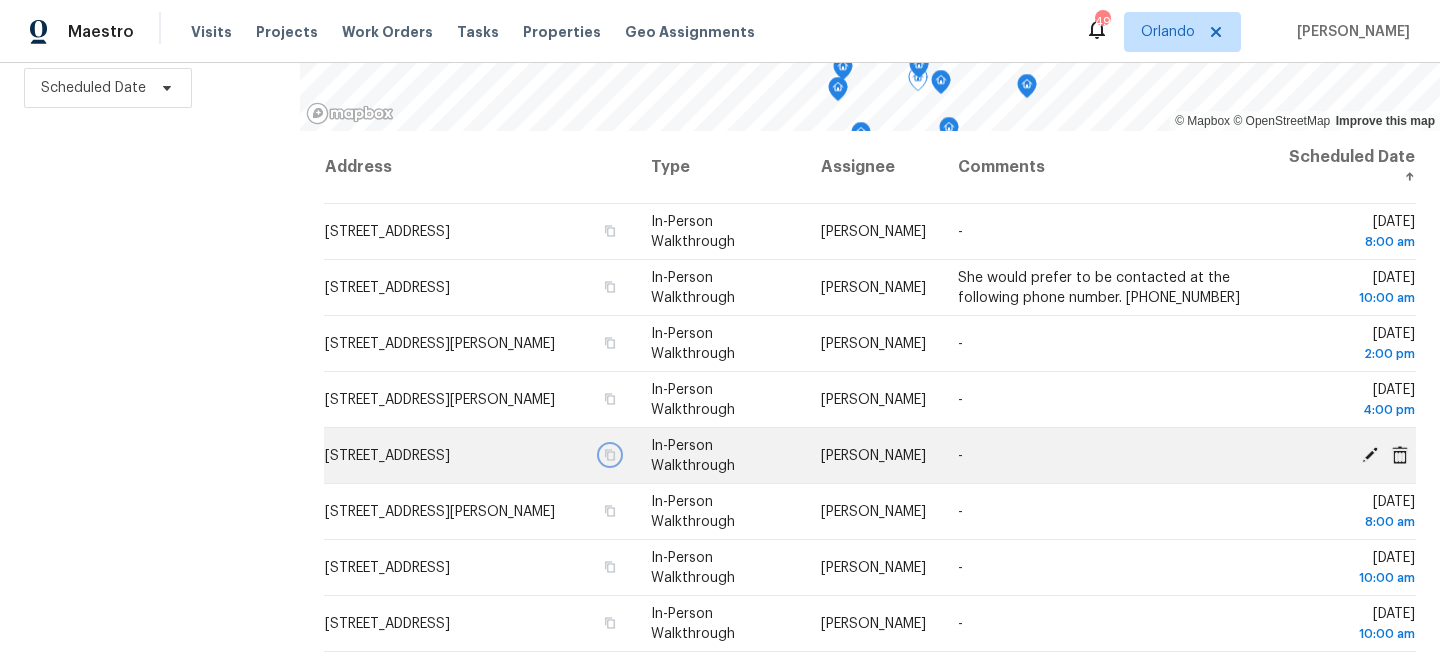 click 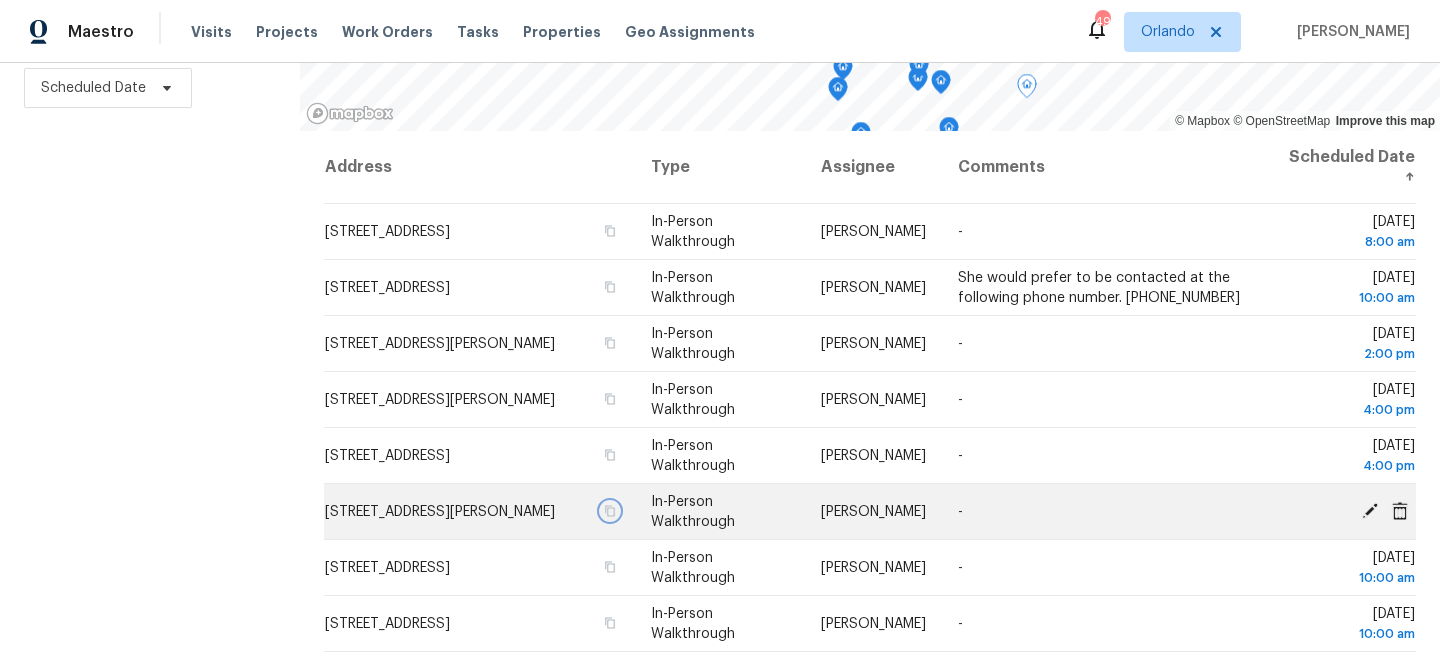 click 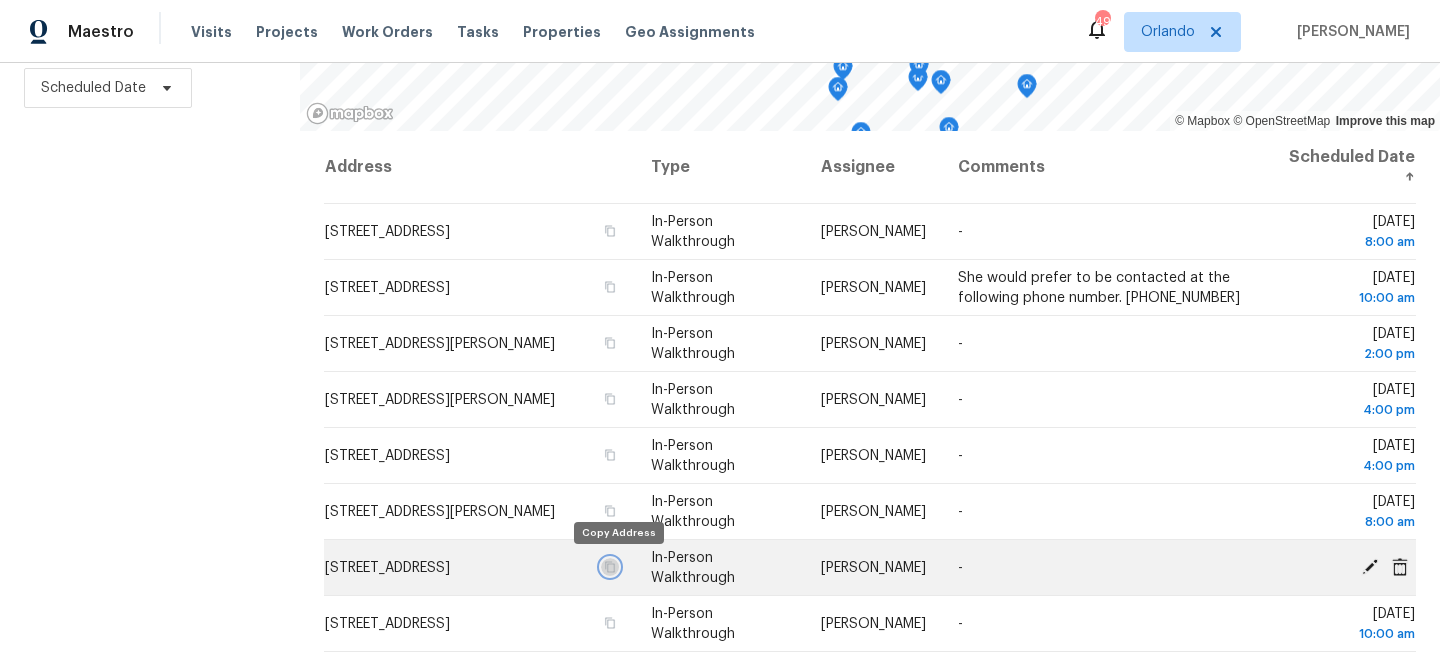 click 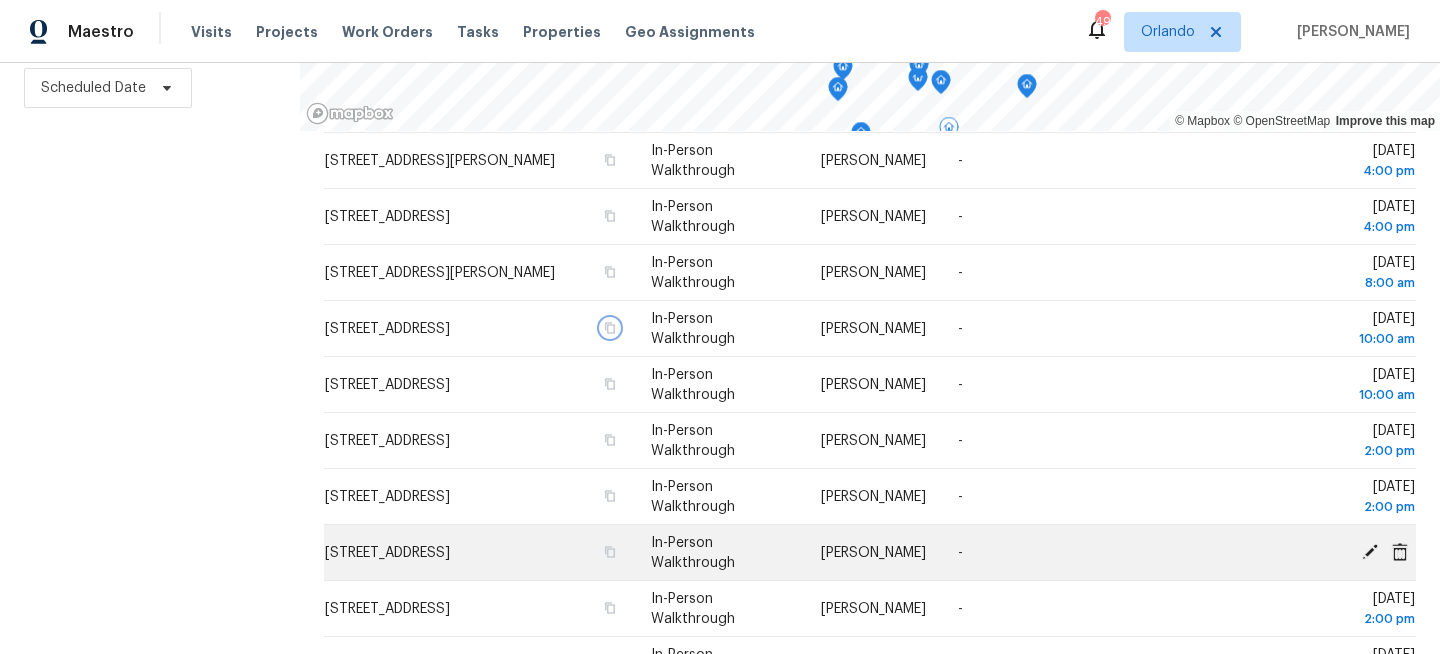 scroll, scrollTop: 277, scrollLeft: 0, axis: vertical 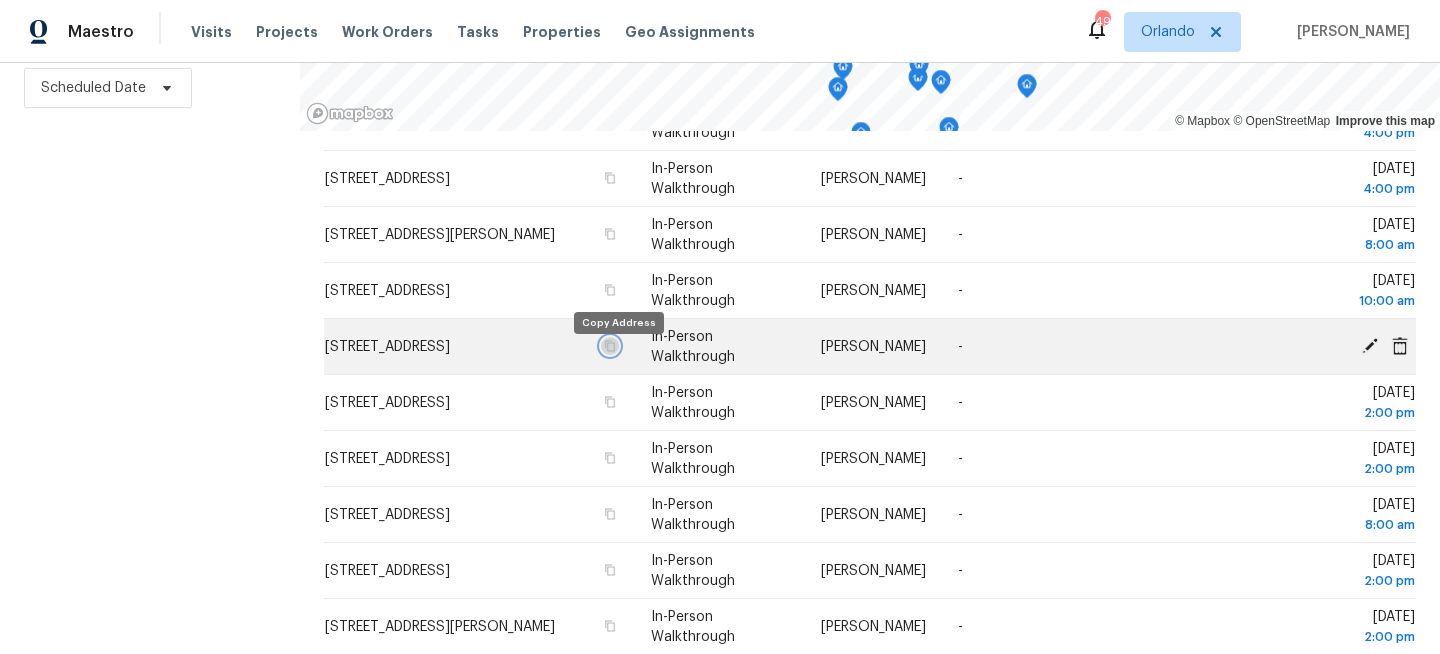 click 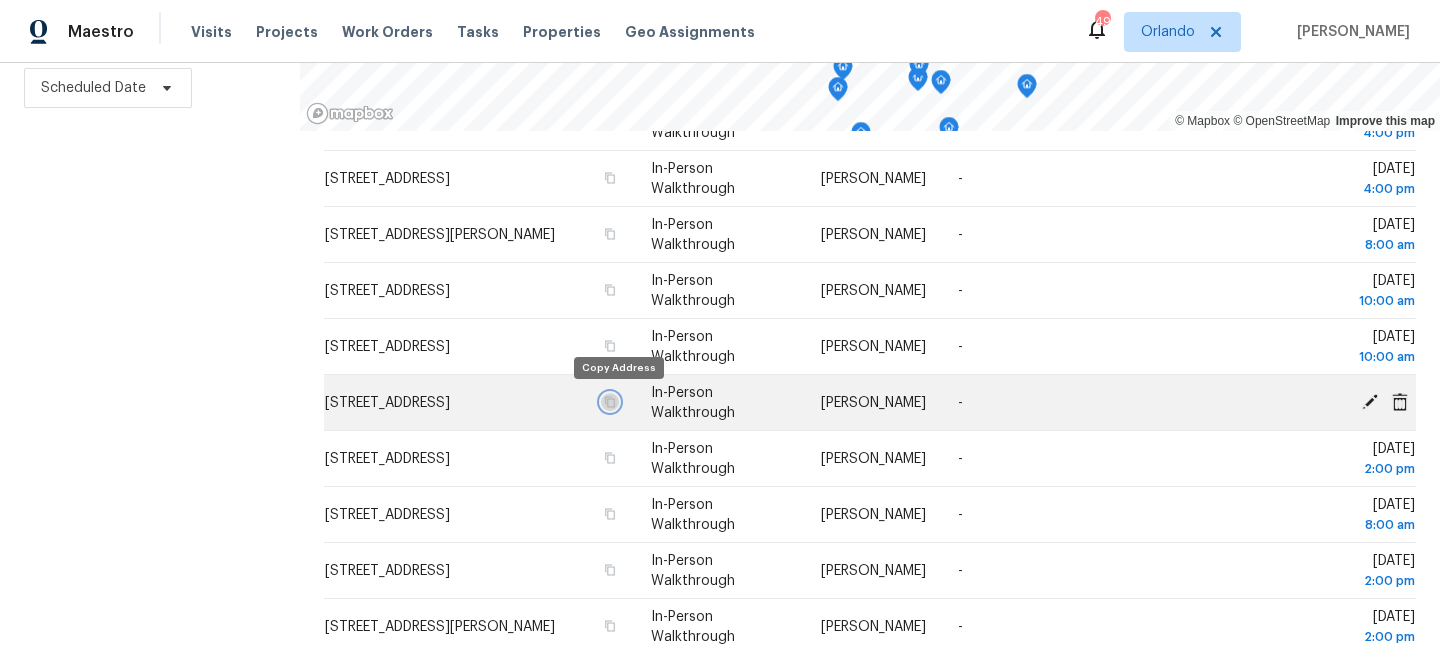 click 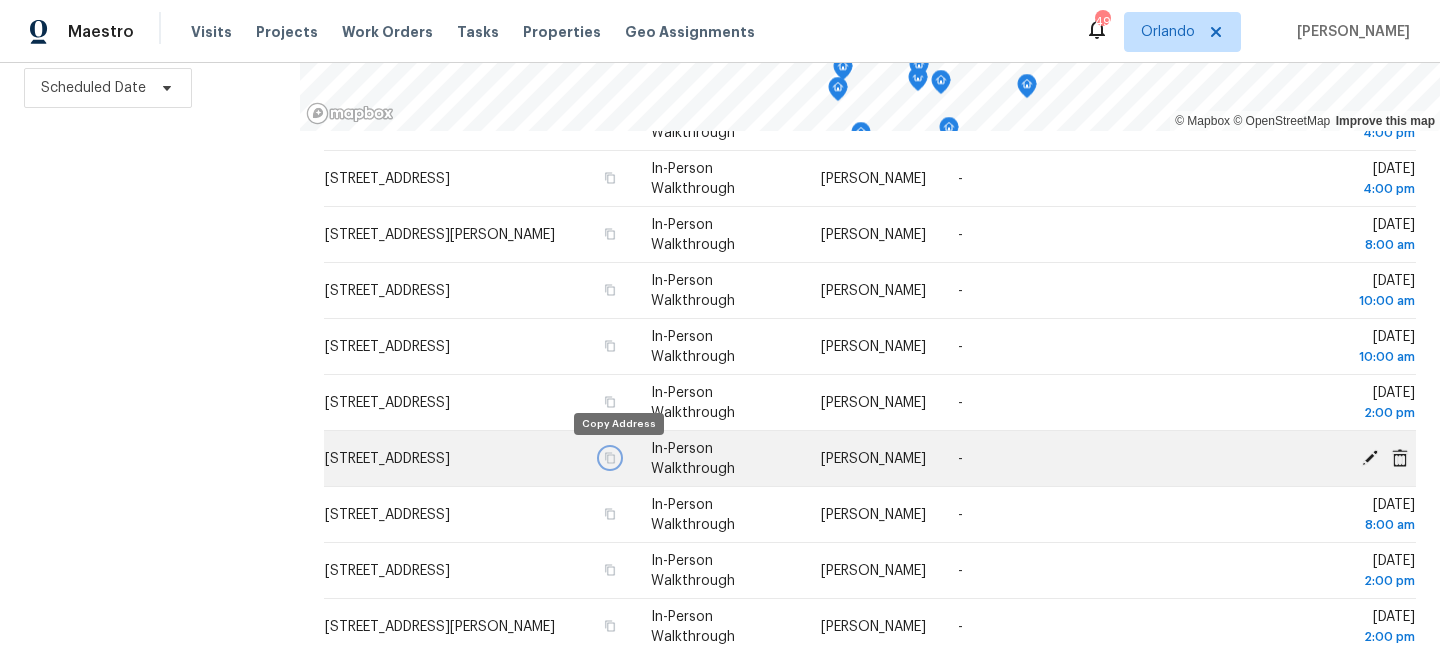 click 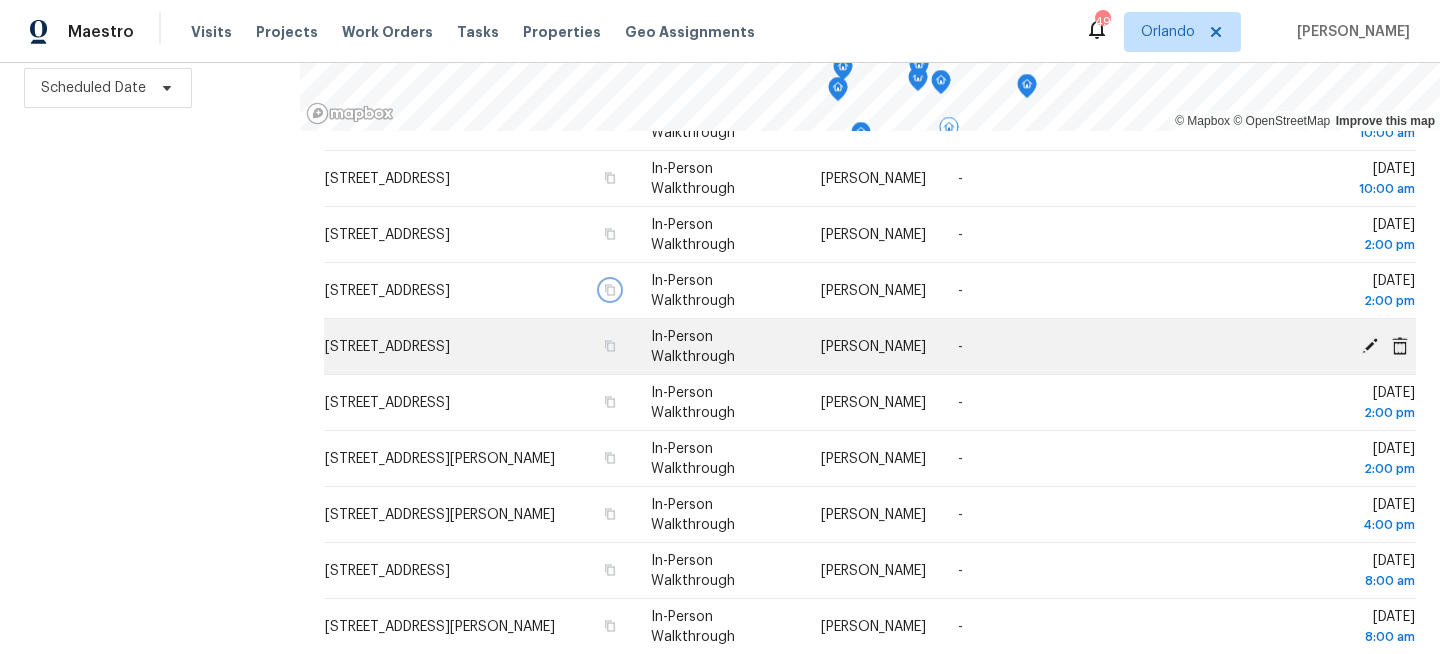 scroll, scrollTop: 551, scrollLeft: 0, axis: vertical 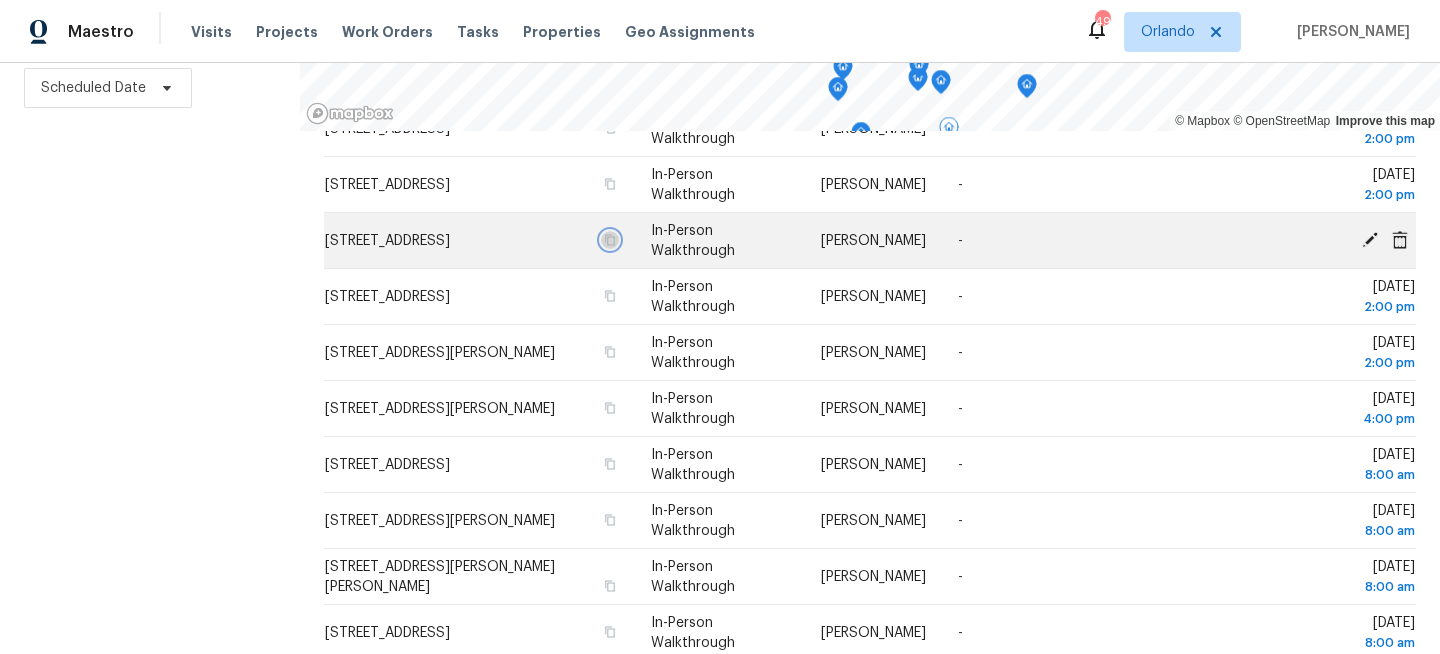 click 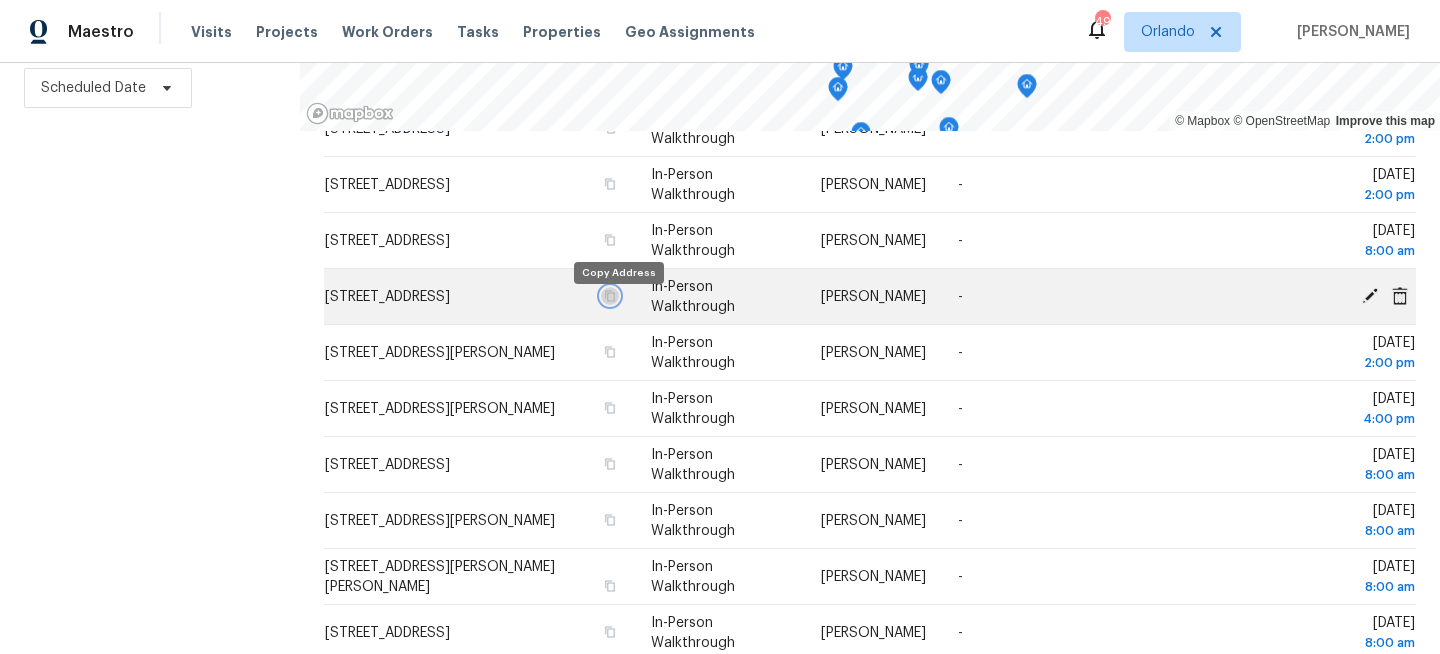 click 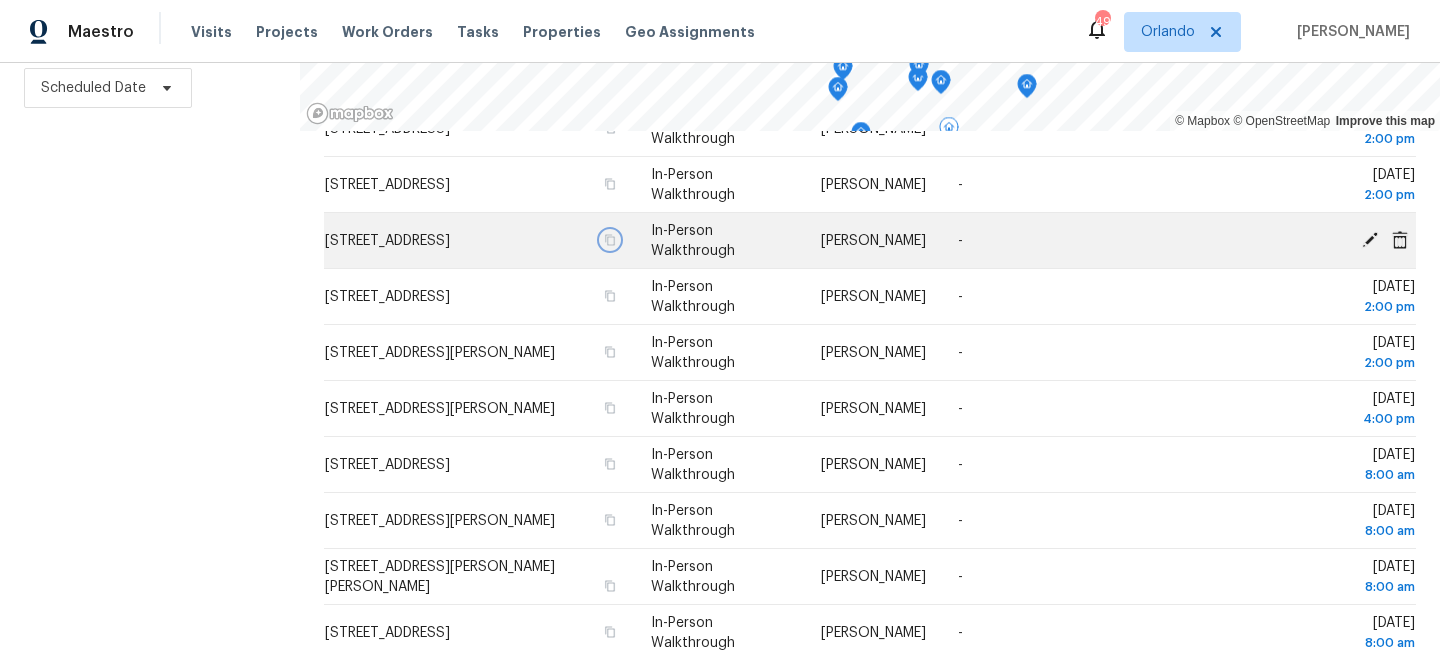 click 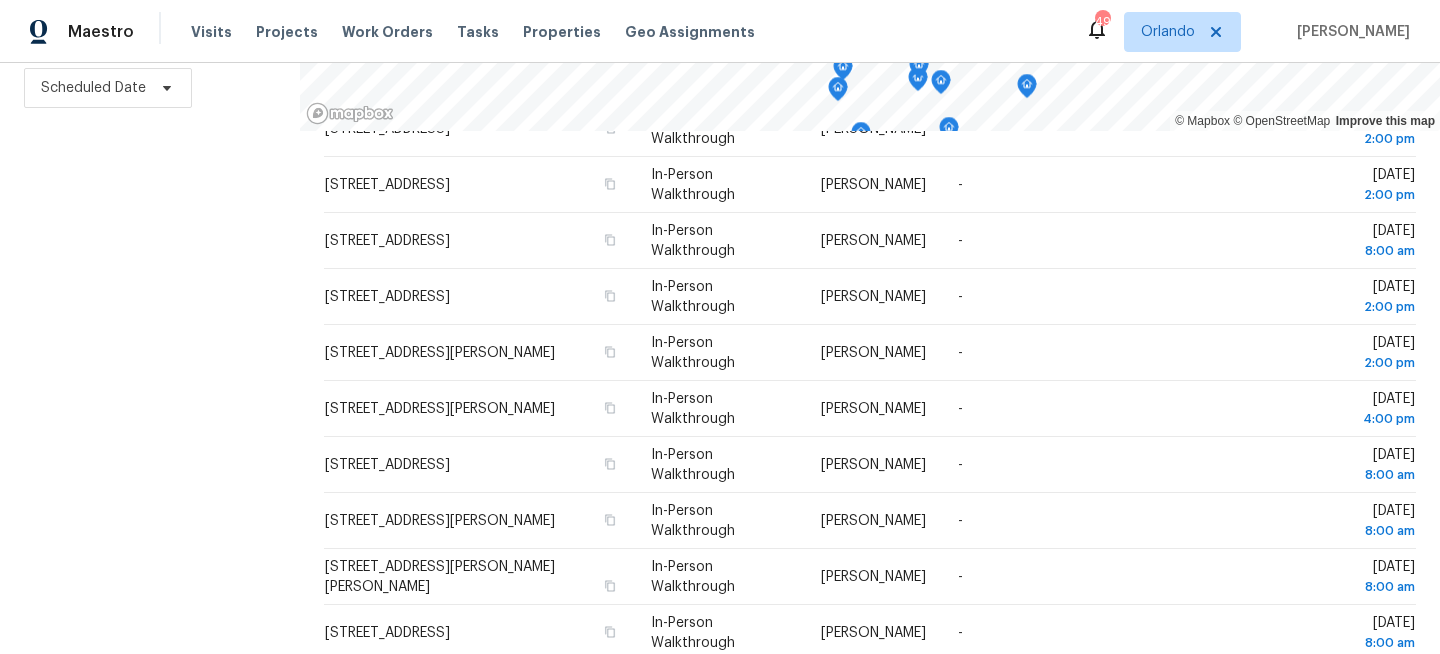 click on "Filters Reset ​ Virtual Exterior Assessment + 2 Assignee Scheduled Date" at bounding box center [150, 242] 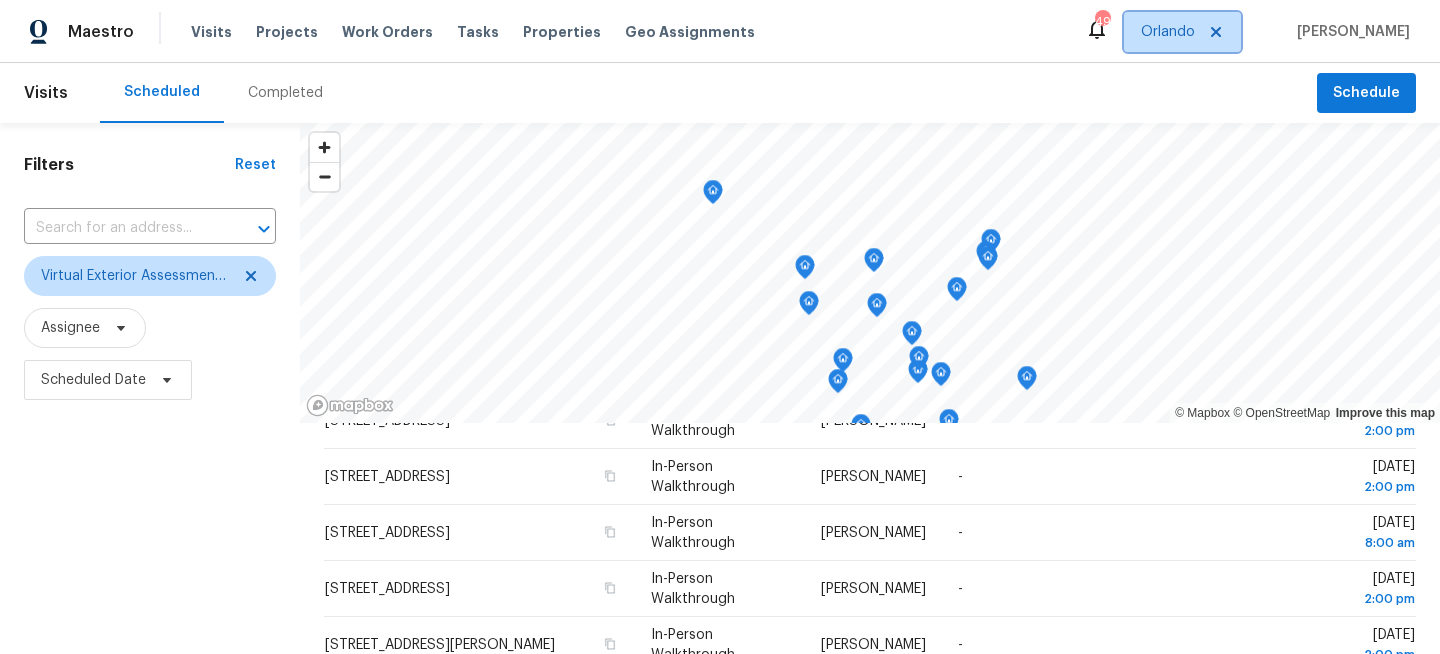 click on "Orlando" at bounding box center (1168, 32) 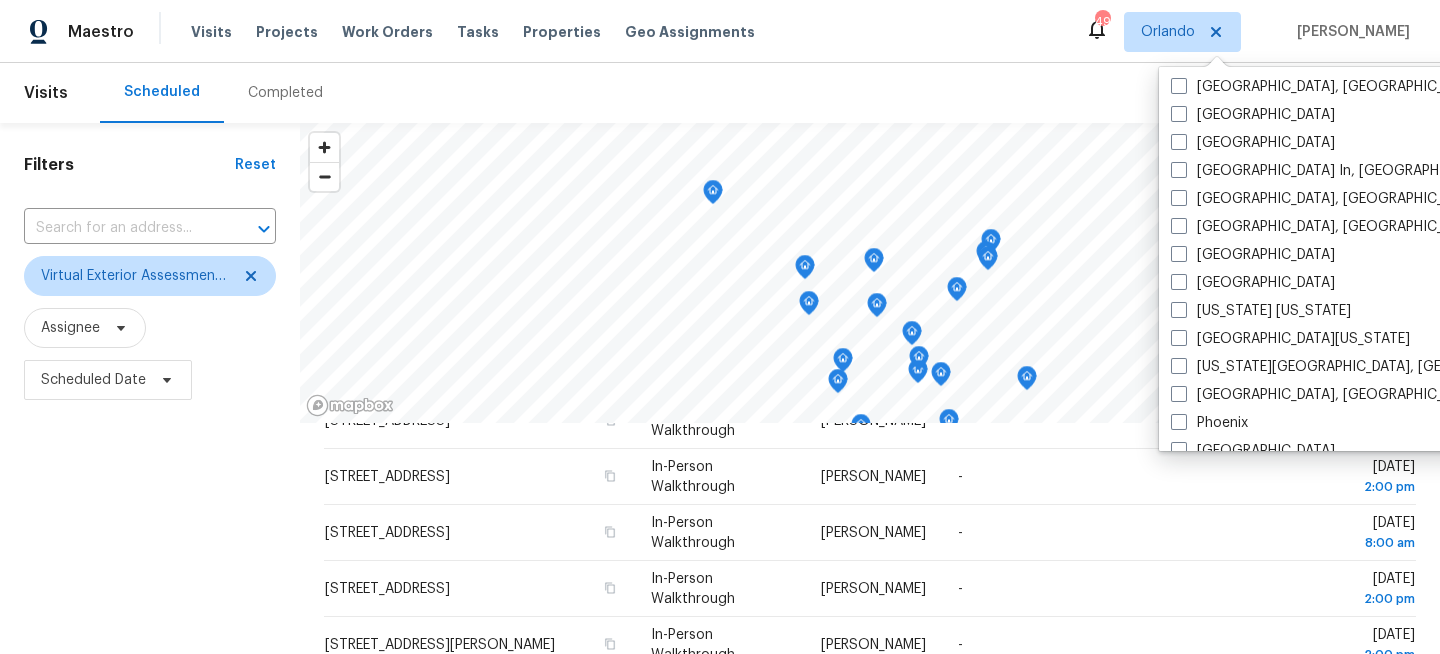 scroll, scrollTop: 847, scrollLeft: 0, axis: vertical 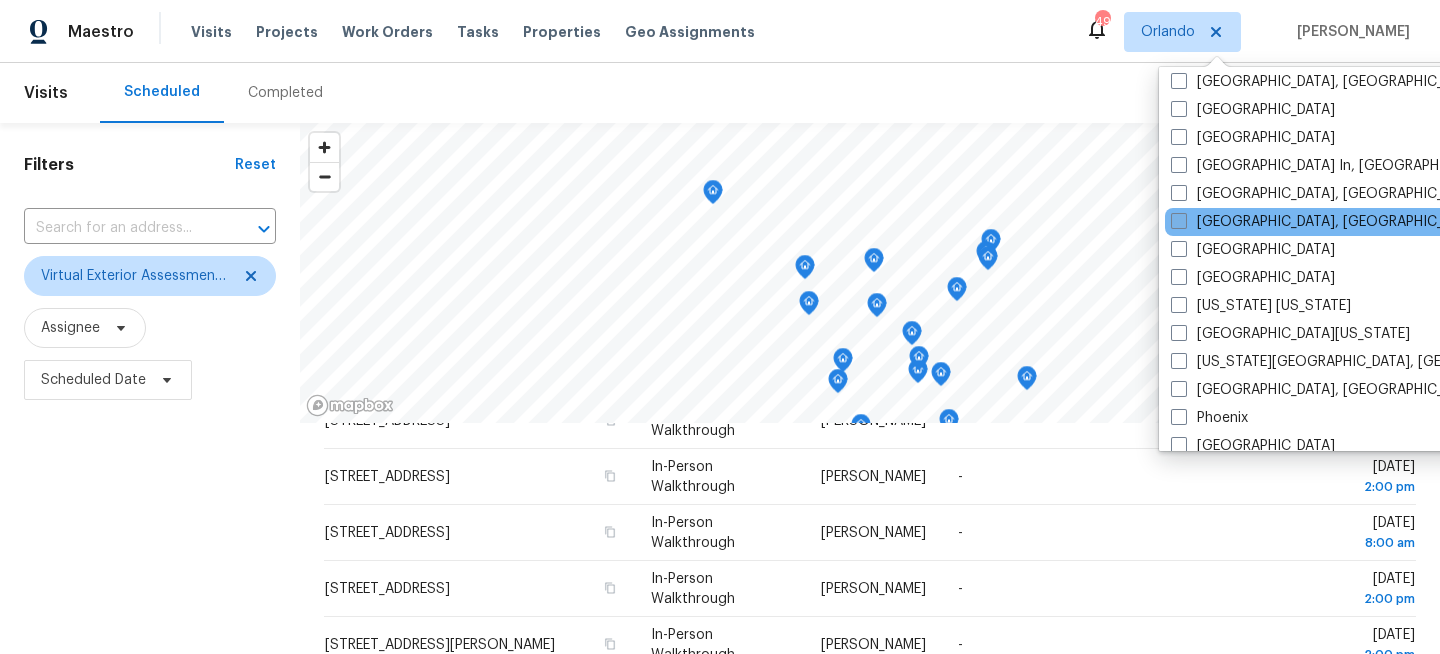 click on "Miami, FL" at bounding box center (1326, 222) 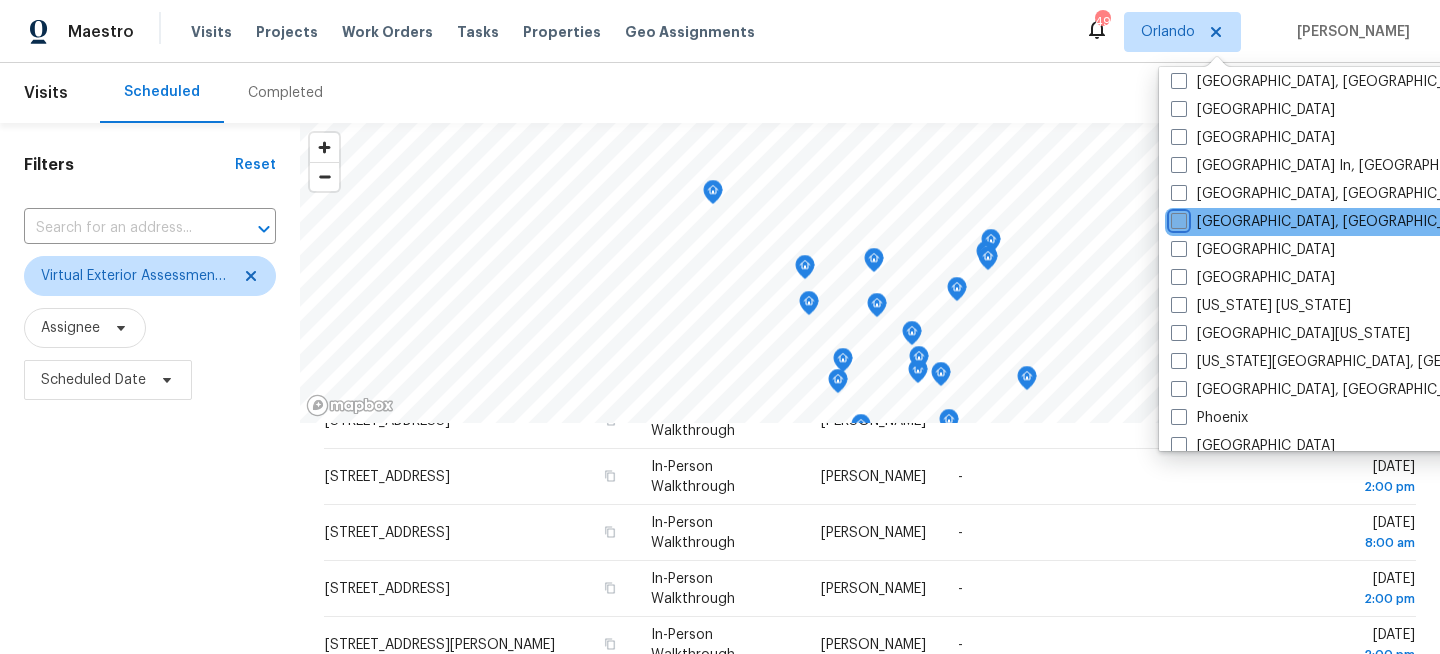 click on "Miami, FL" at bounding box center [1177, 218] 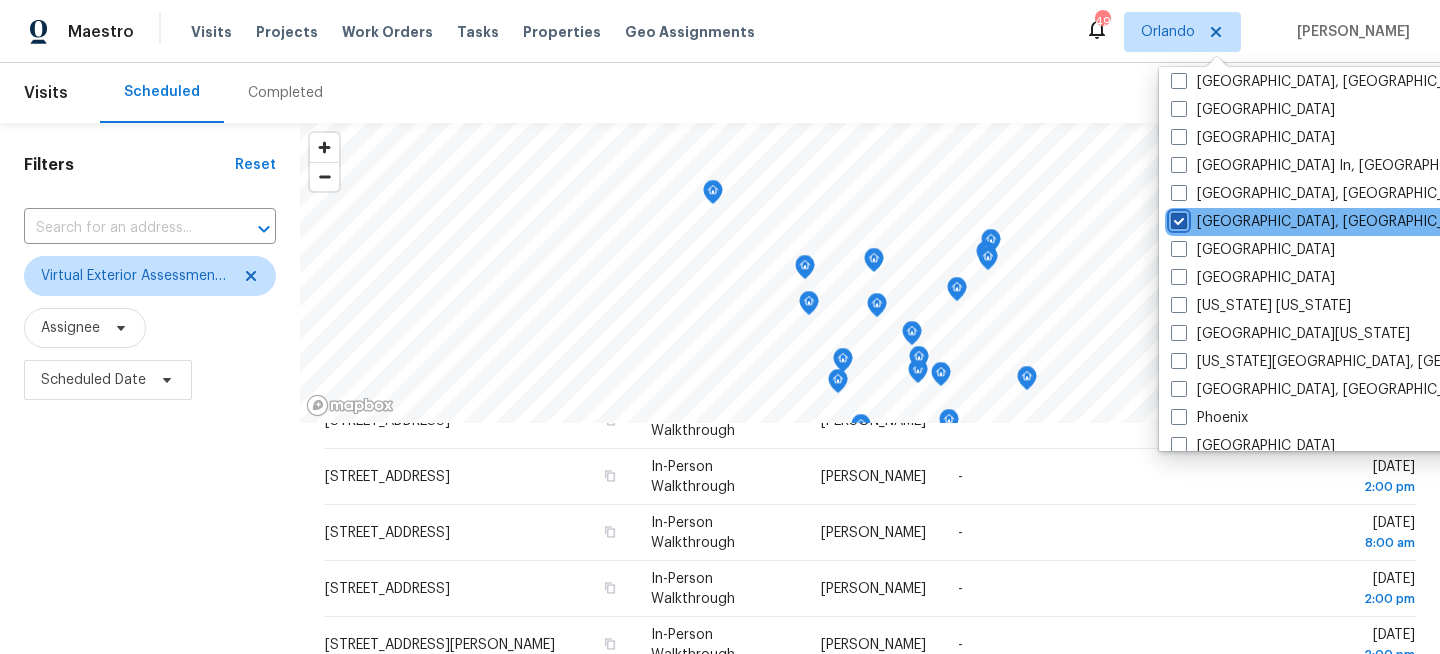 checkbox on "true" 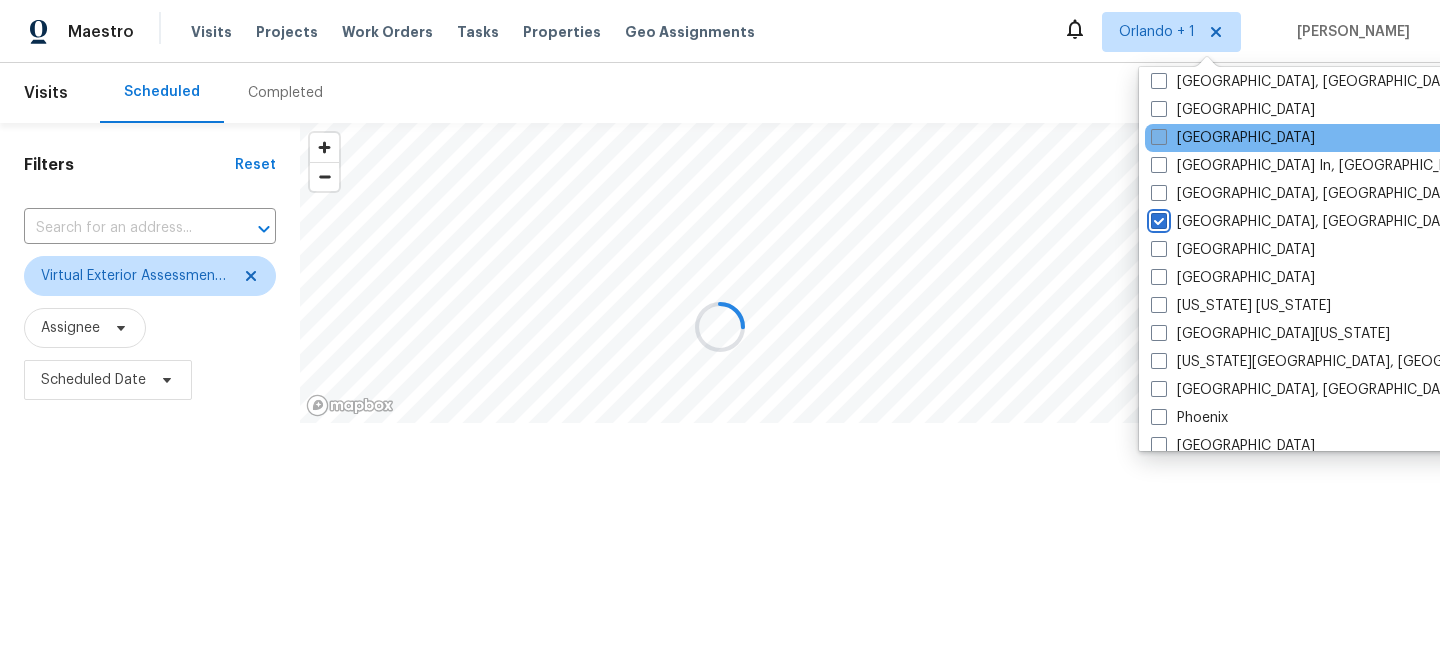 scroll, scrollTop: 0, scrollLeft: 0, axis: both 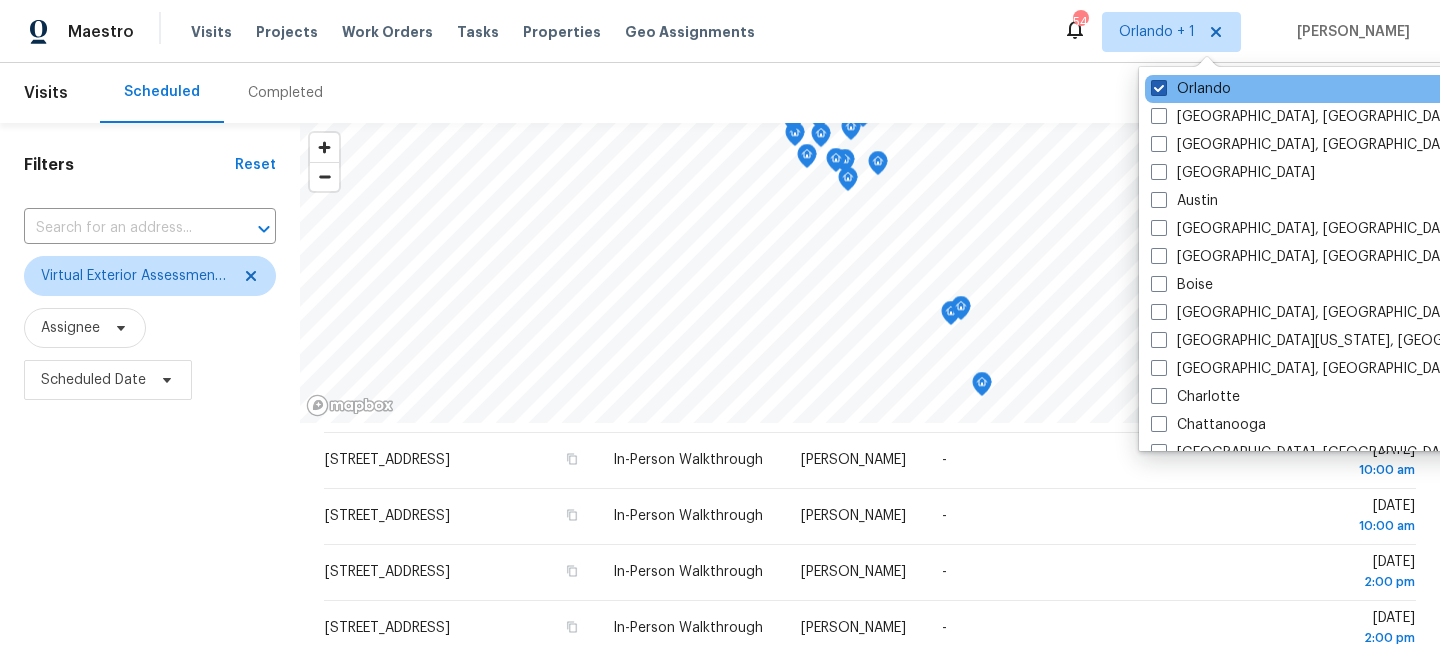 click on "Orlando" at bounding box center [1191, 89] 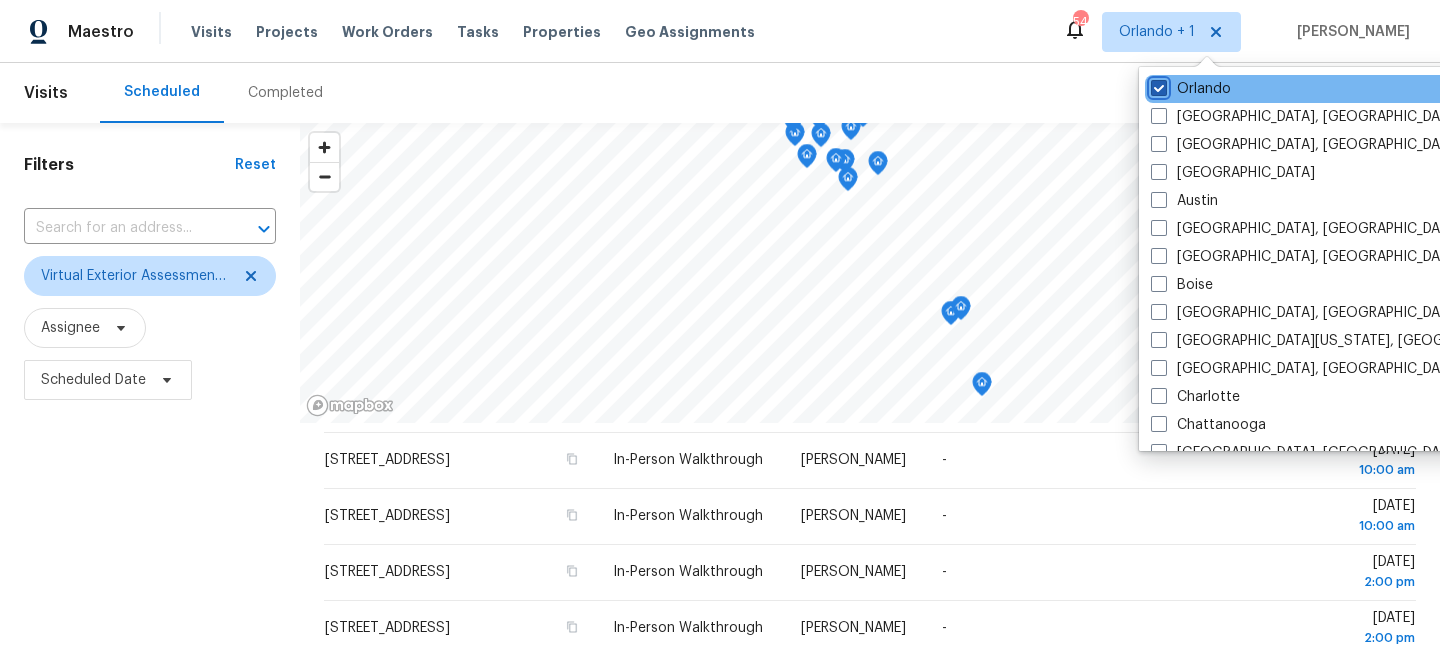 click on "Orlando" at bounding box center (1157, 85) 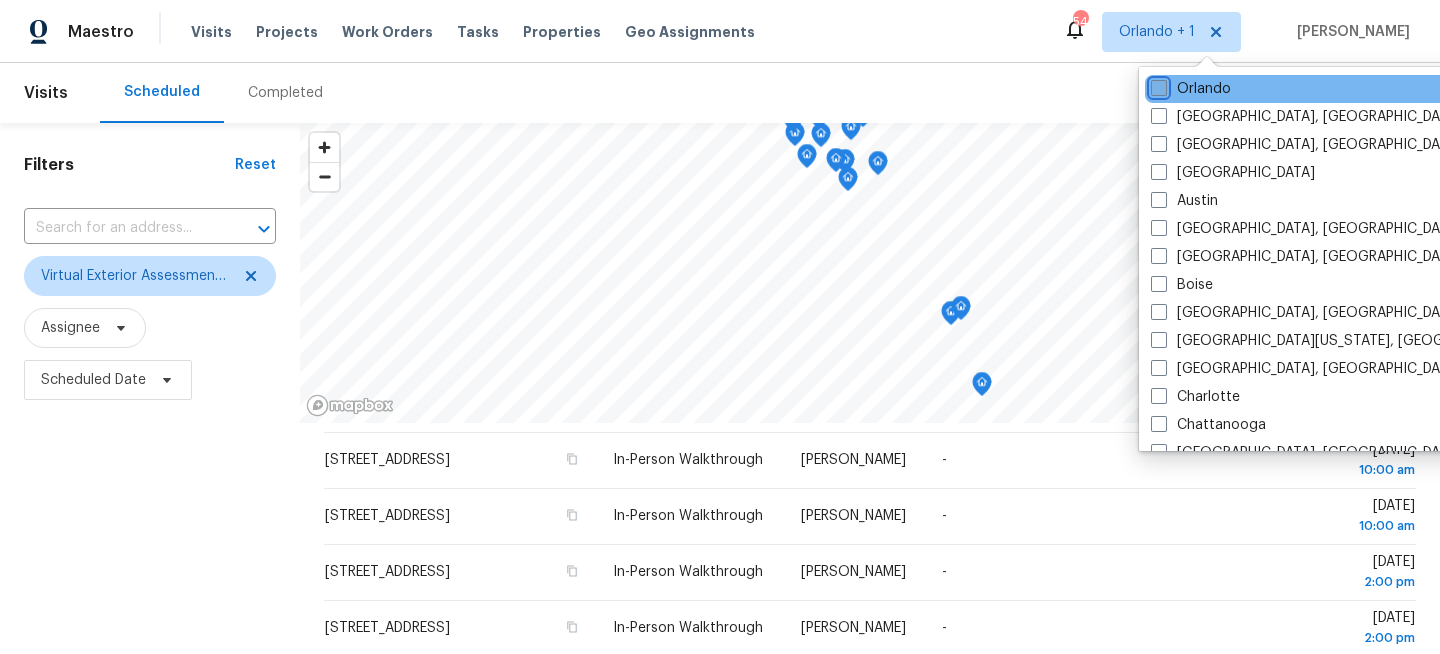 checkbox on "false" 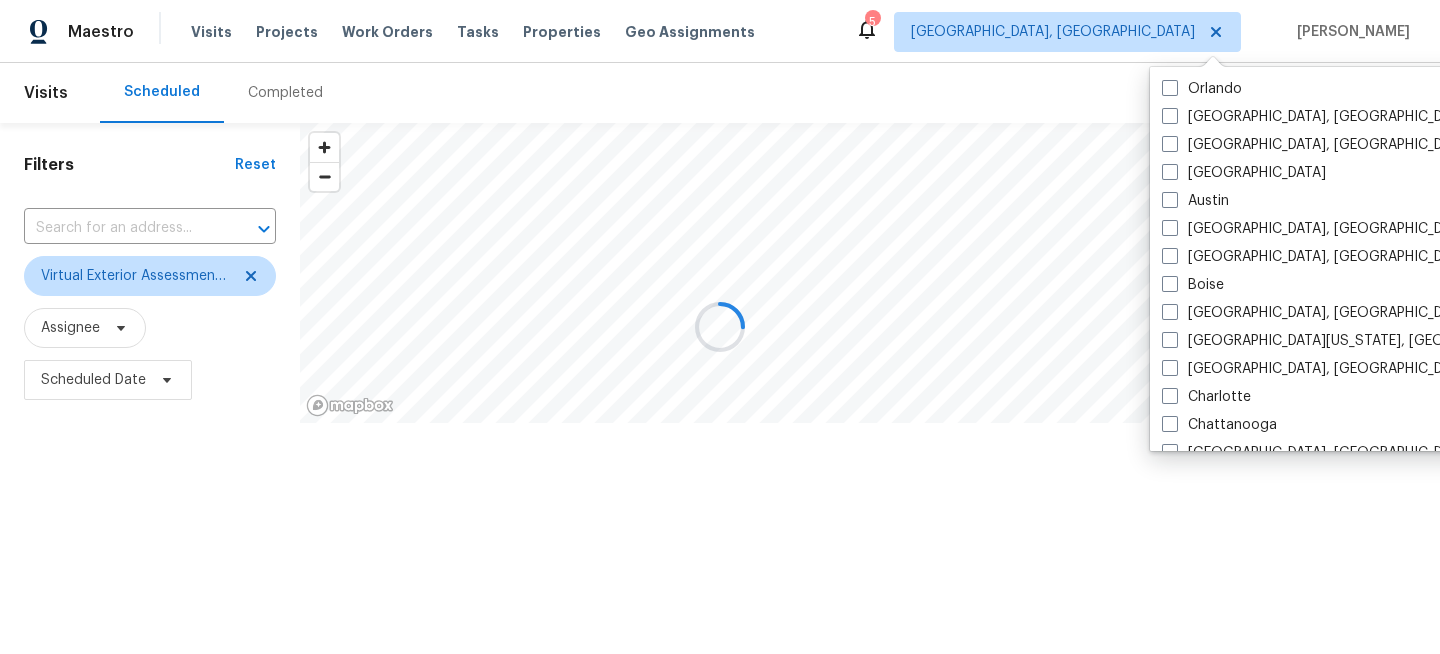 scroll, scrollTop: 0, scrollLeft: 0, axis: both 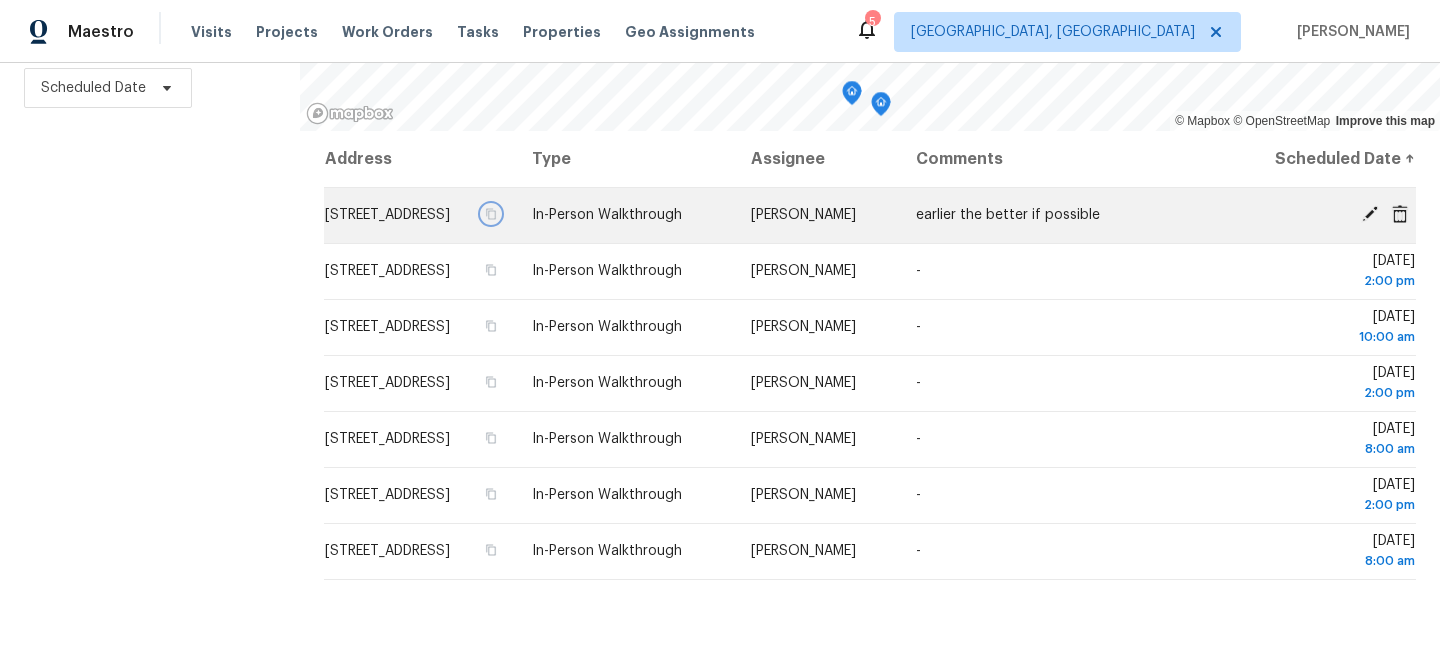 click 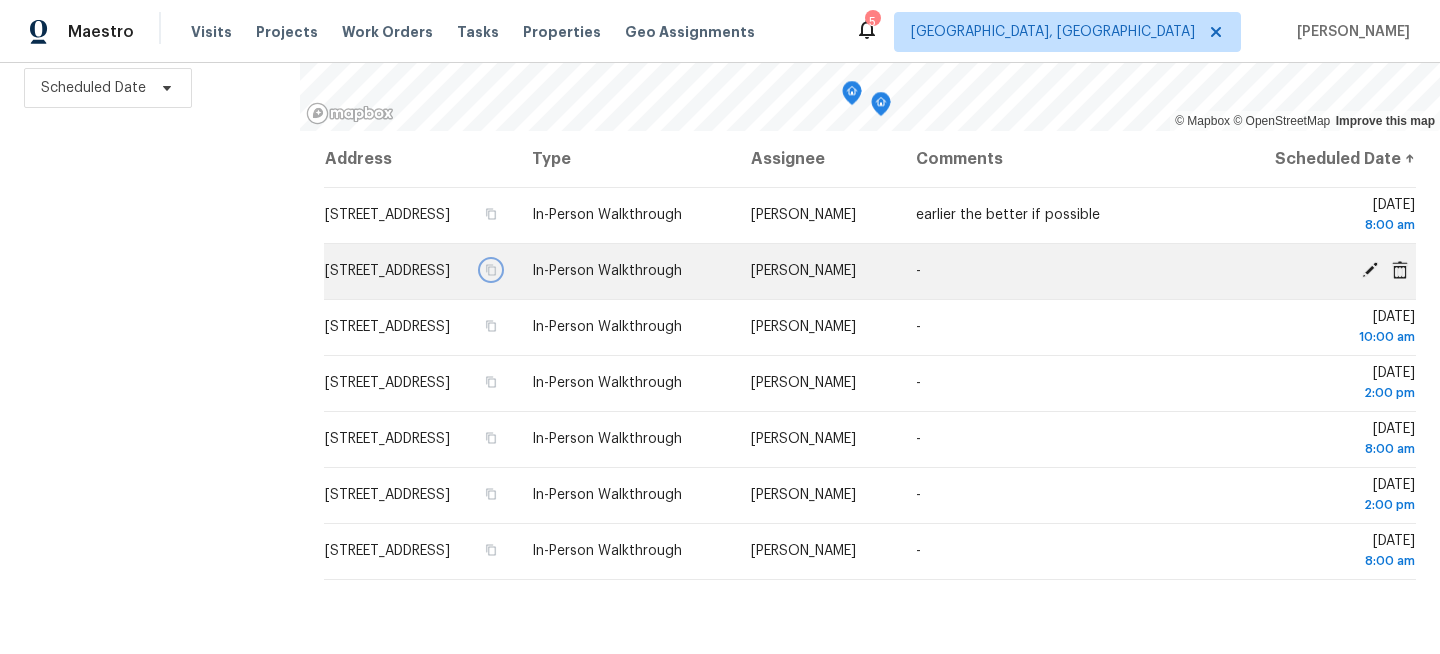 click 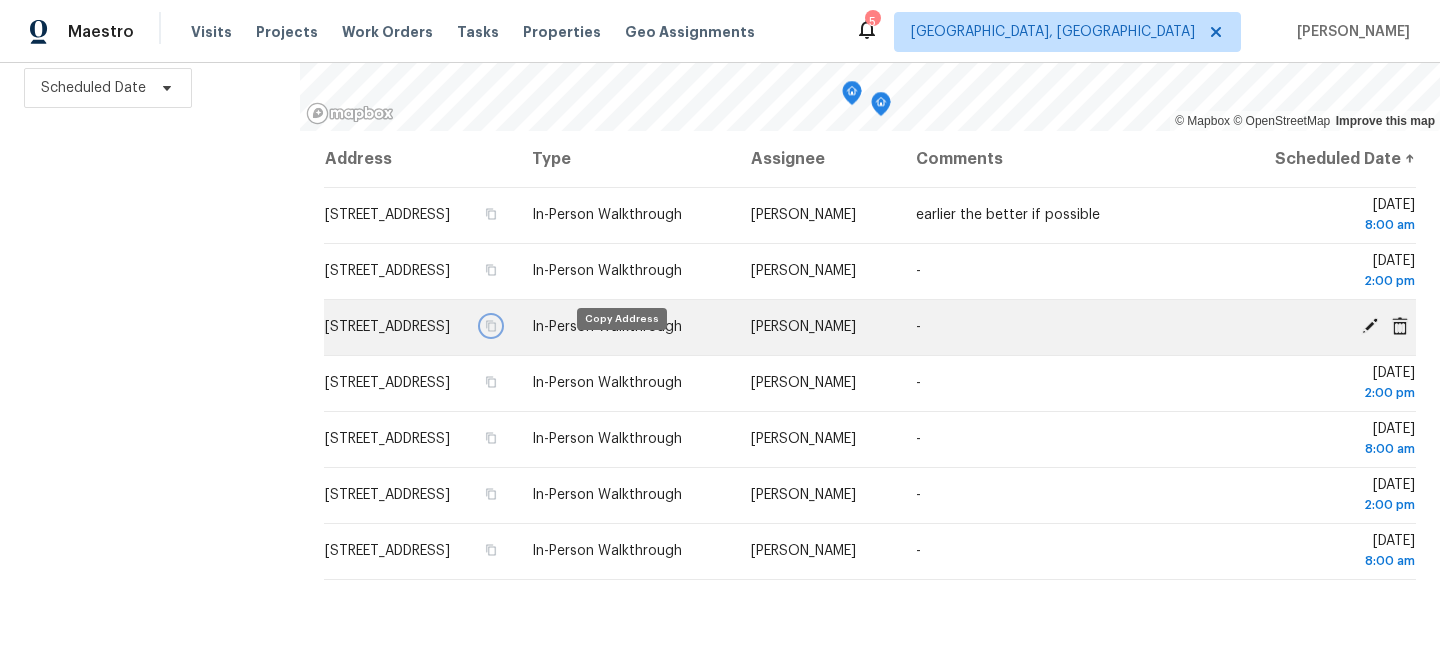 click 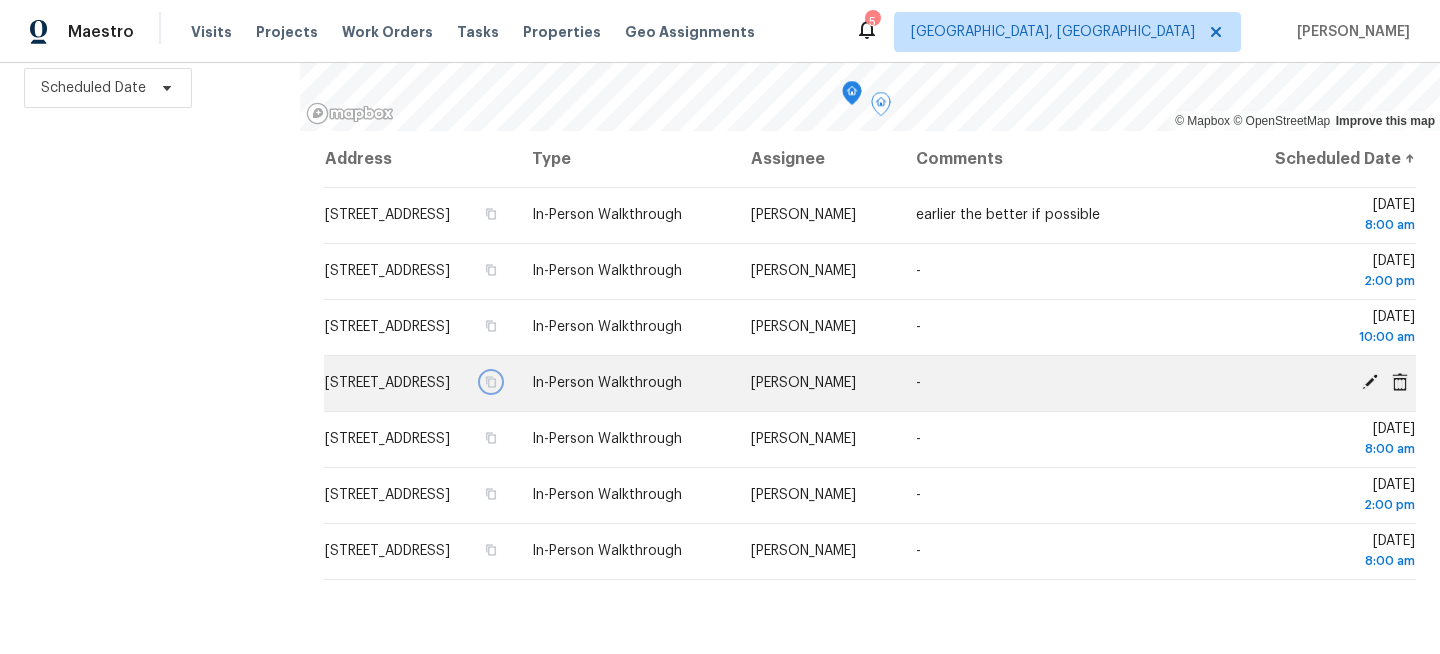 click 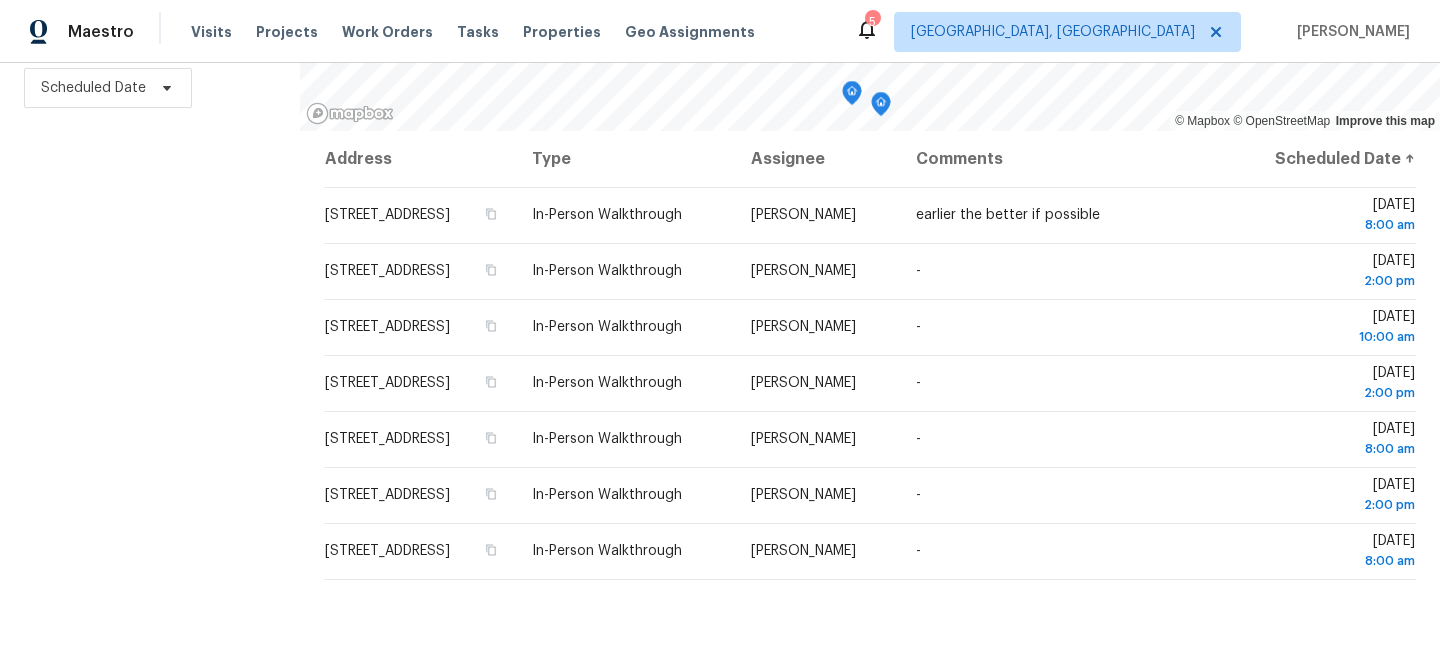 click on "Filters Reset ​ Virtual Exterior Assessment + 2 Assignee Scheduled Date" at bounding box center [150, 242] 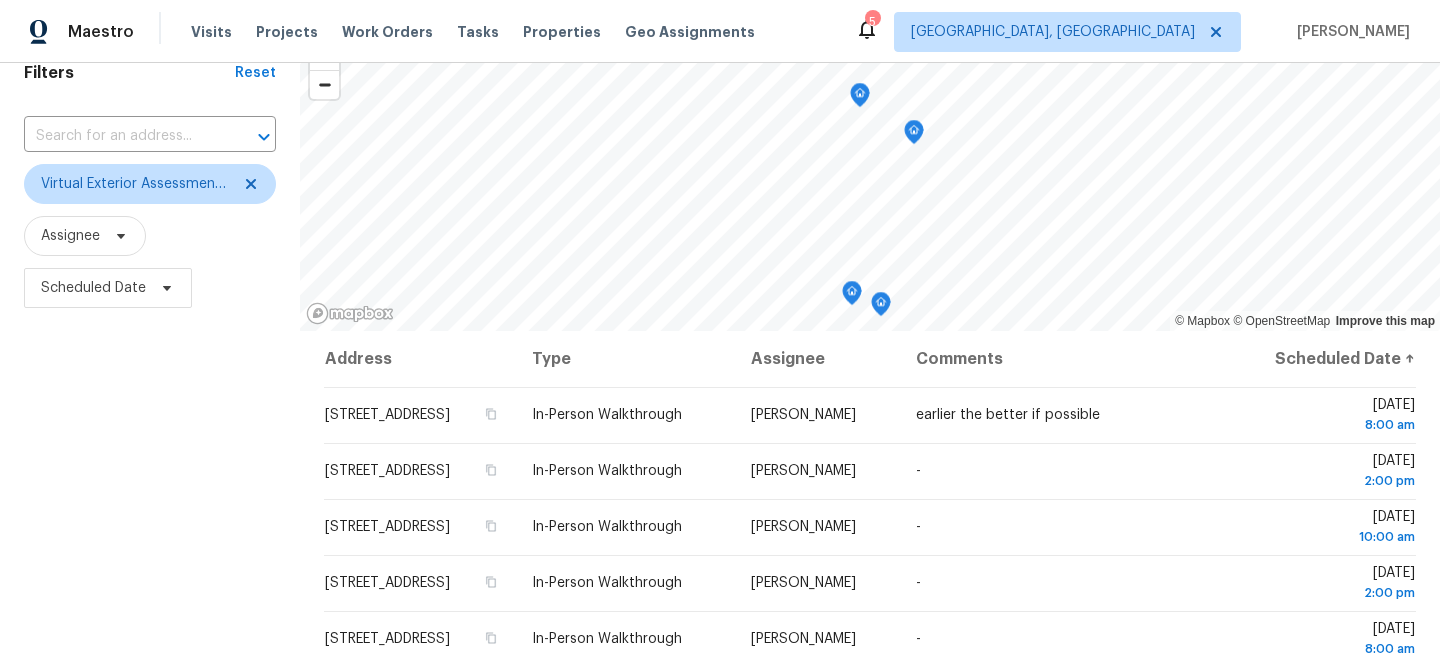 scroll, scrollTop: 0, scrollLeft: 0, axis: both 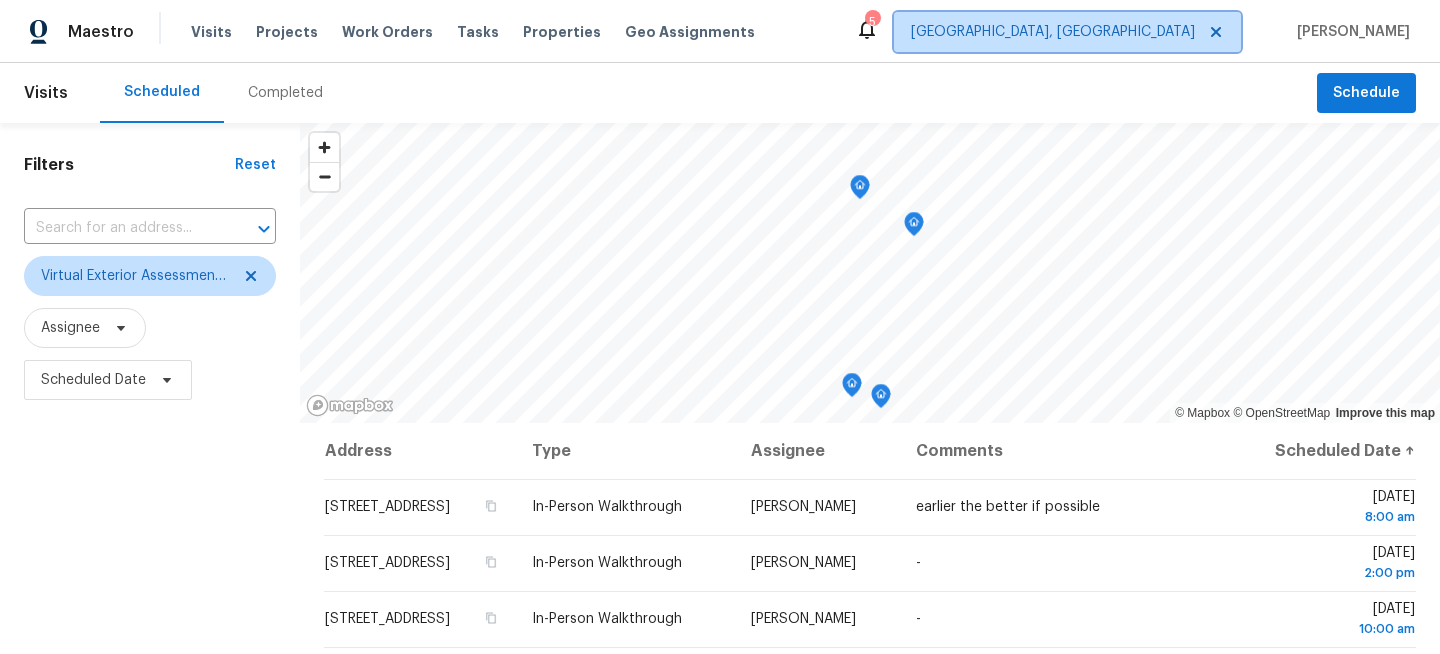 click on "Miami, FL" at bounding box center (1067, 32) 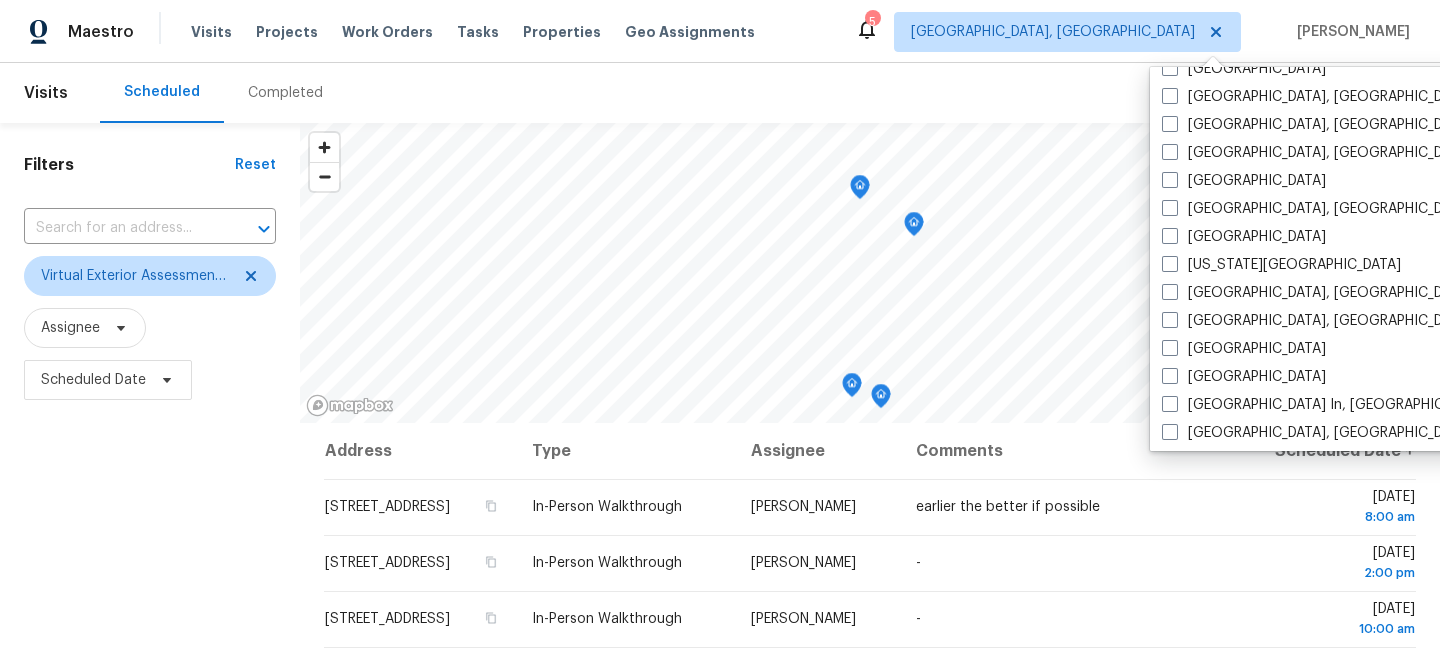 scroll, scrollTop: 614, scrollLeft: 0, axis: vertical 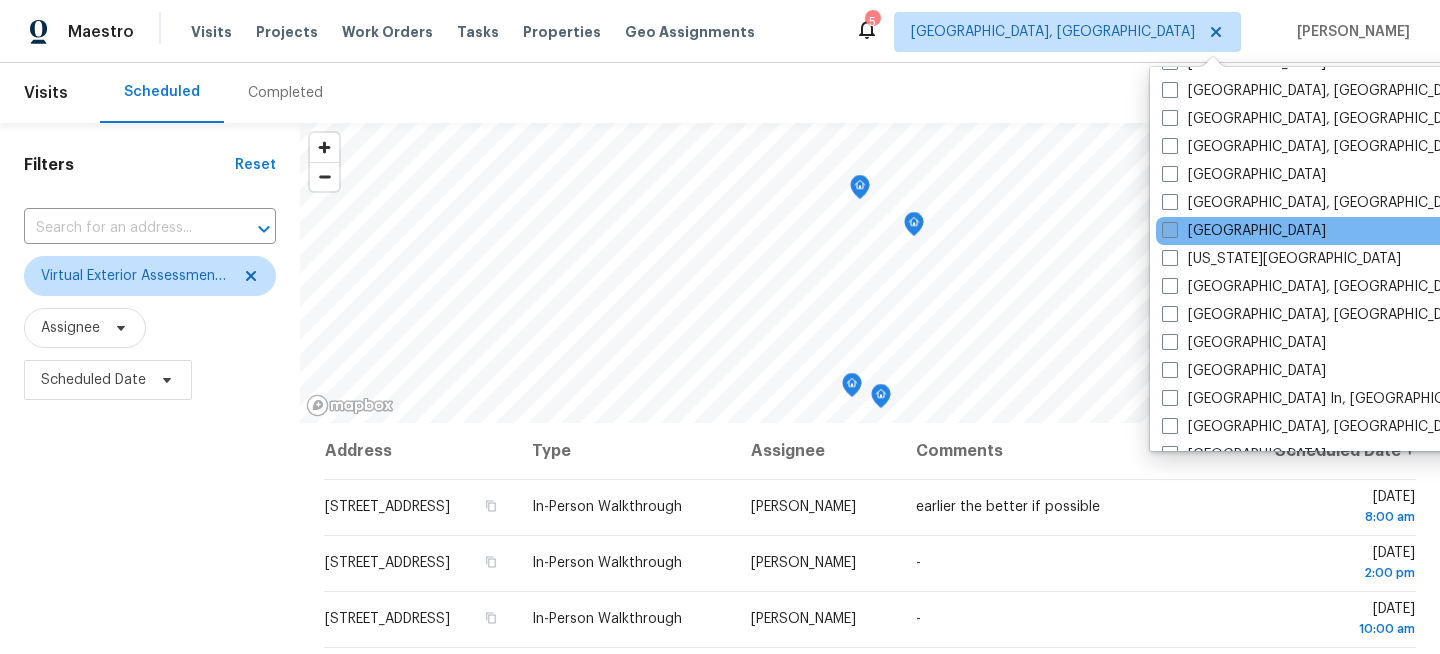 click on "[GEOGRAPHIC_DATA]" at bounding box center (1244, 231) 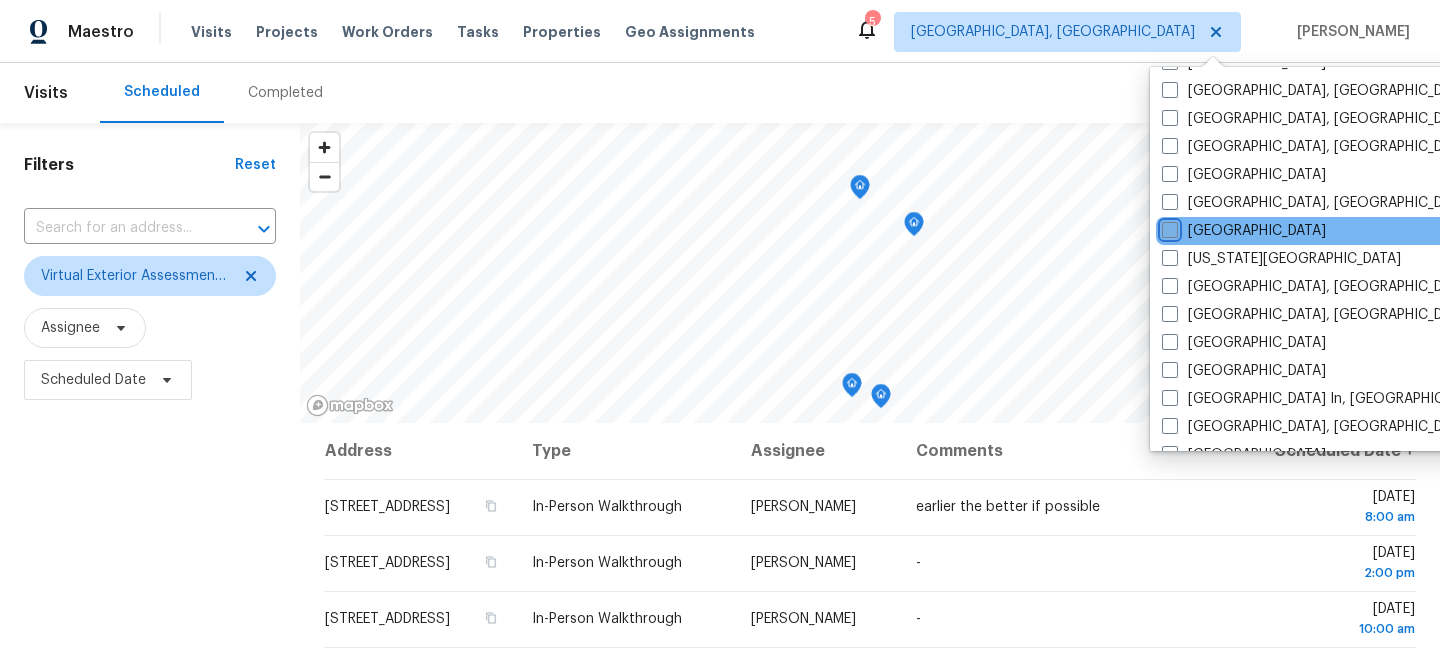 click on "[GEOGRAPHIC_DATA]" at bounding box center (1168, 227) 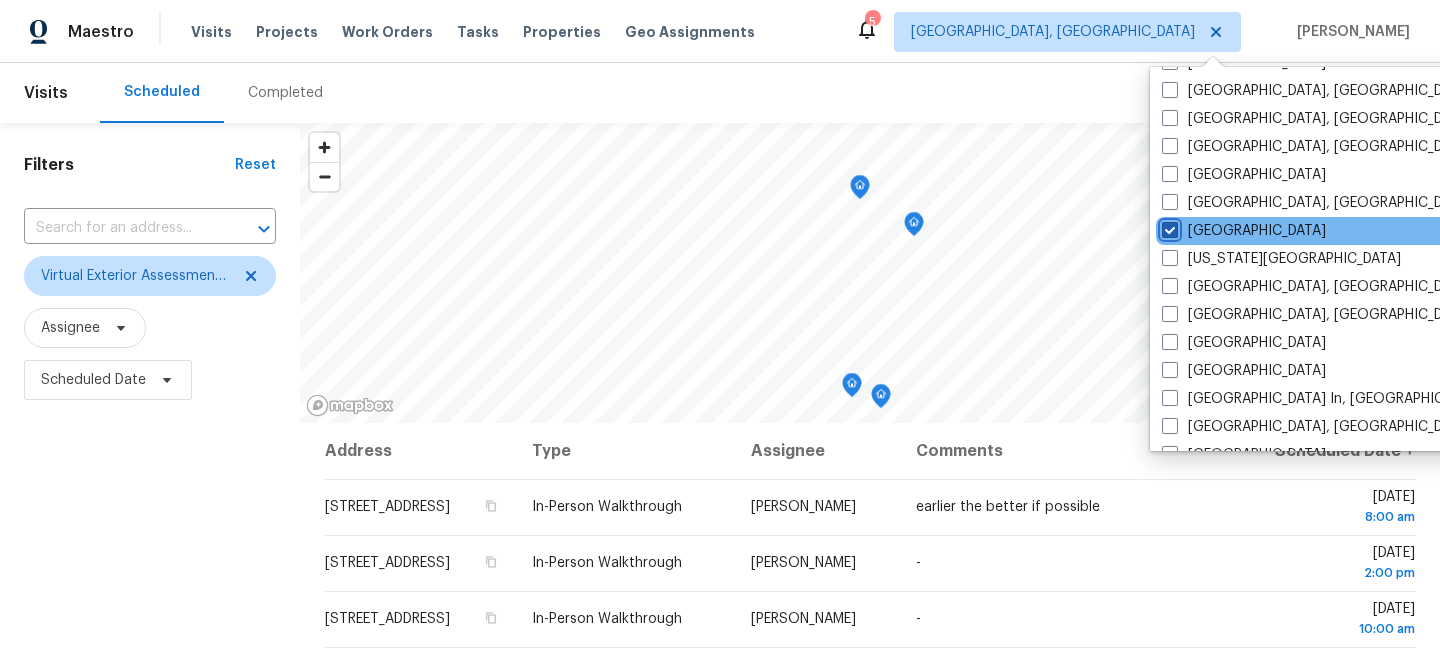 checkbox on "true" 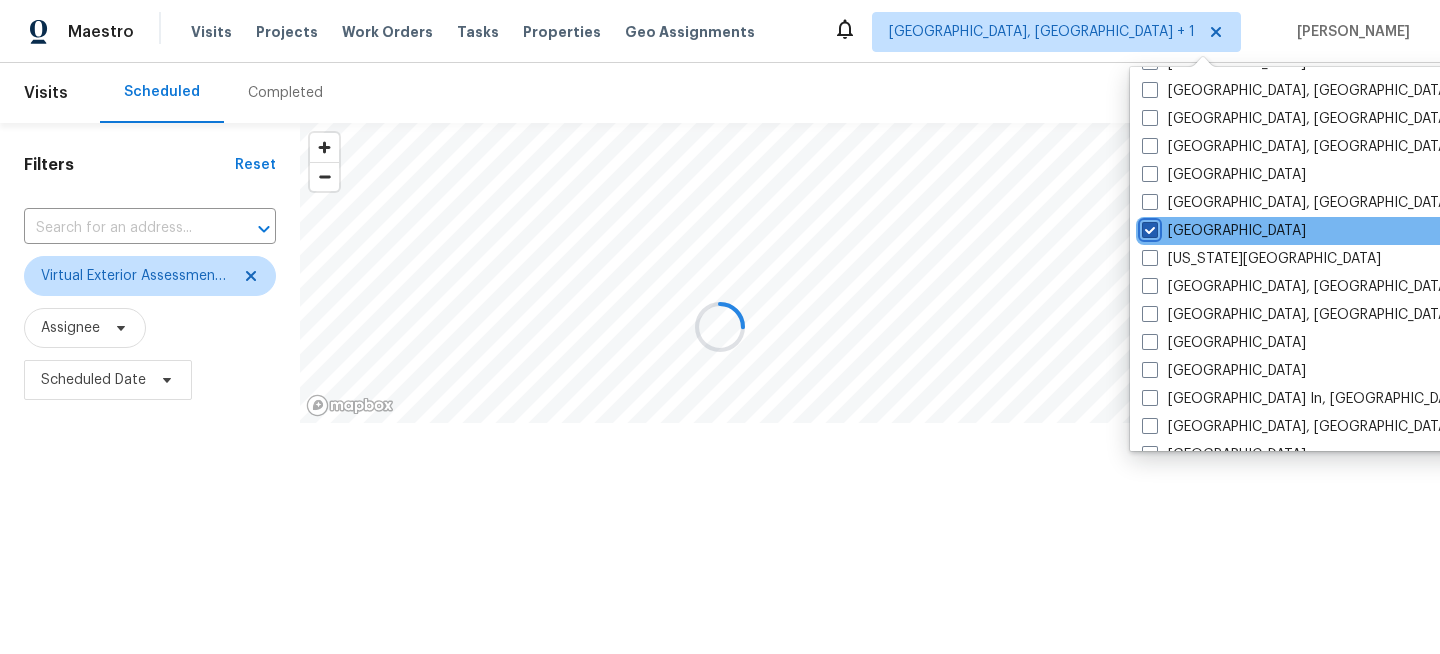 scroll, scrollTop: 0, scrollLeft: 0, axis: both 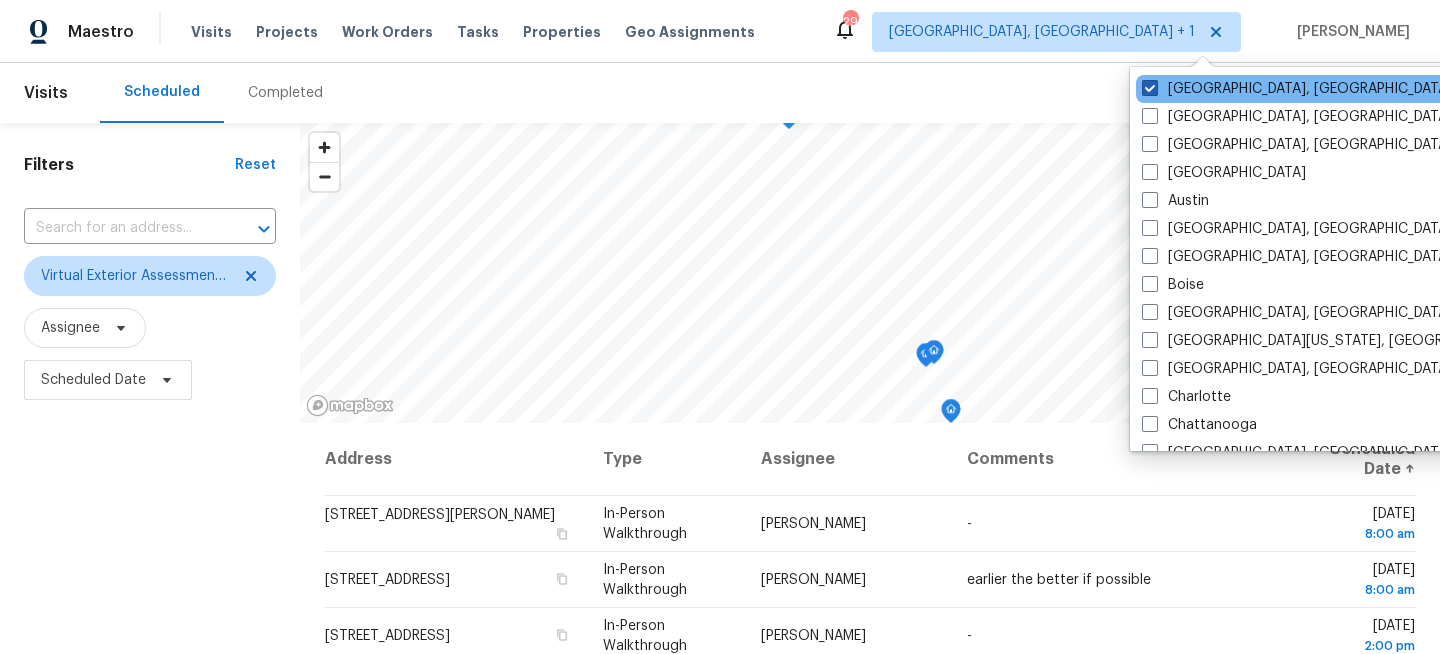 click on "Miami, FL" at bounding box center [1297, 89] 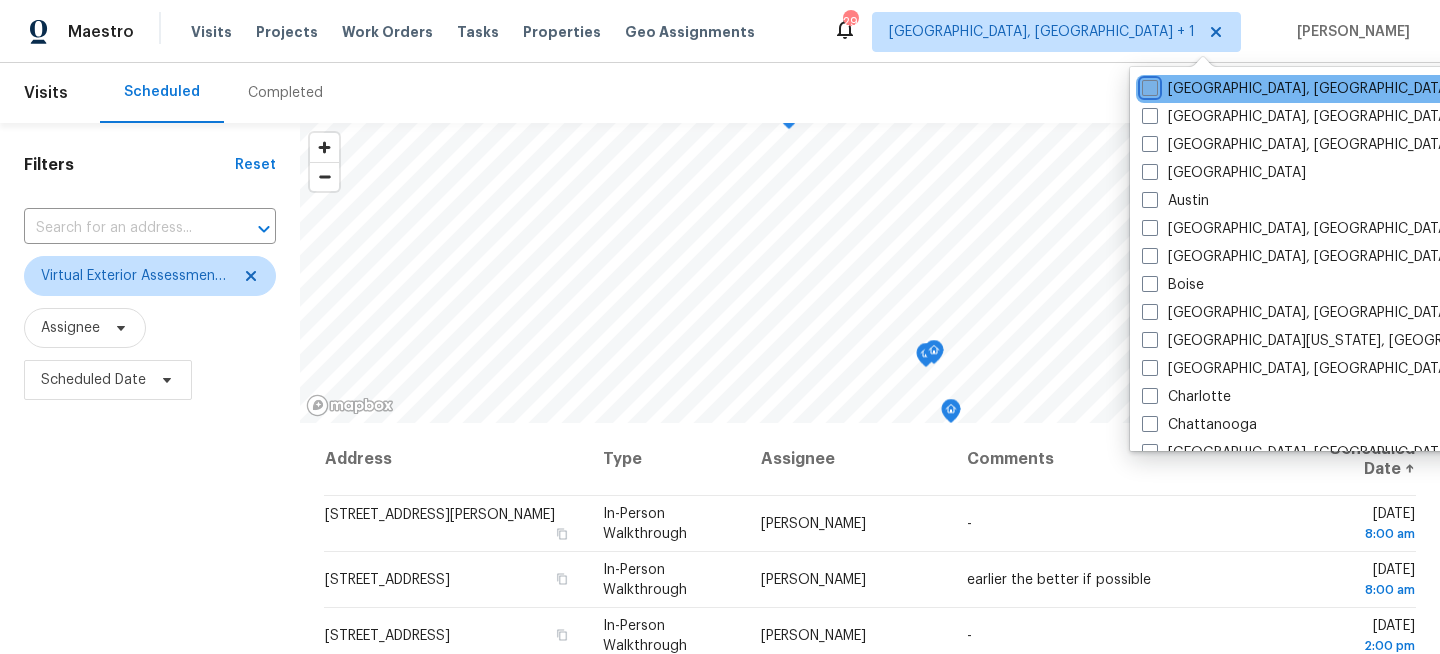 checkbox on "false" 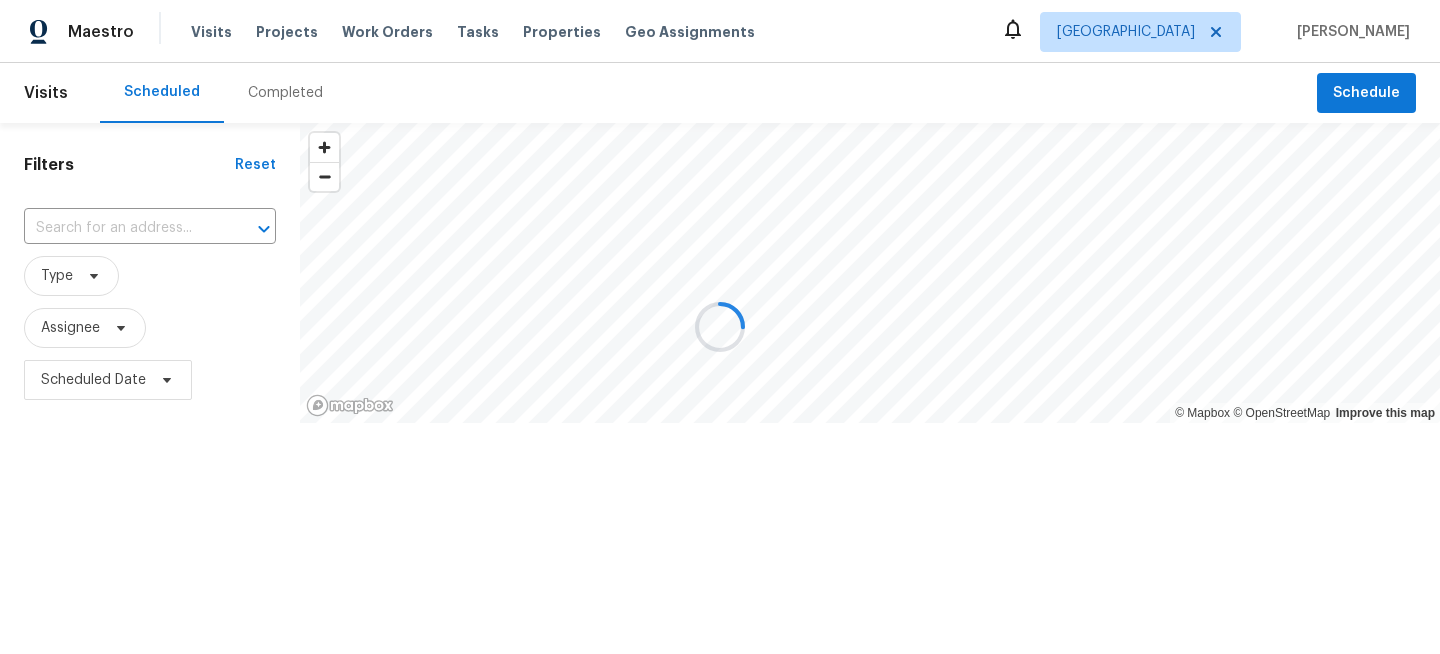 scroll, scrollTop: 0, scrollLeft: 0, axis: both 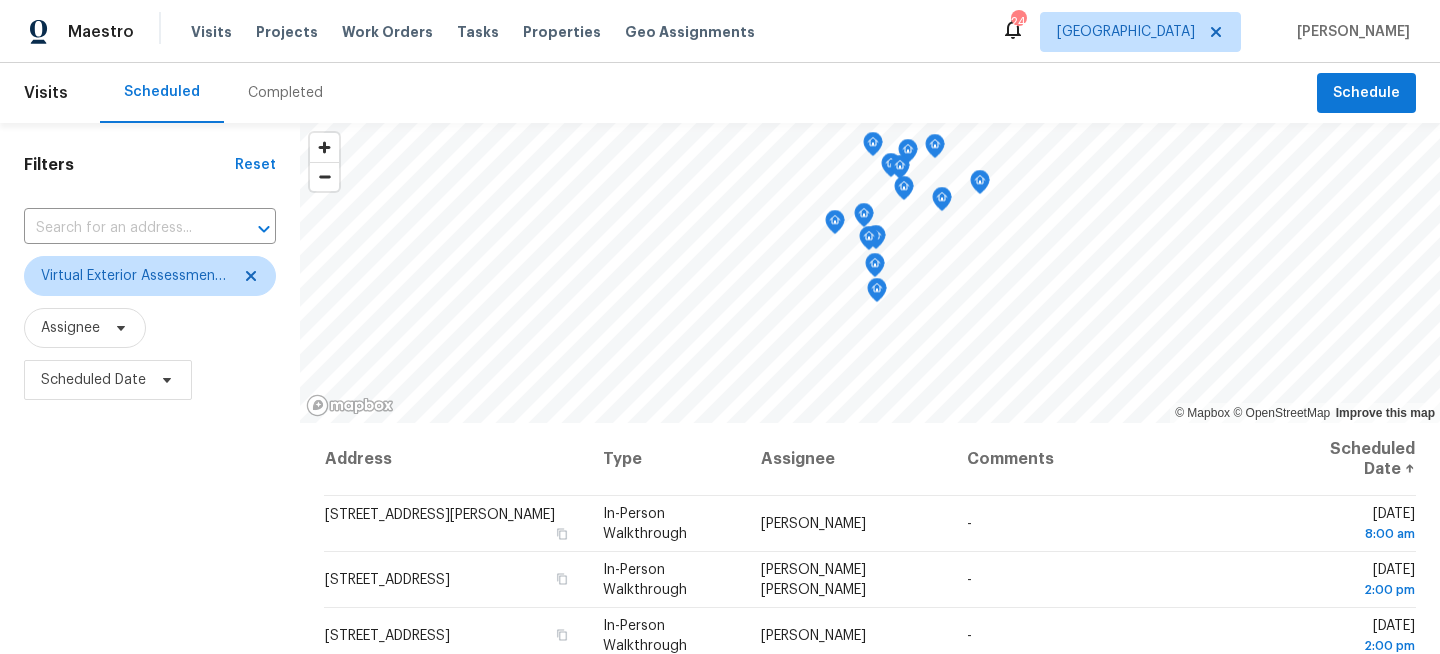 click on "Filters Reset ​ Virtual Exterior Assessment + 2 Assignee Scheduled Date" at bounding box center (150, 534) 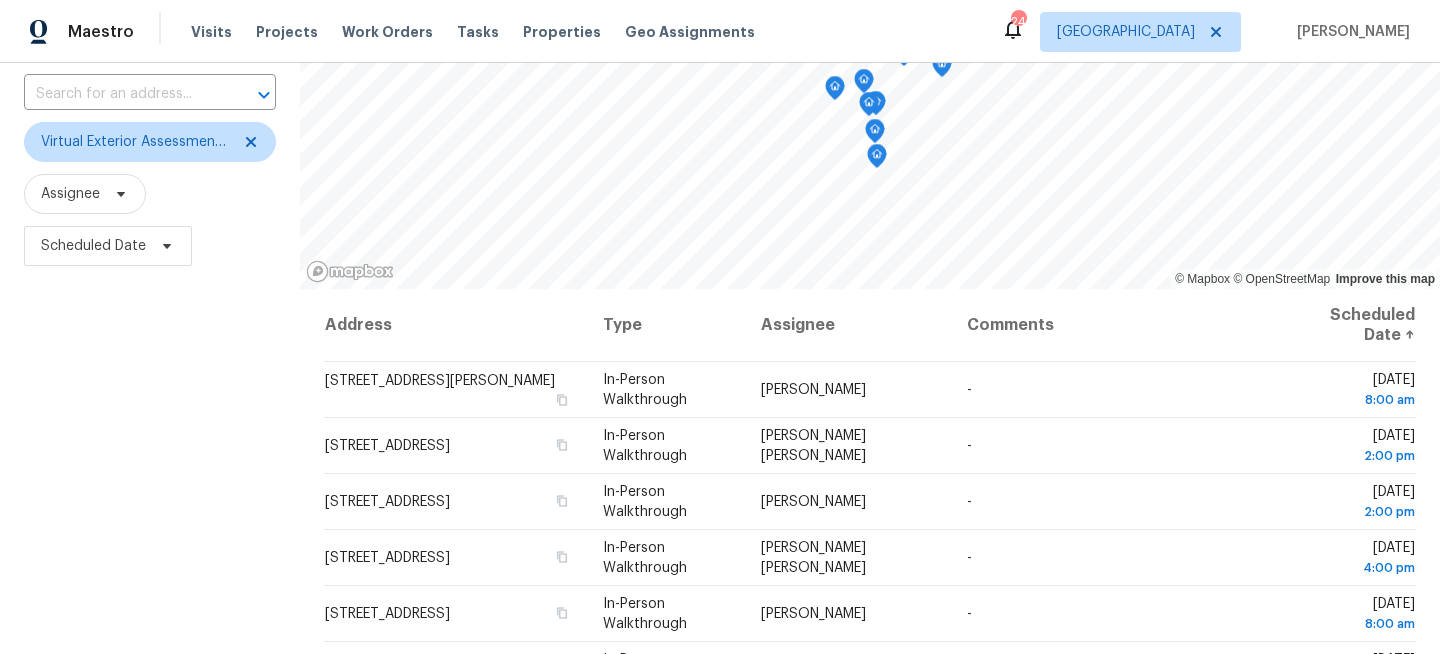 scroll, scrollTop: 292, scrollLeft: 0, axis: vertical 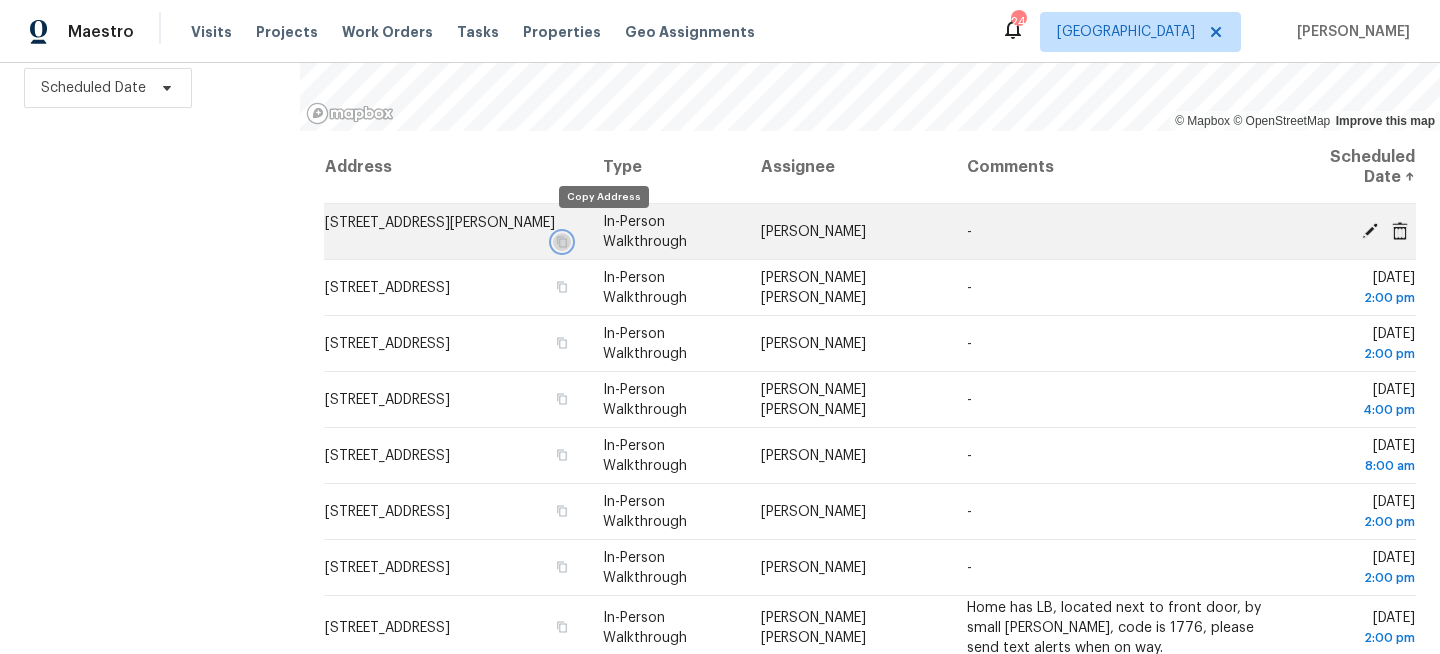 click 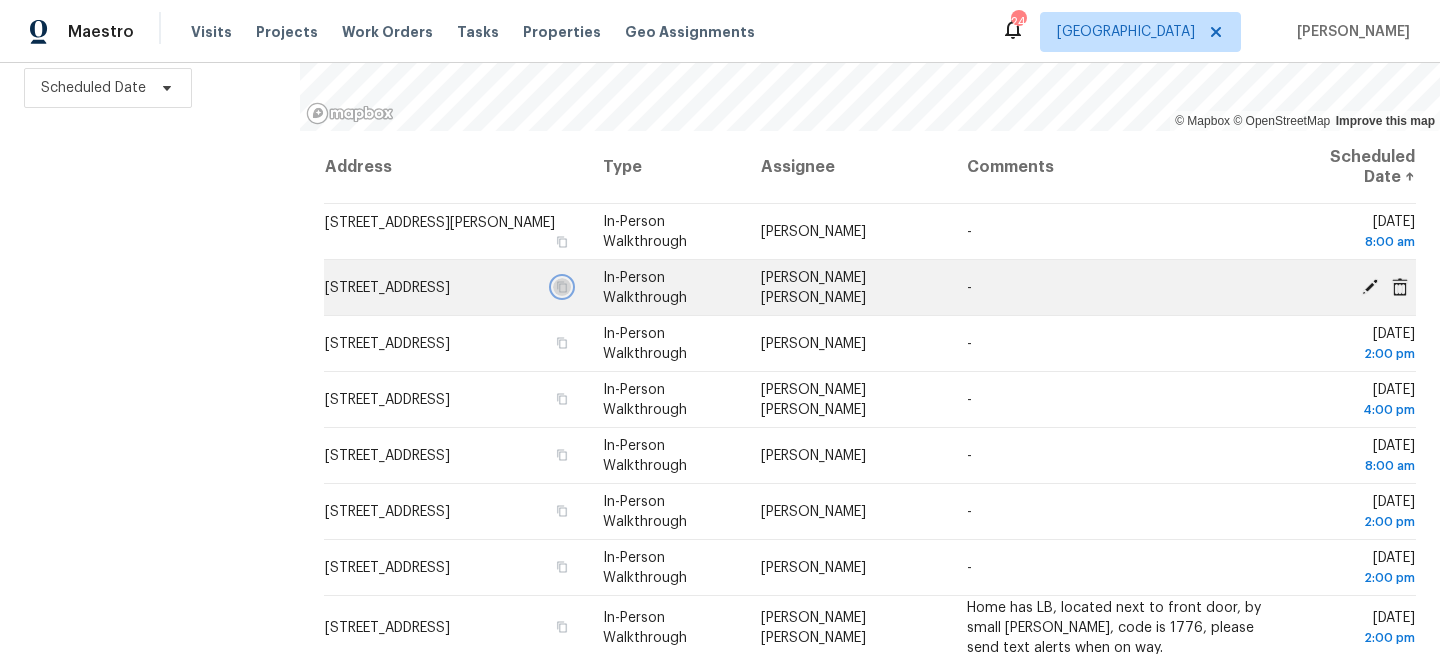 click 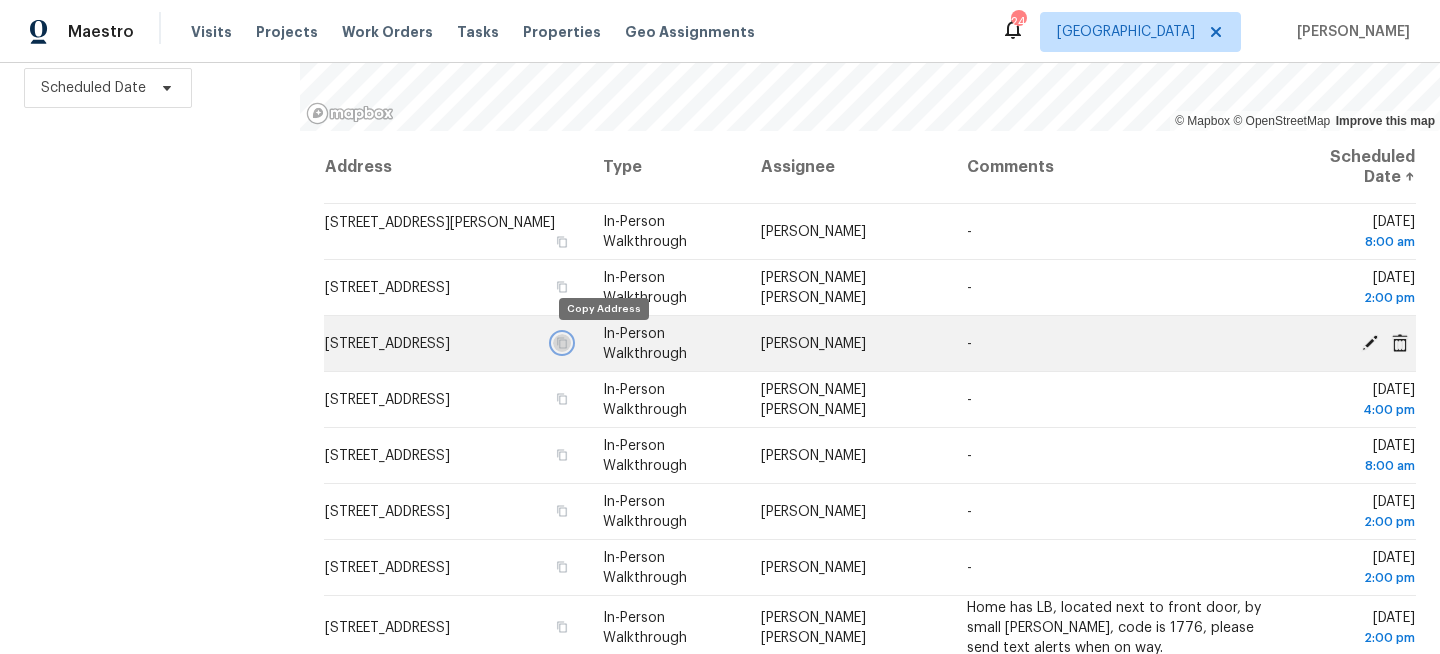 click 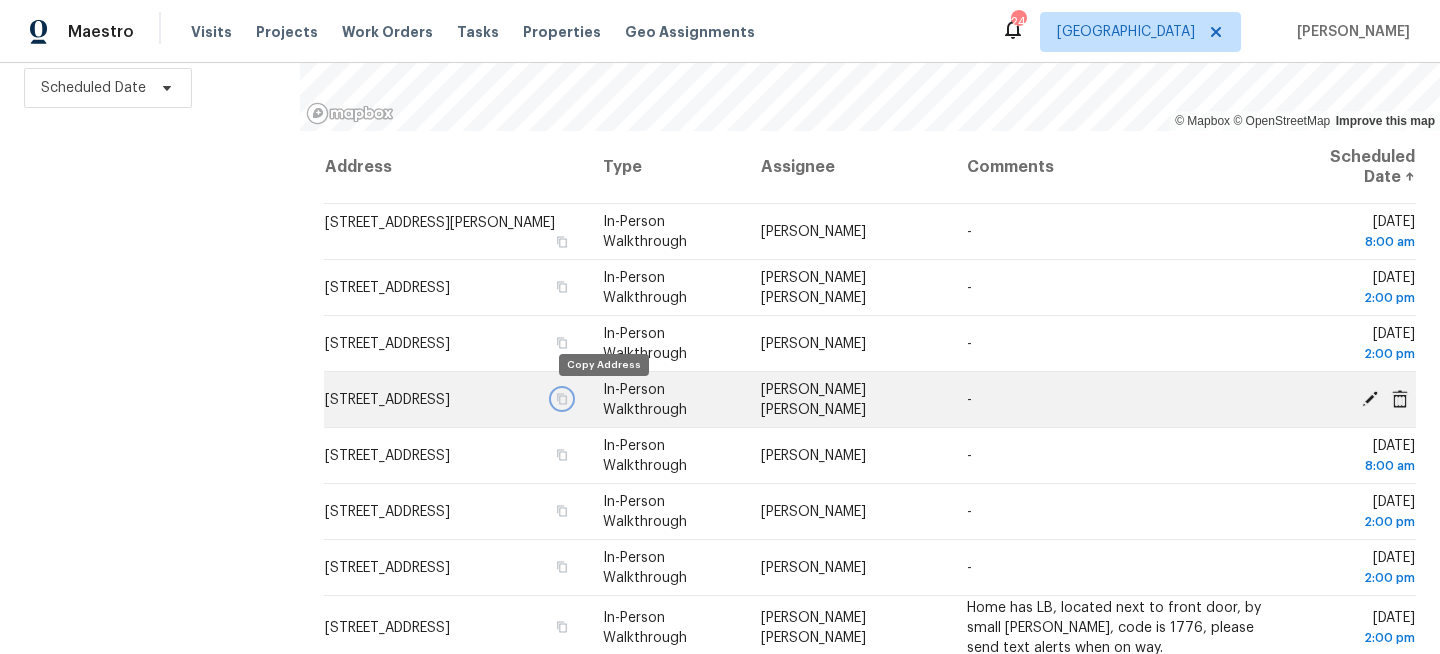 click at bounding box center [562, 399] 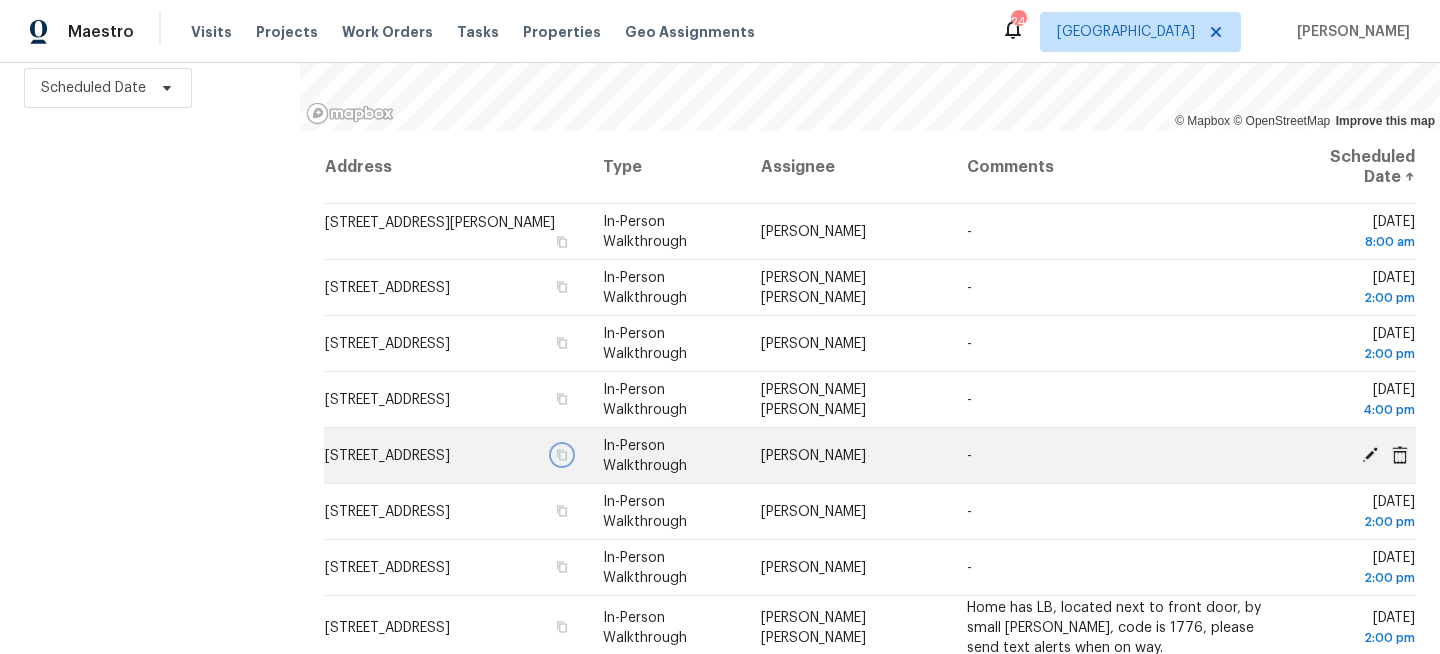 click 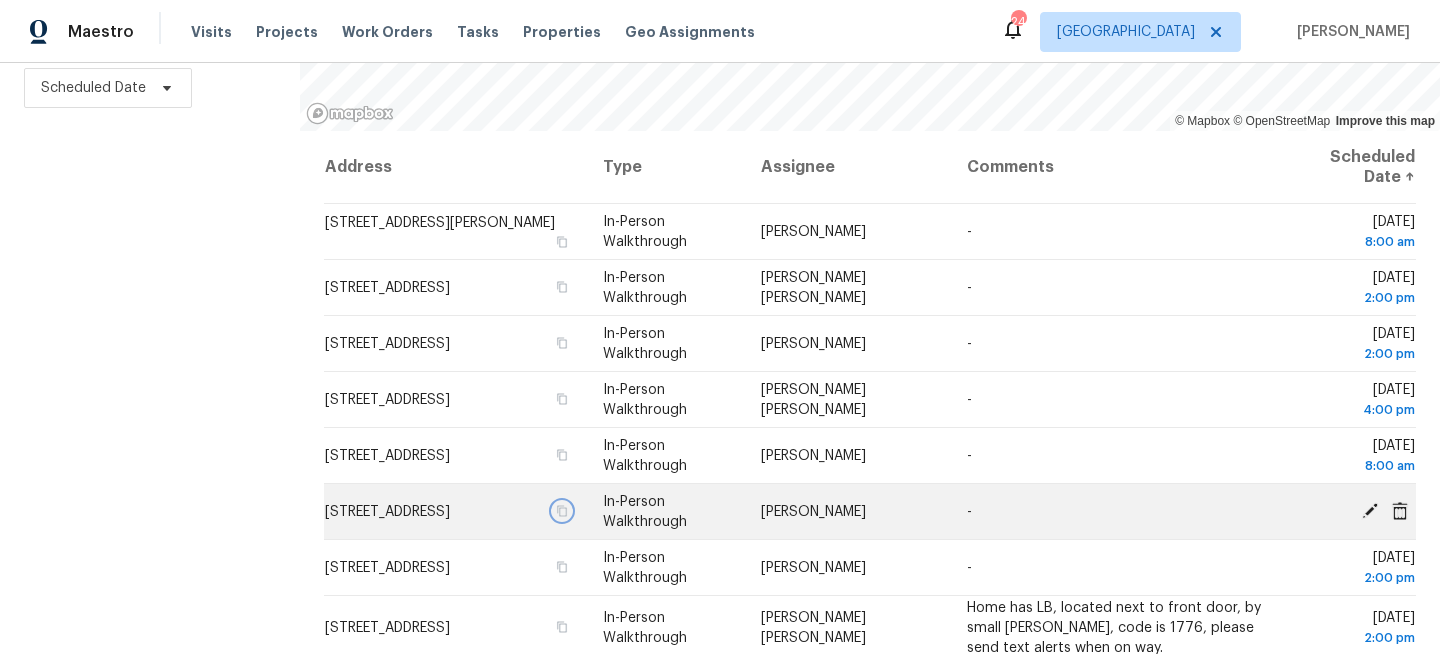 click 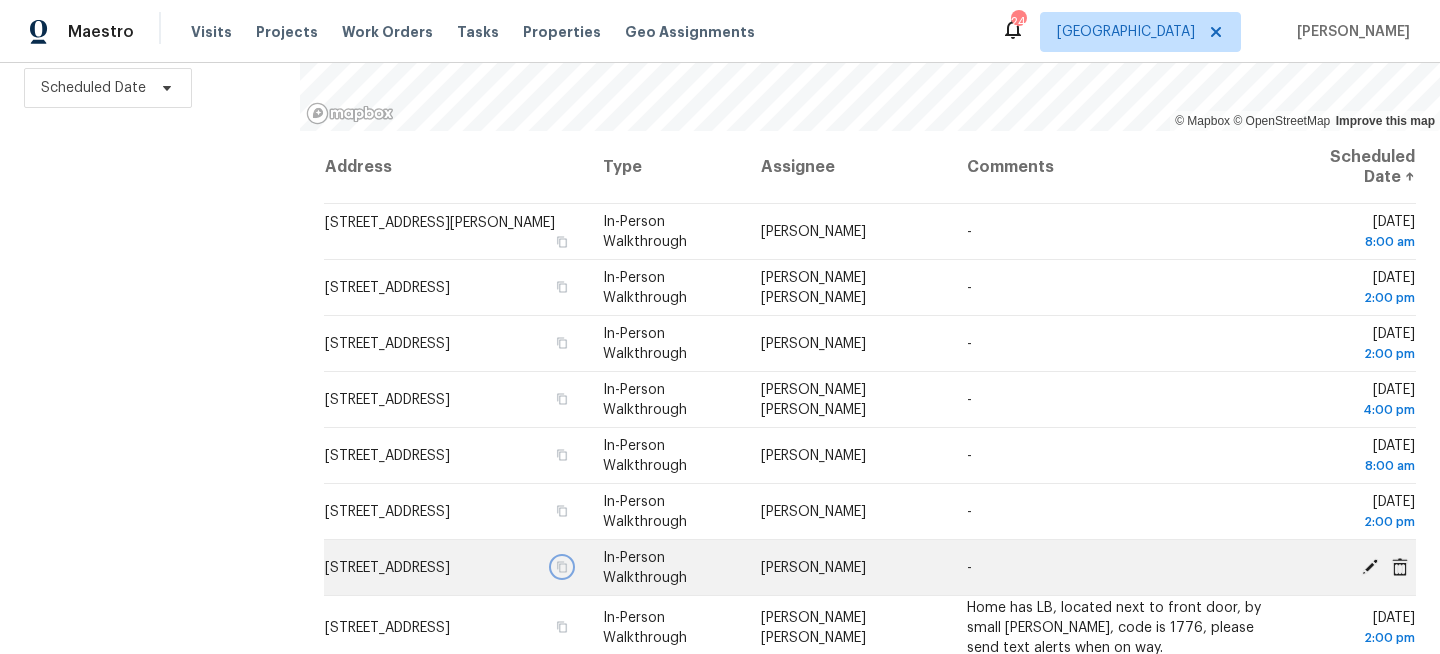 click 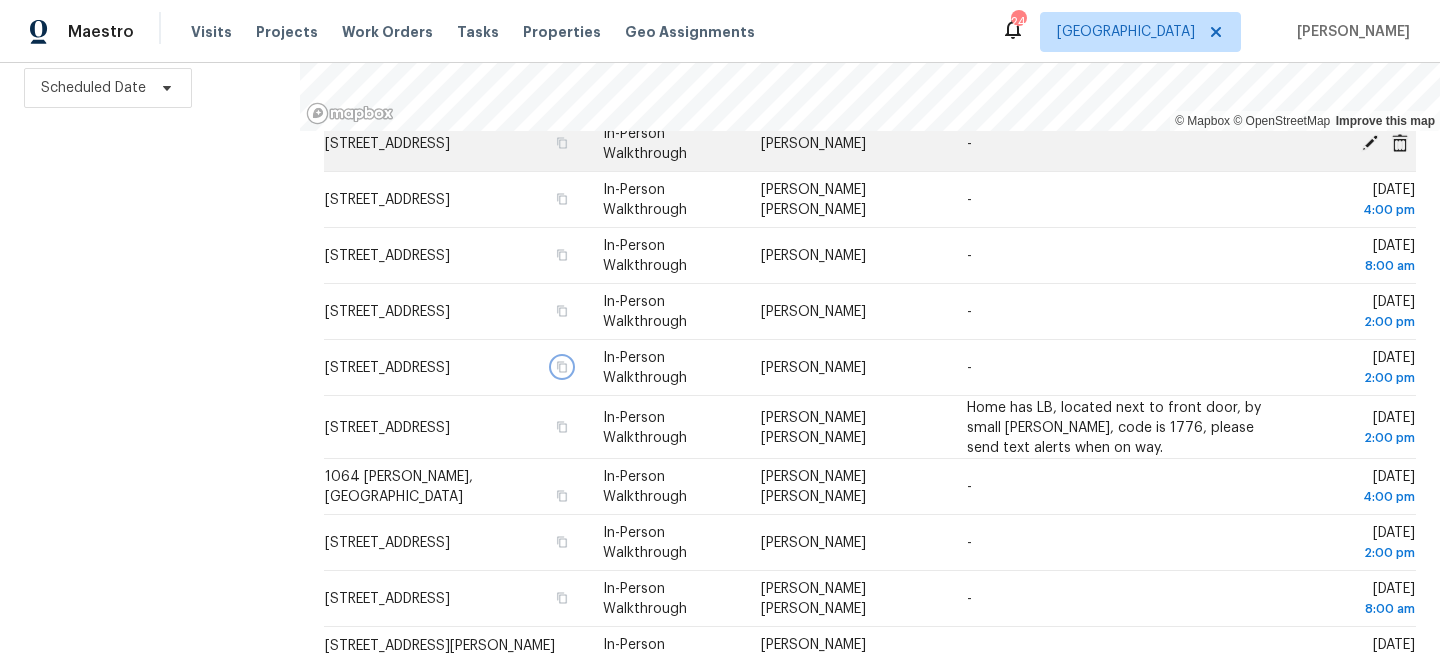 scroll, scrollTop: 202, scrollLeft: 0, axis: vertical 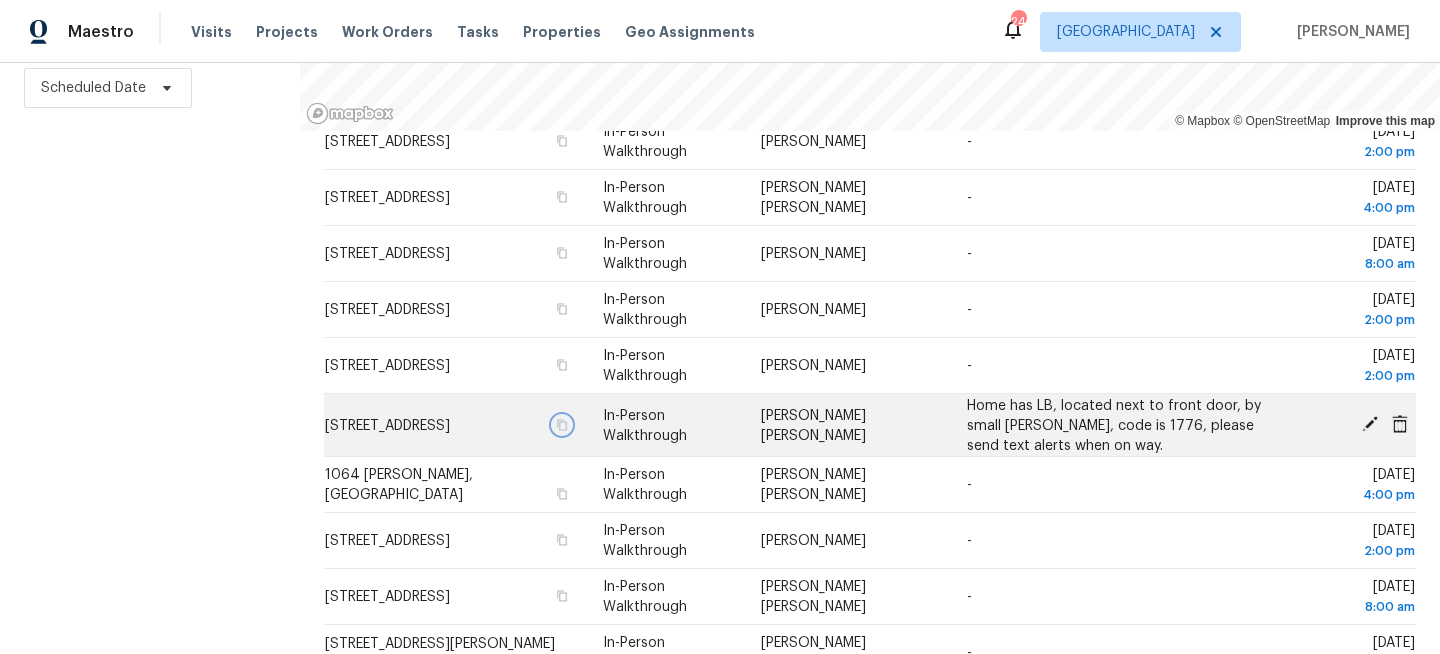 click 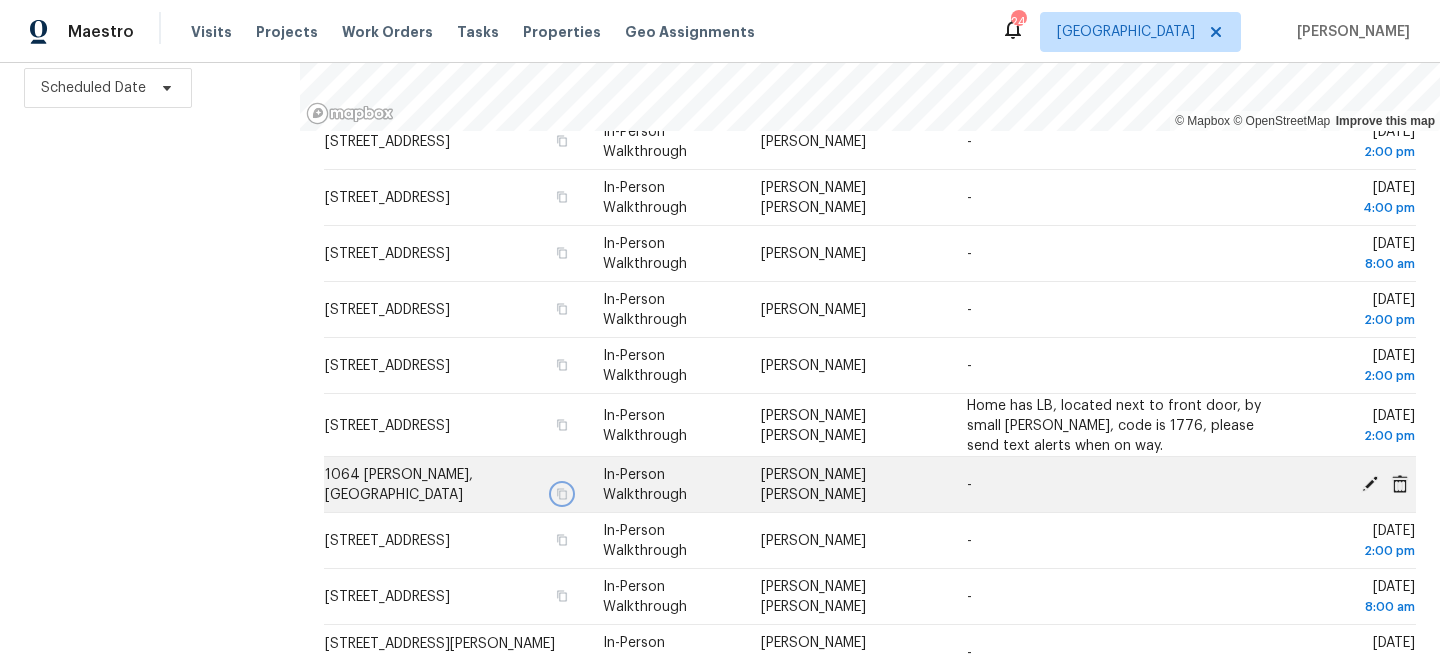 click 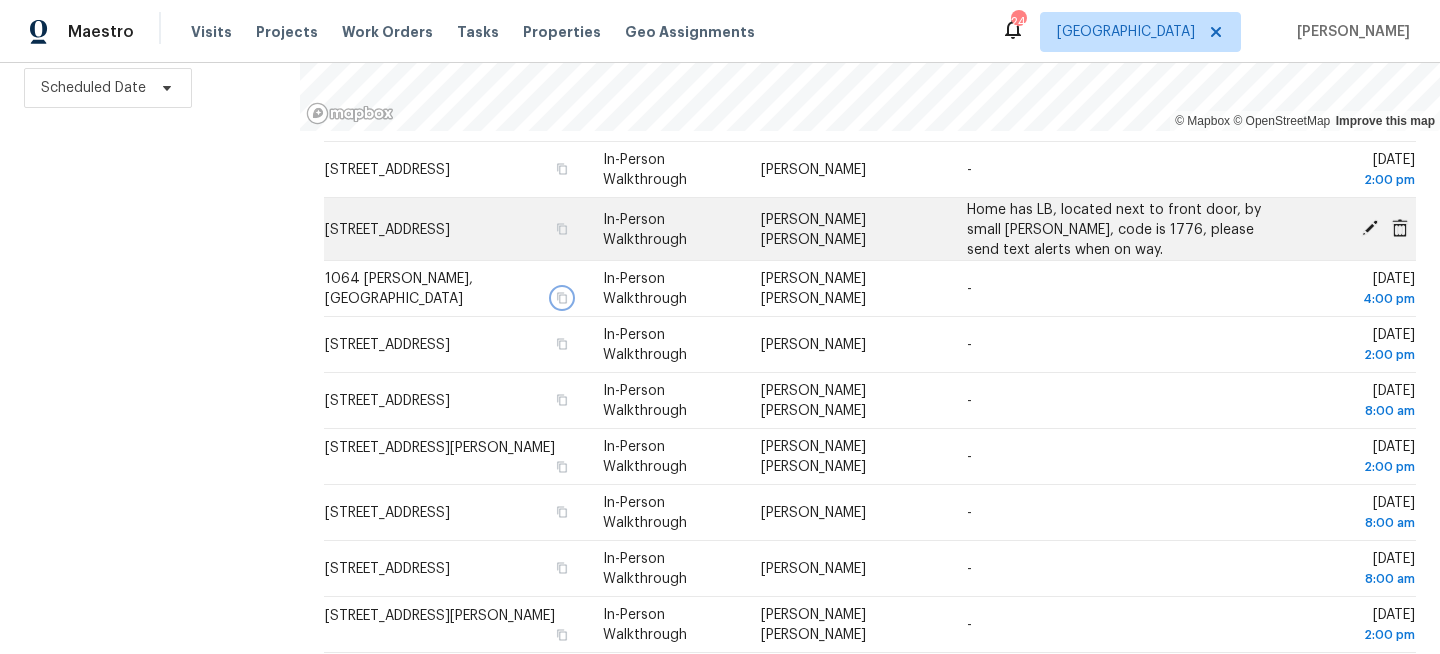 scroll, scrollTop: 469, scrollLeft: 0, axis: vertical 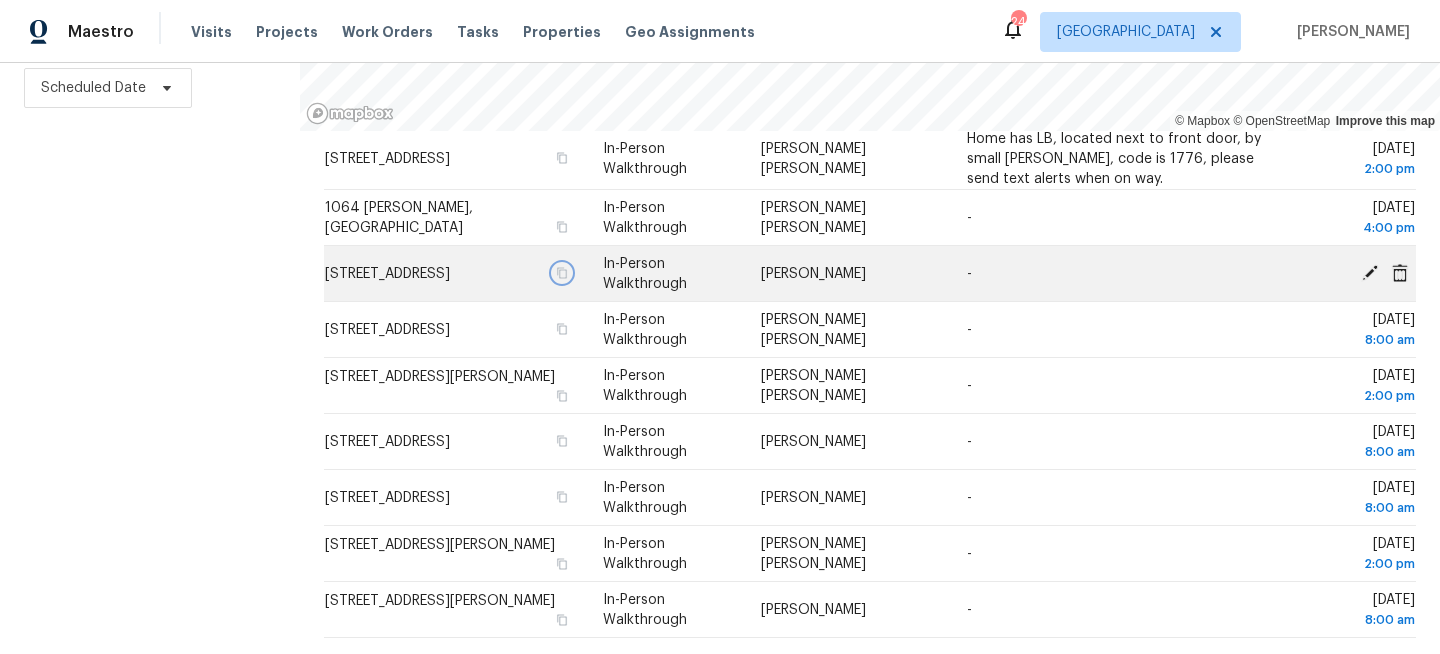 click 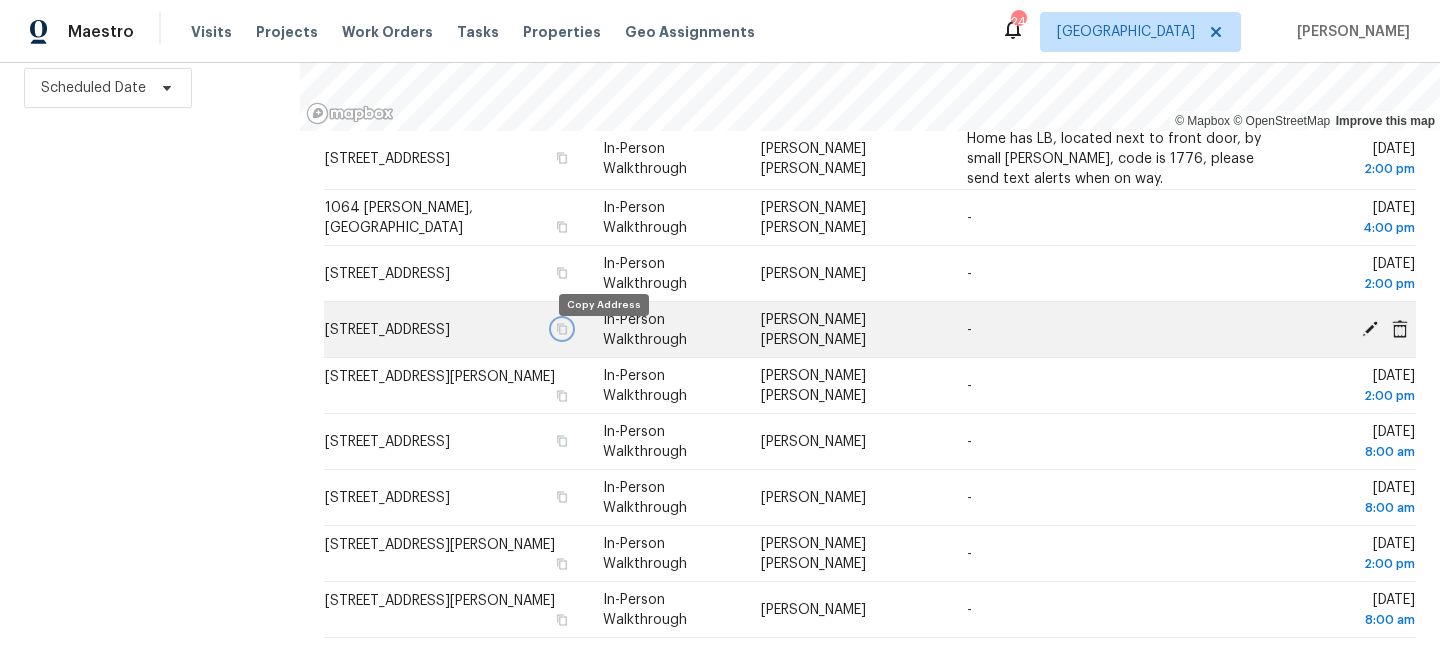 click 